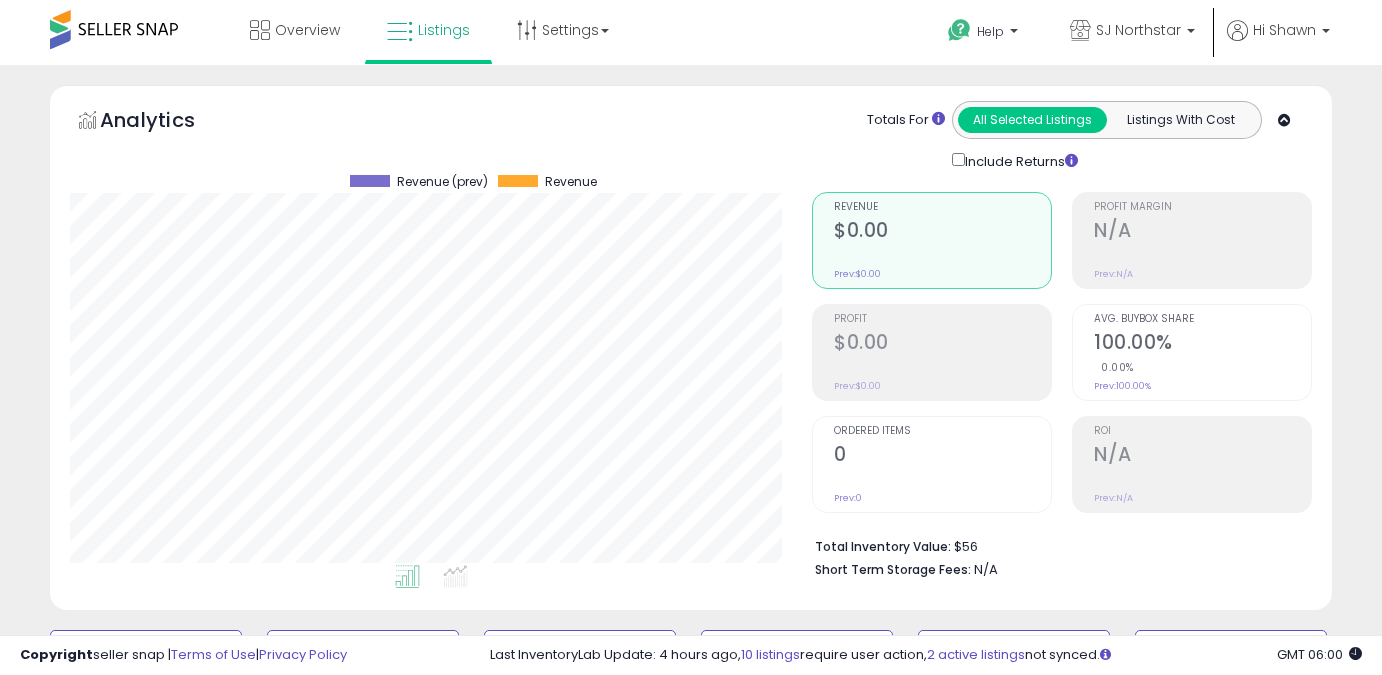 scroll, scrollTop: 565, scrollLeft: 0, axis: vertical 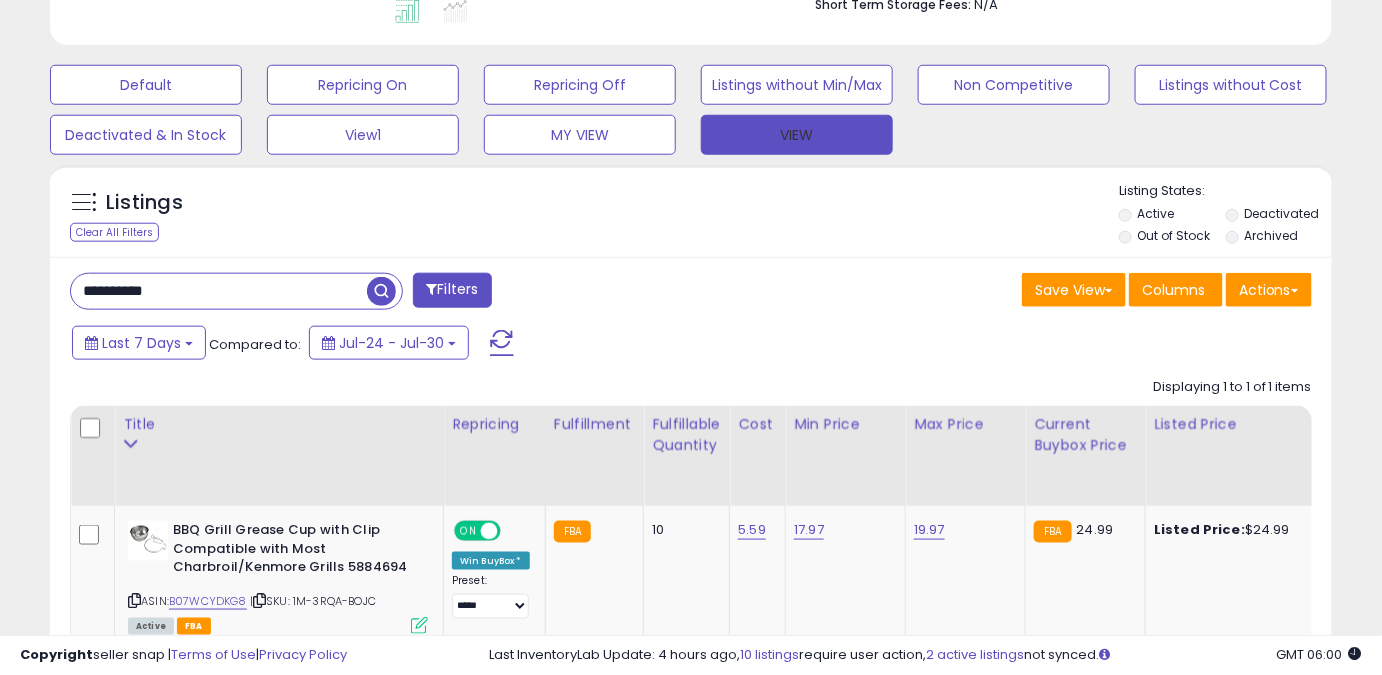 click on "VIEW" at bounding box center (797, 135) 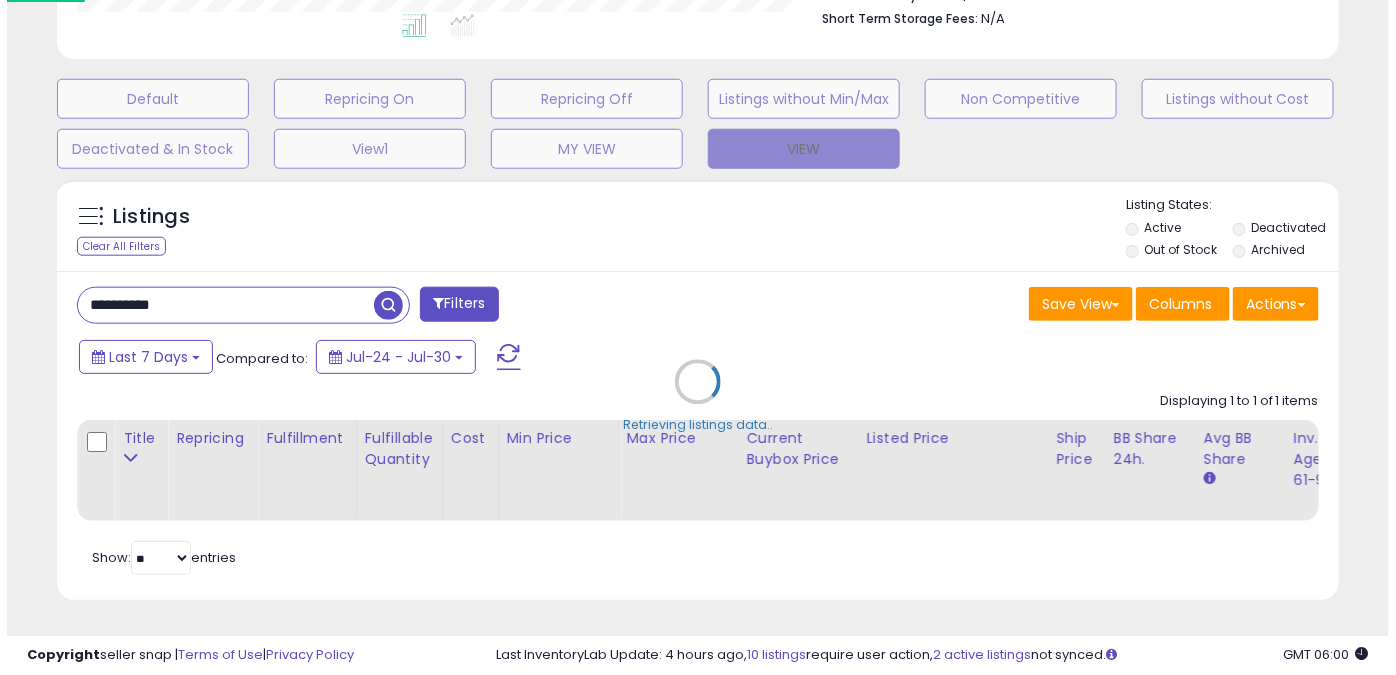 scroll, scrollTop: 999589, scrollLeft: 999249, axis: both 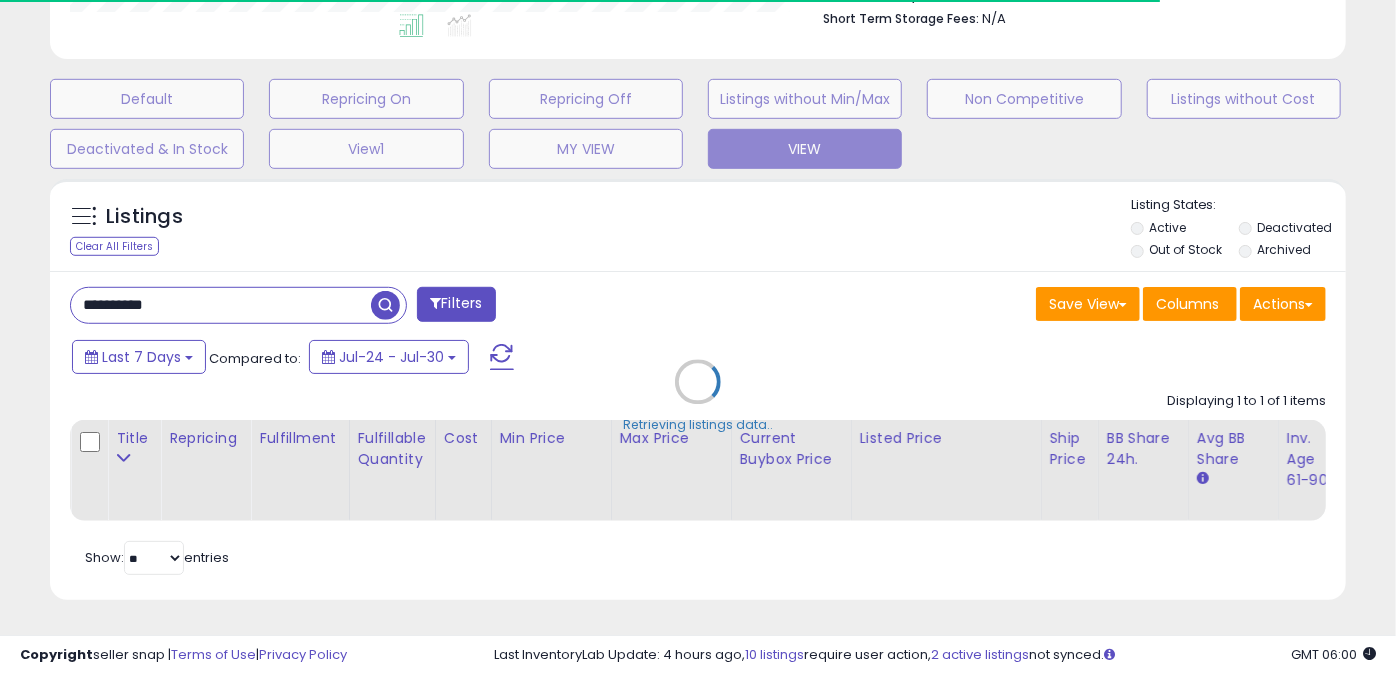 type 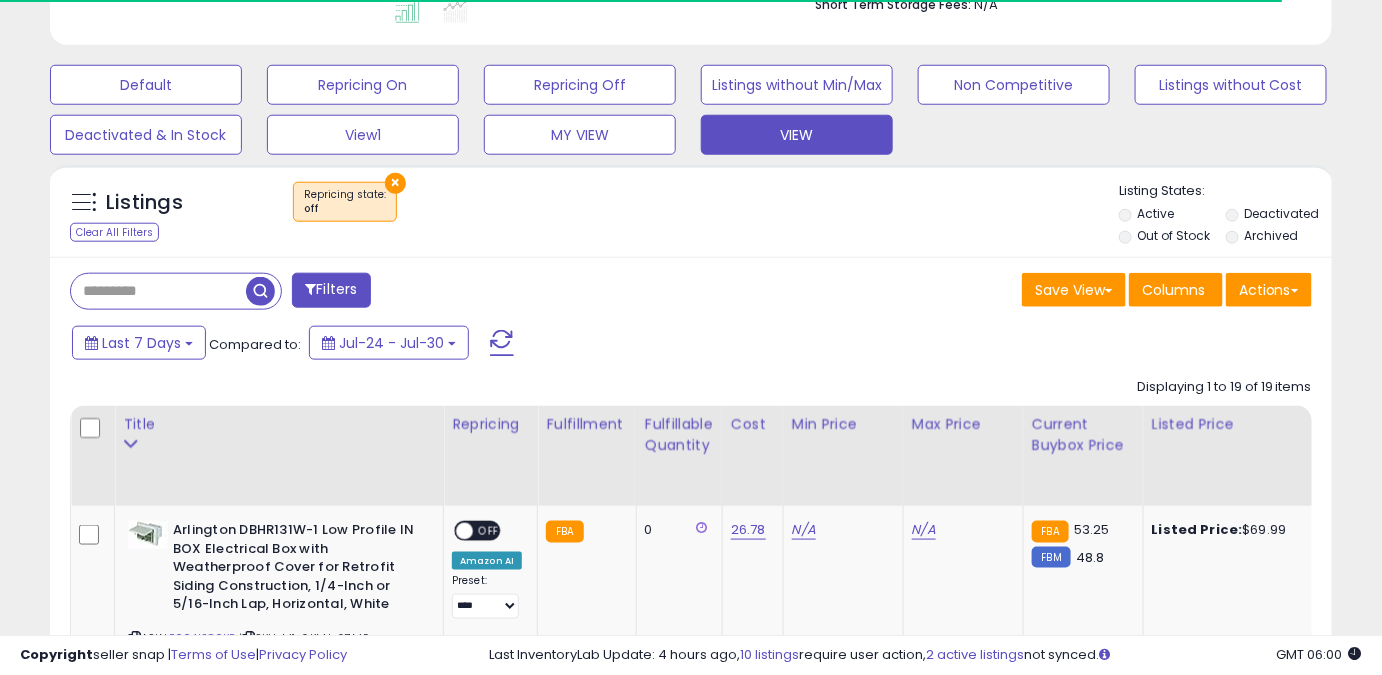 scroll, scrollTop: 410, scrollLeft: 741, axis: both 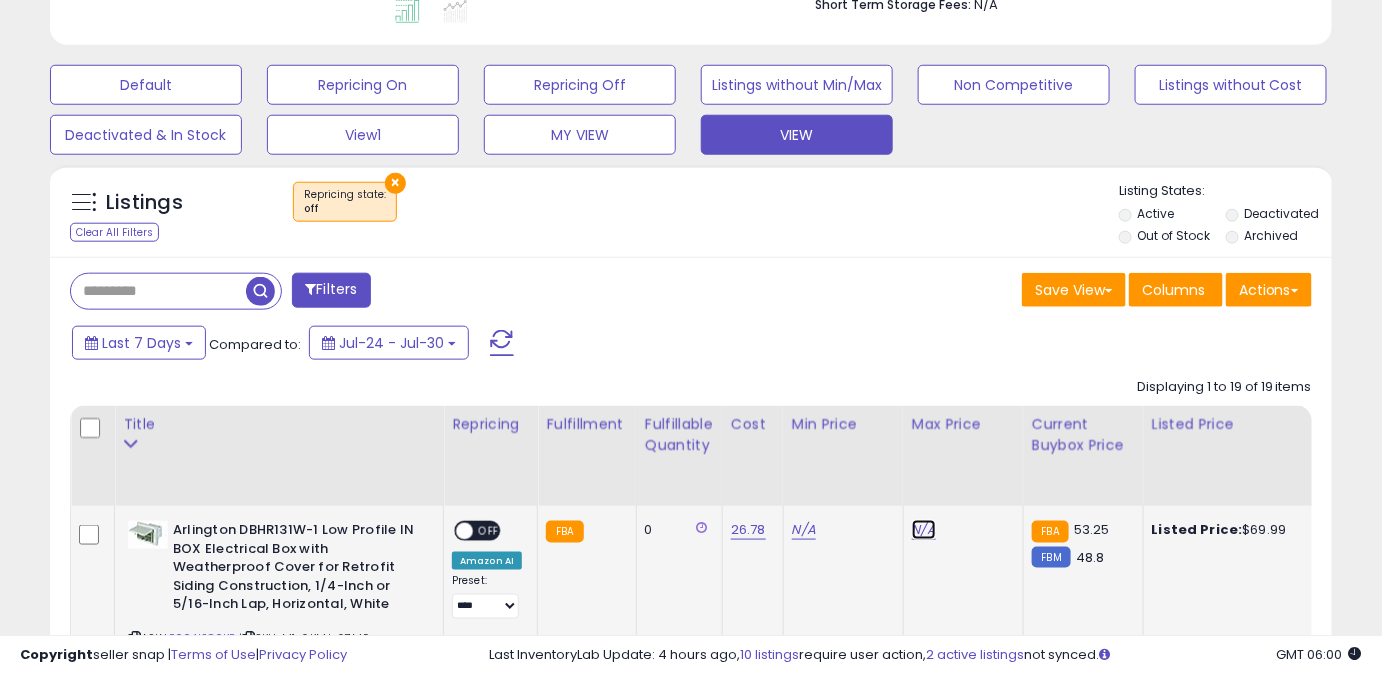 click on "N/A" at bounding box center [924, 530] 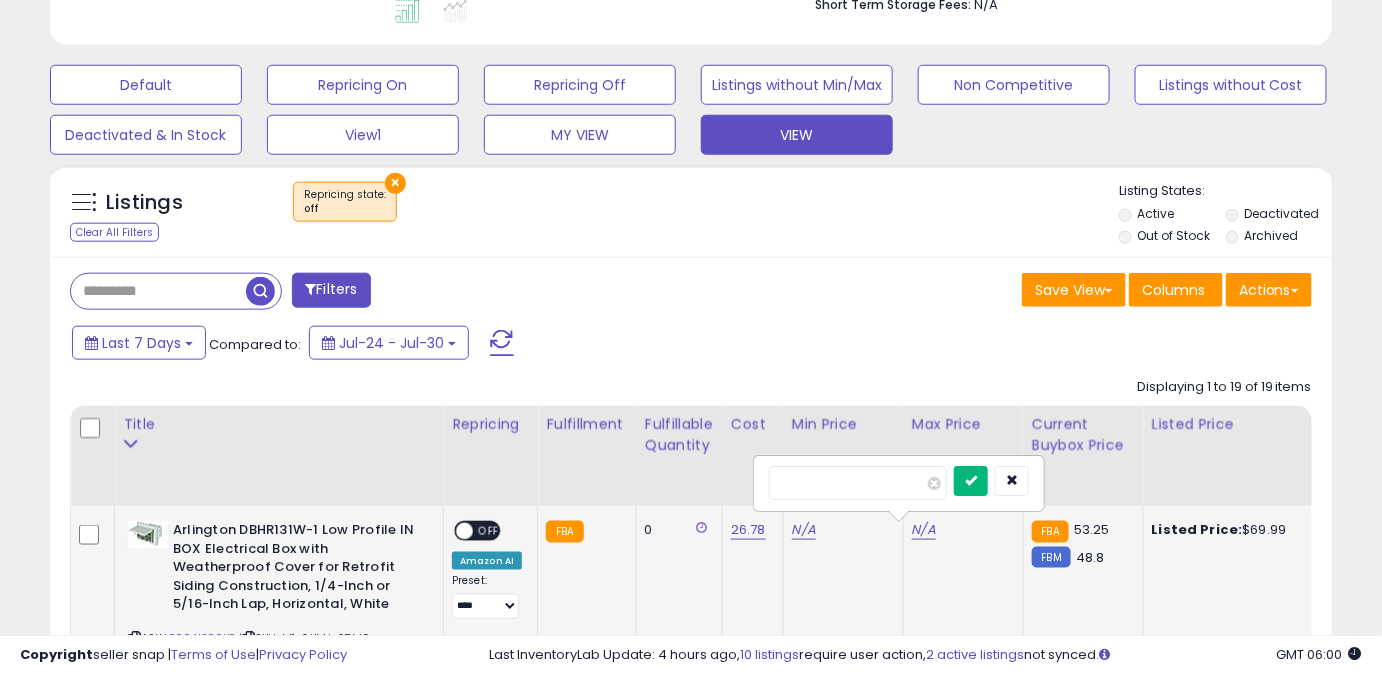 type on "*****" 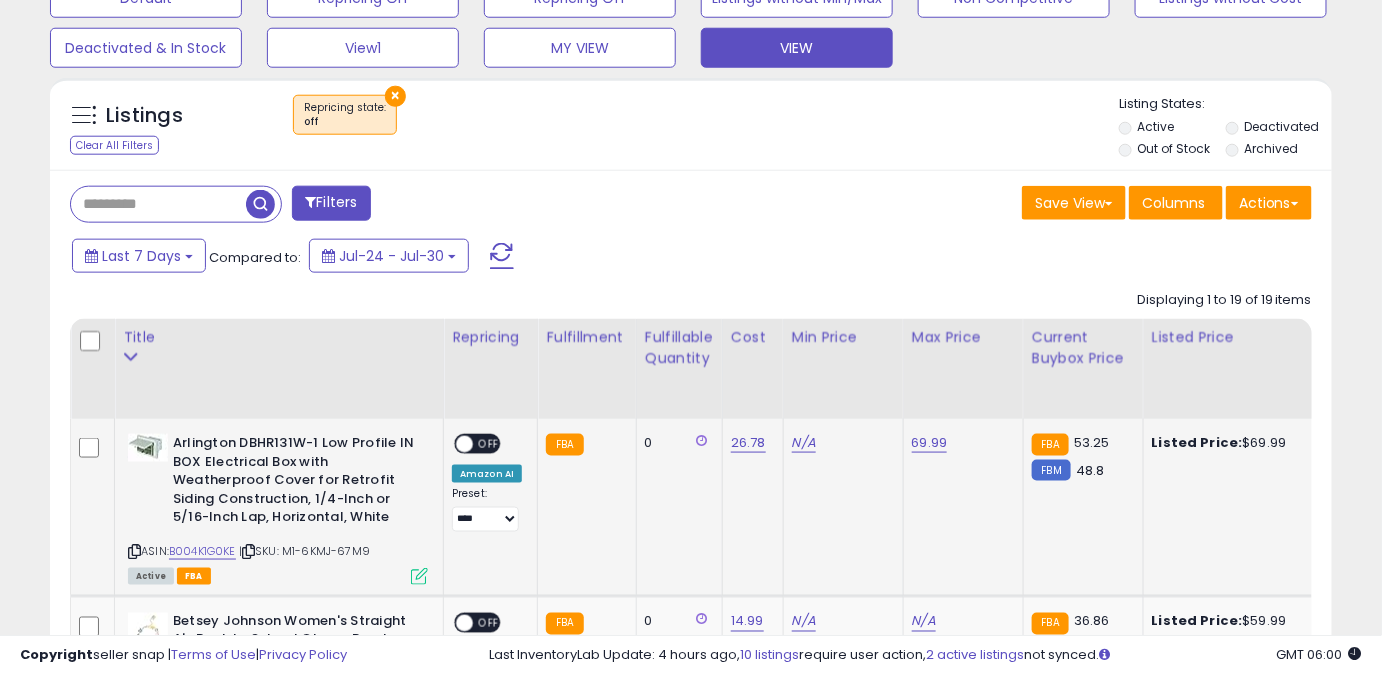 scroll, scrollTop: 656, scrollLeft: 0, axis: vertical 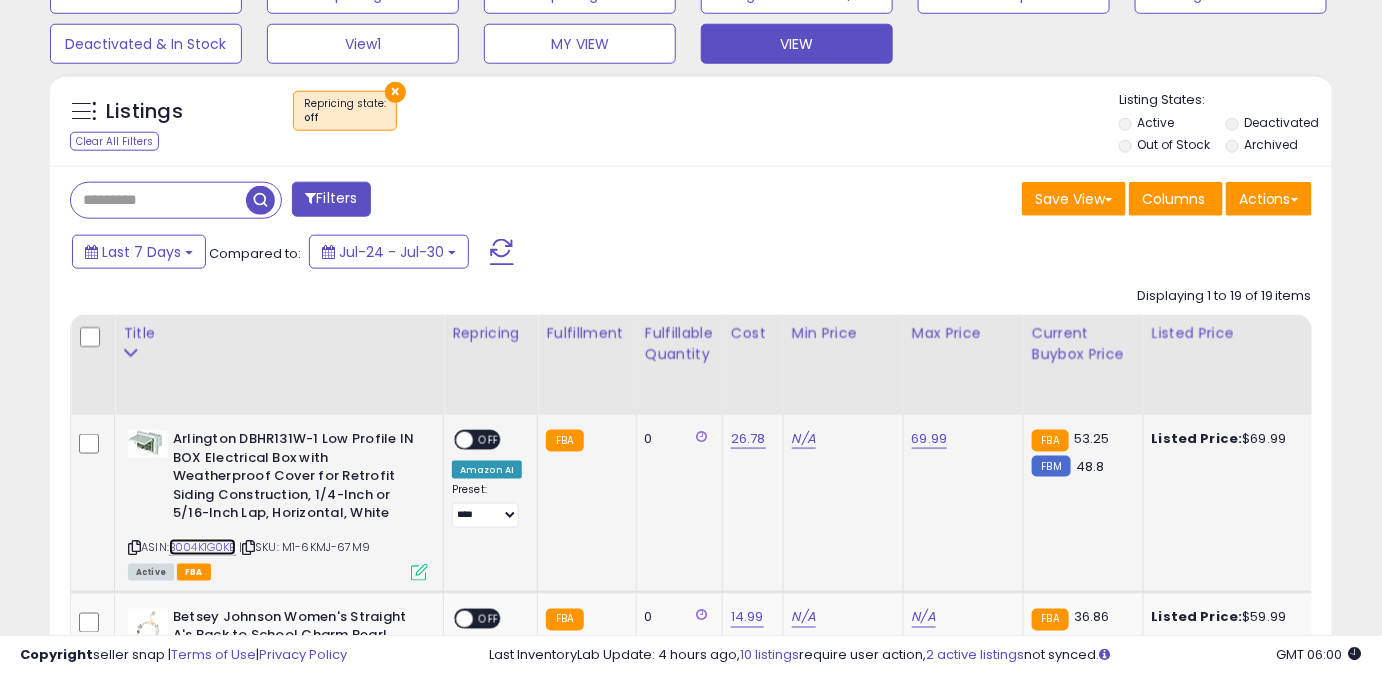 click on "B004K1G0KE" at bounding box center (202, 547) 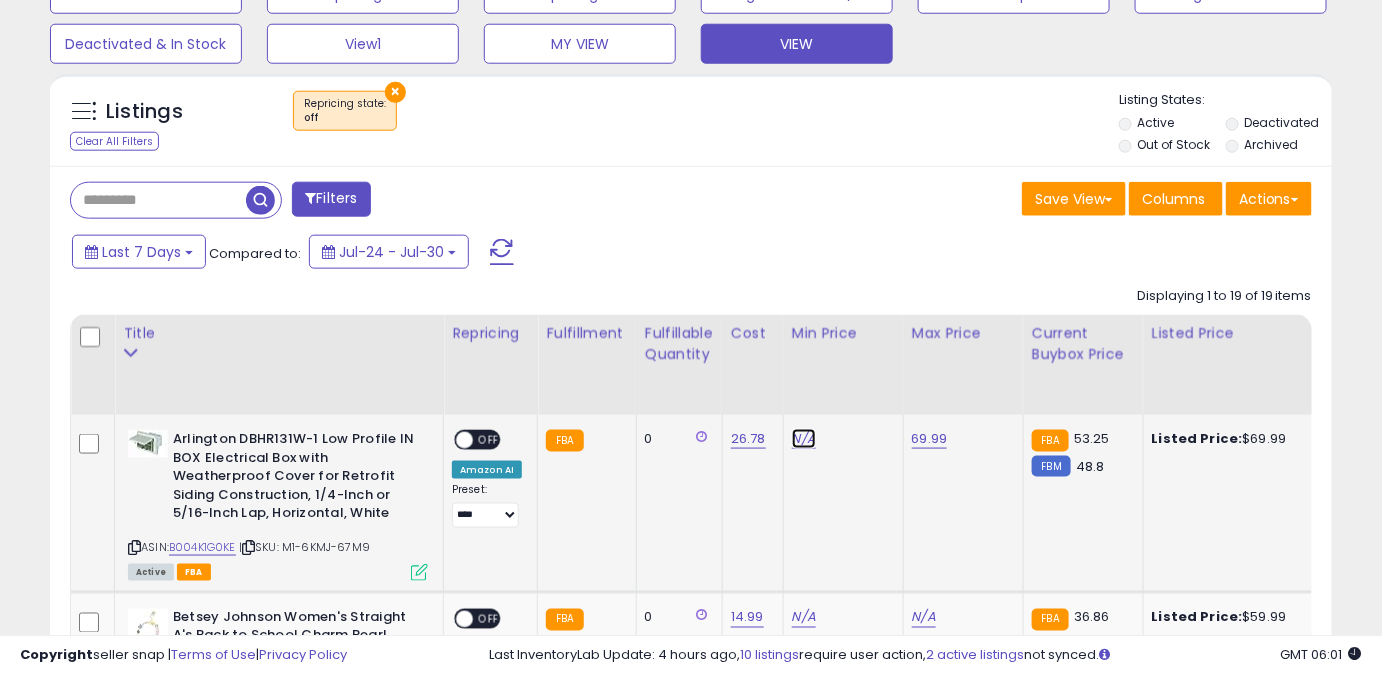 click on "N/A" at bounding box center [804, 439] 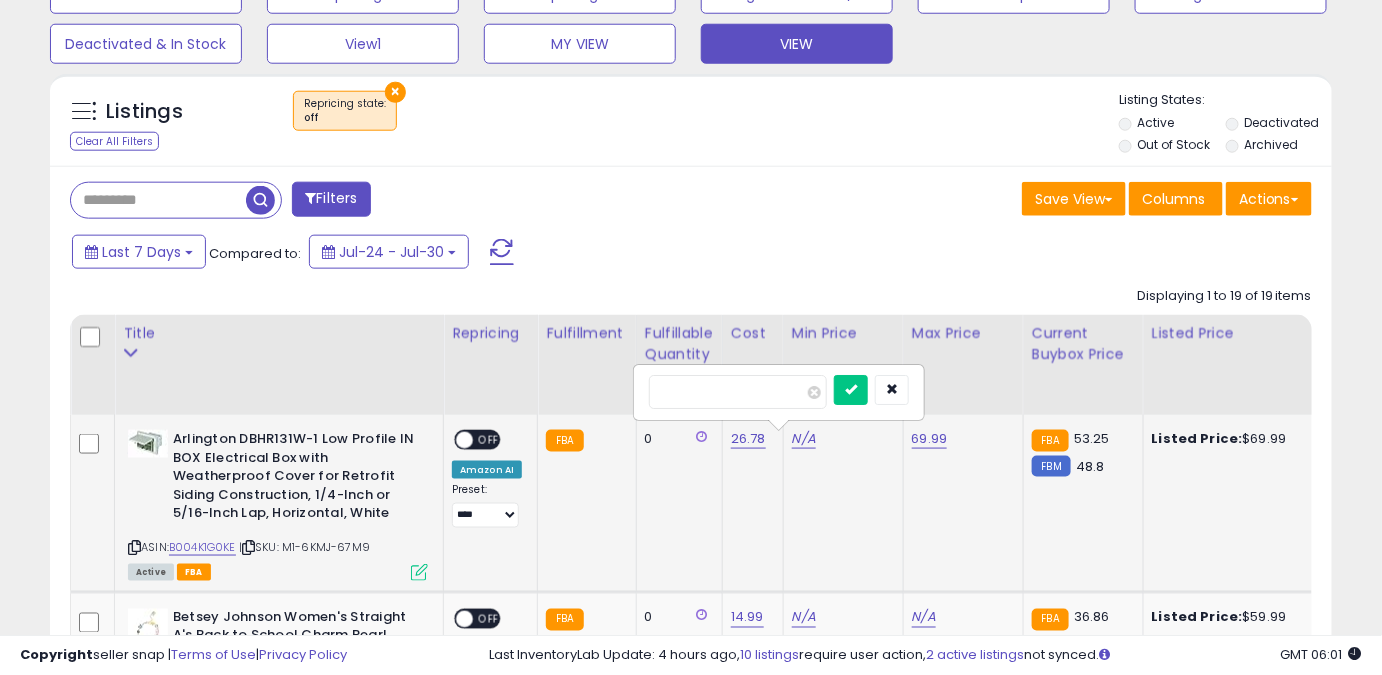 click at bounding box center [738, 392] 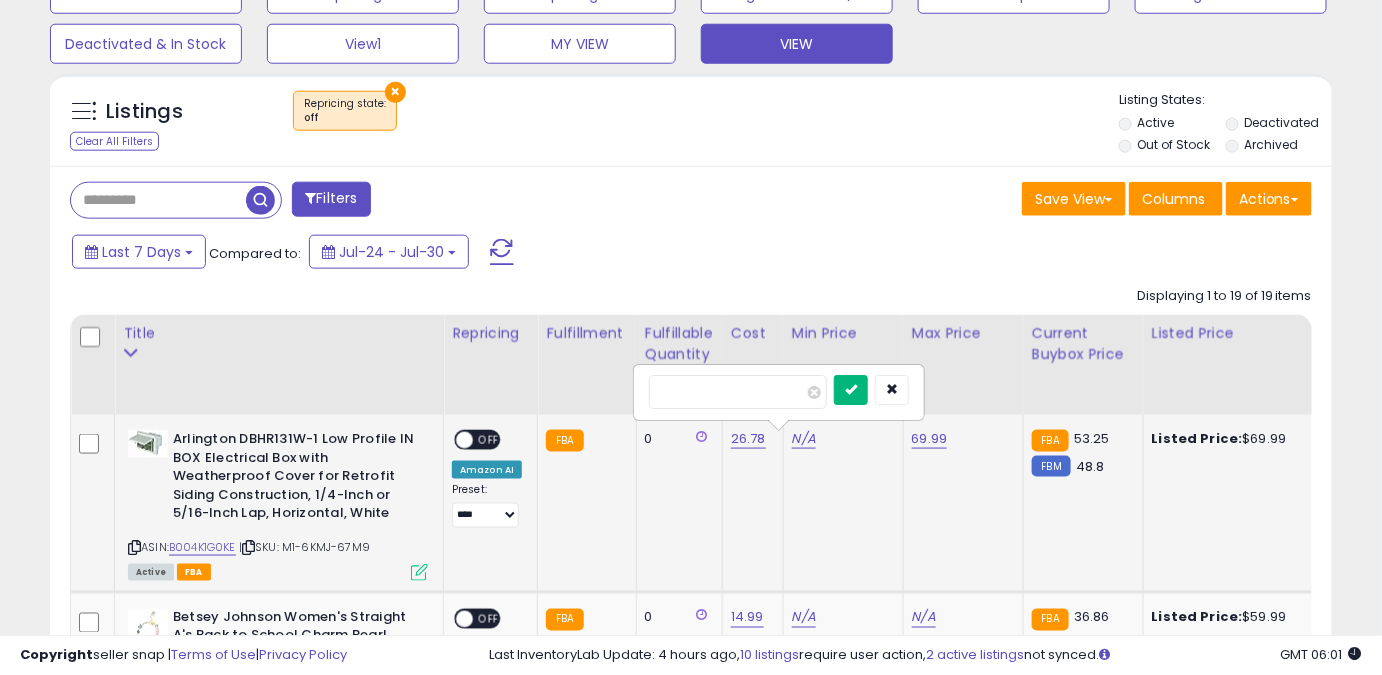 type on "*****" 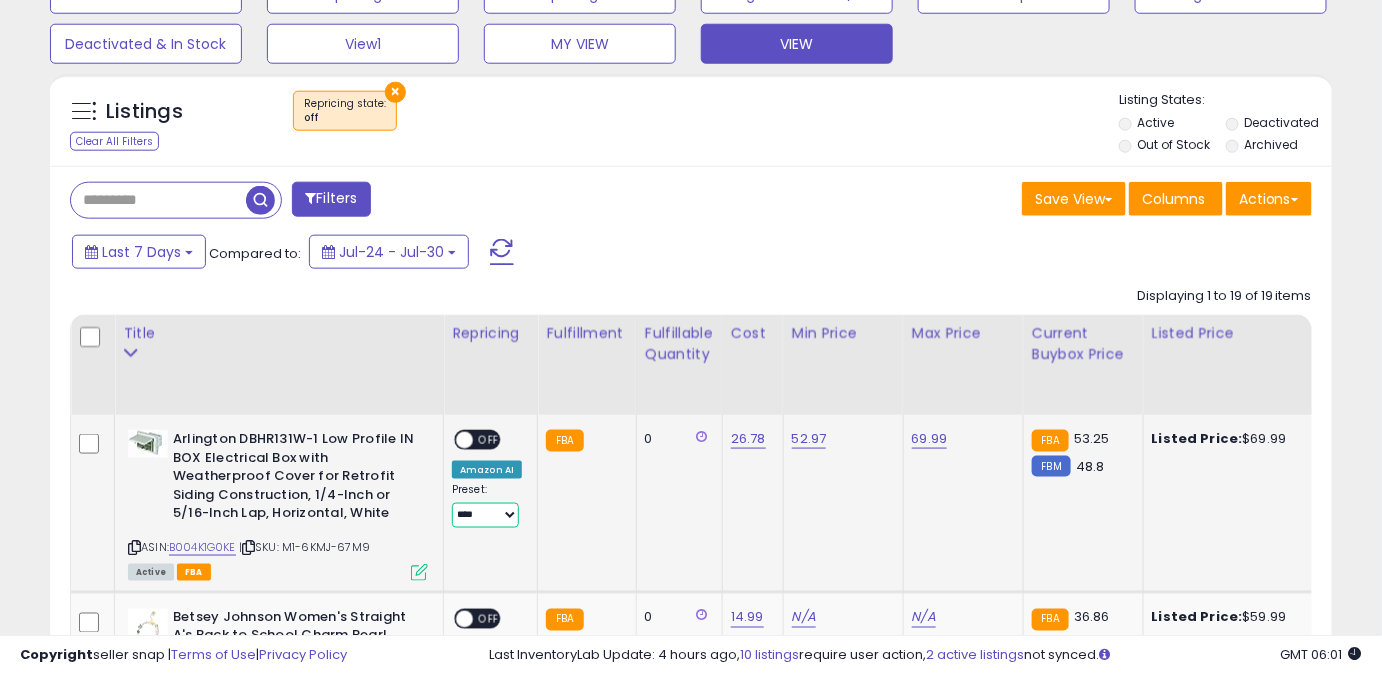 click on "**** ******** *****" at bounding box center (485, 515) 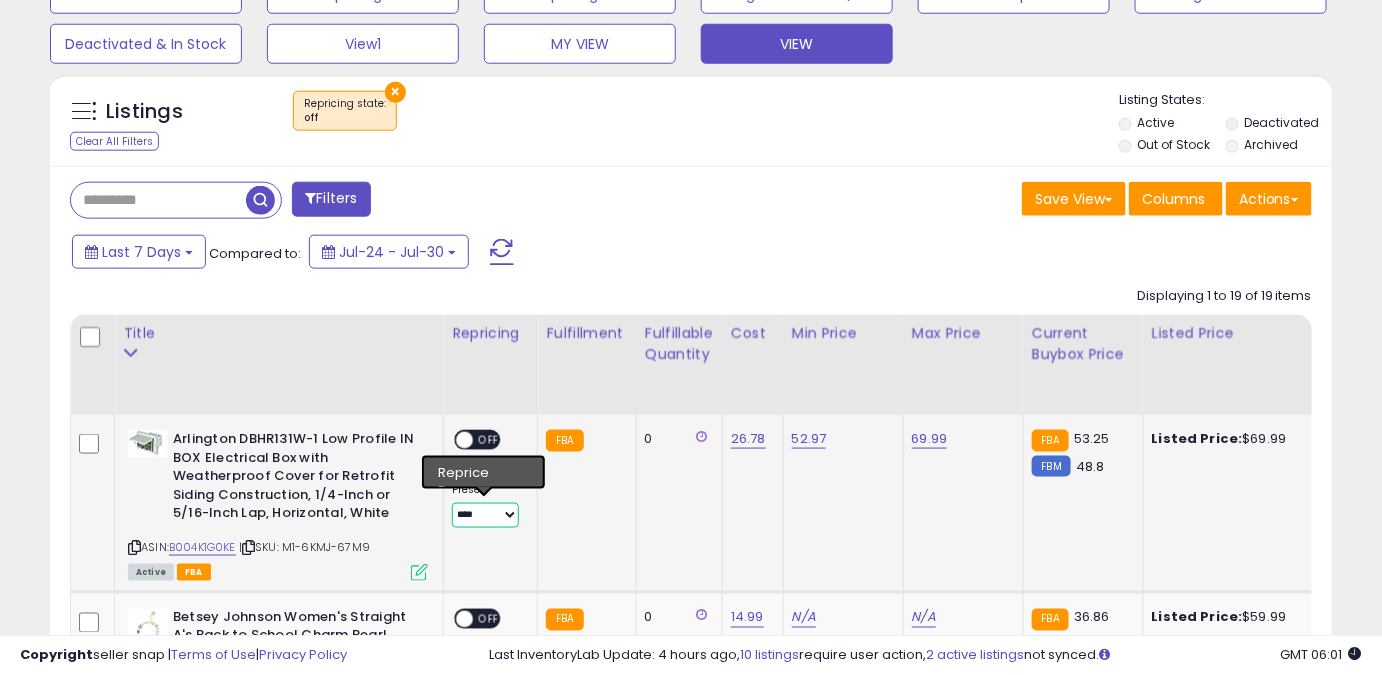 select on "*****" 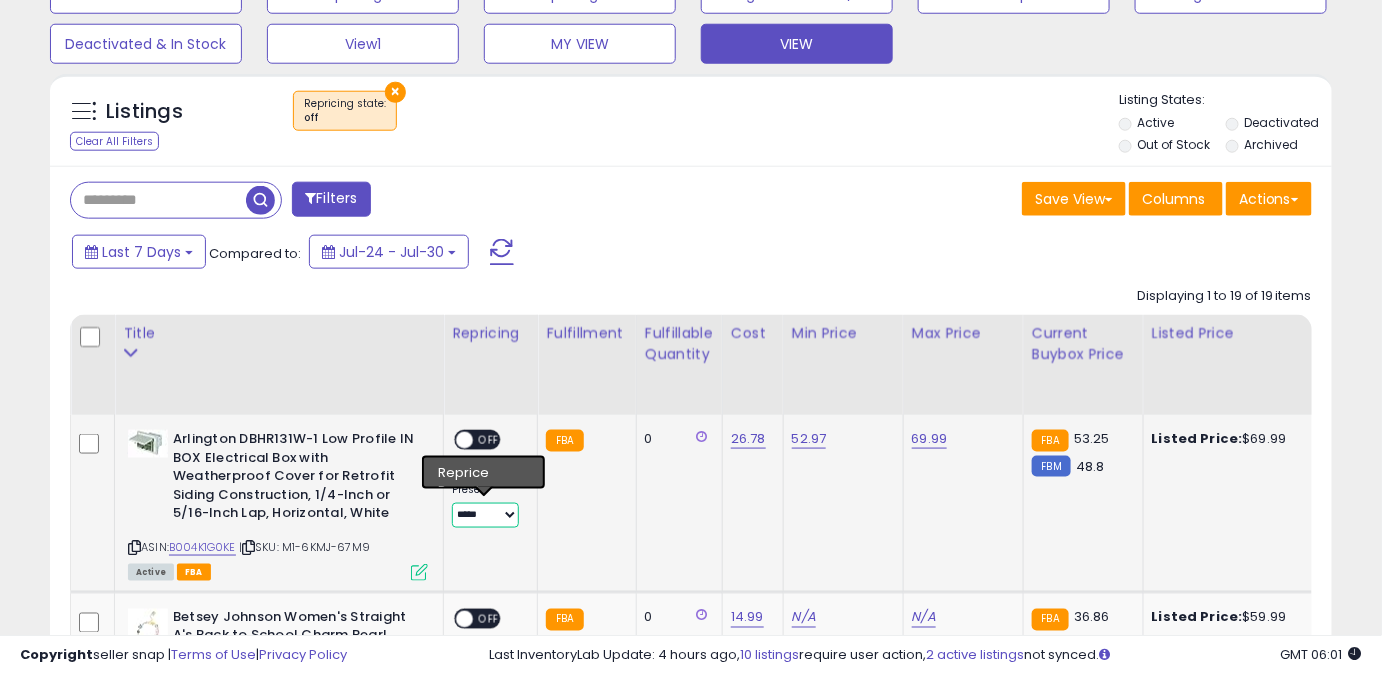 click on "**** ******** *****" at bounding box center [485, 515] 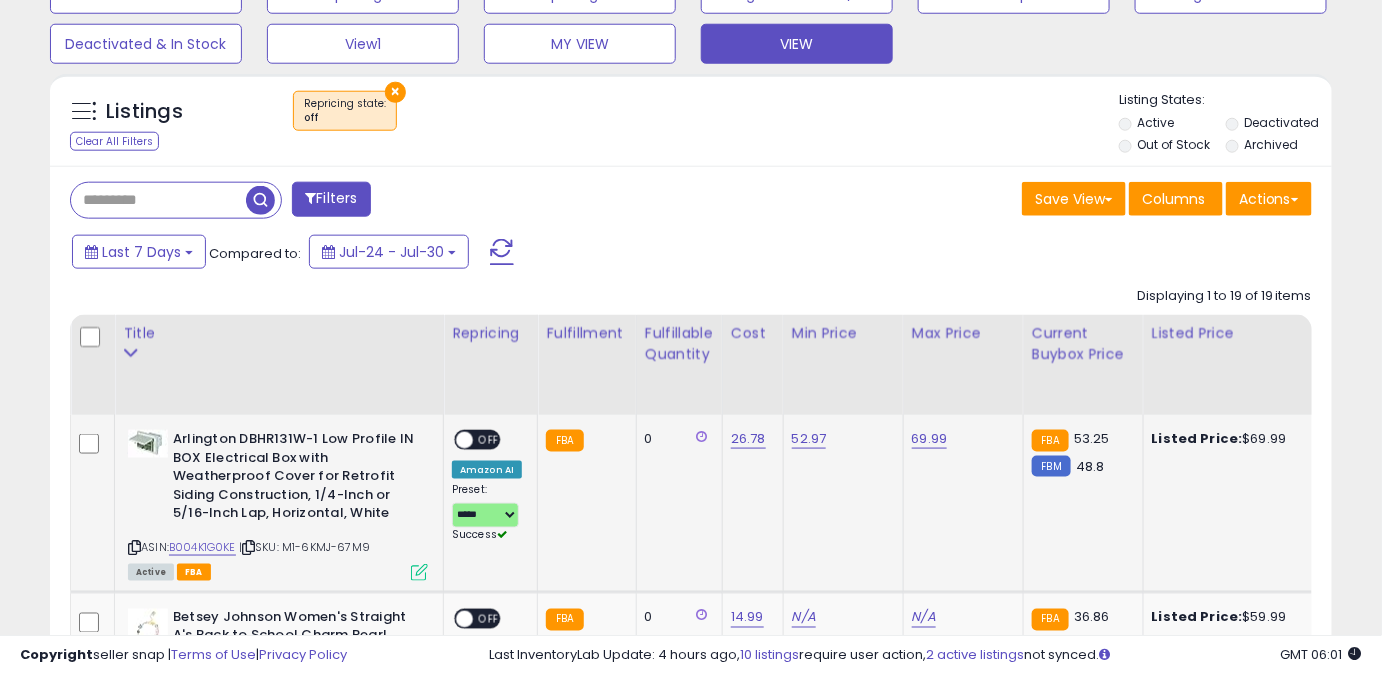 click on "OFF" at bounding box center (489, 440) 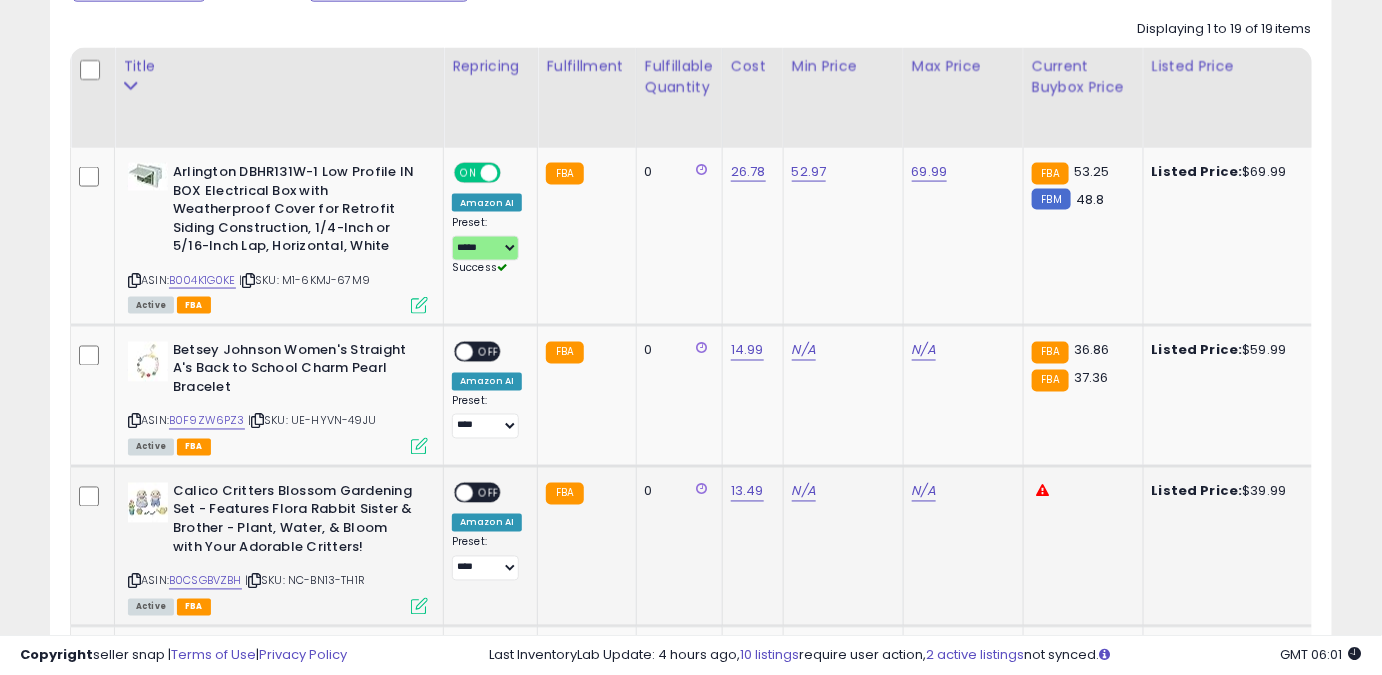 scroll, scrollTop: 928, scrollLeft: 0, axis: vertical 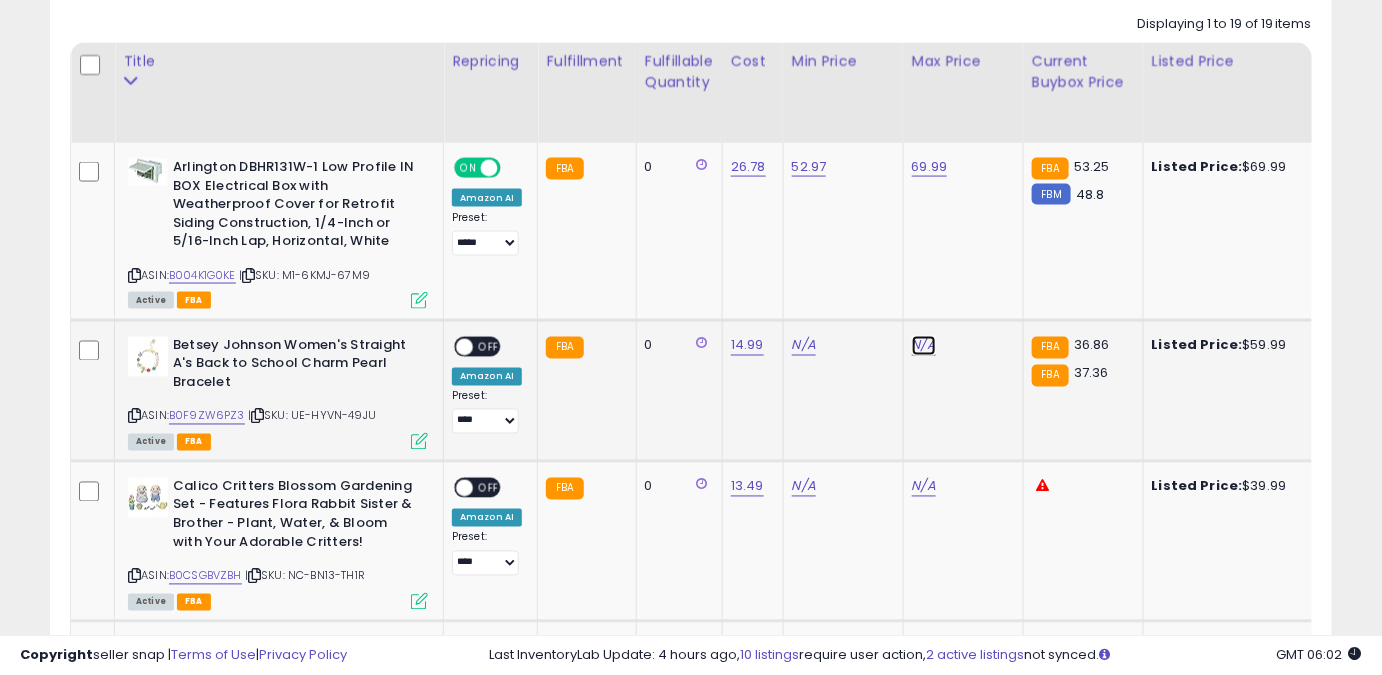 click on "N/A" at bounding box center [924, 346] 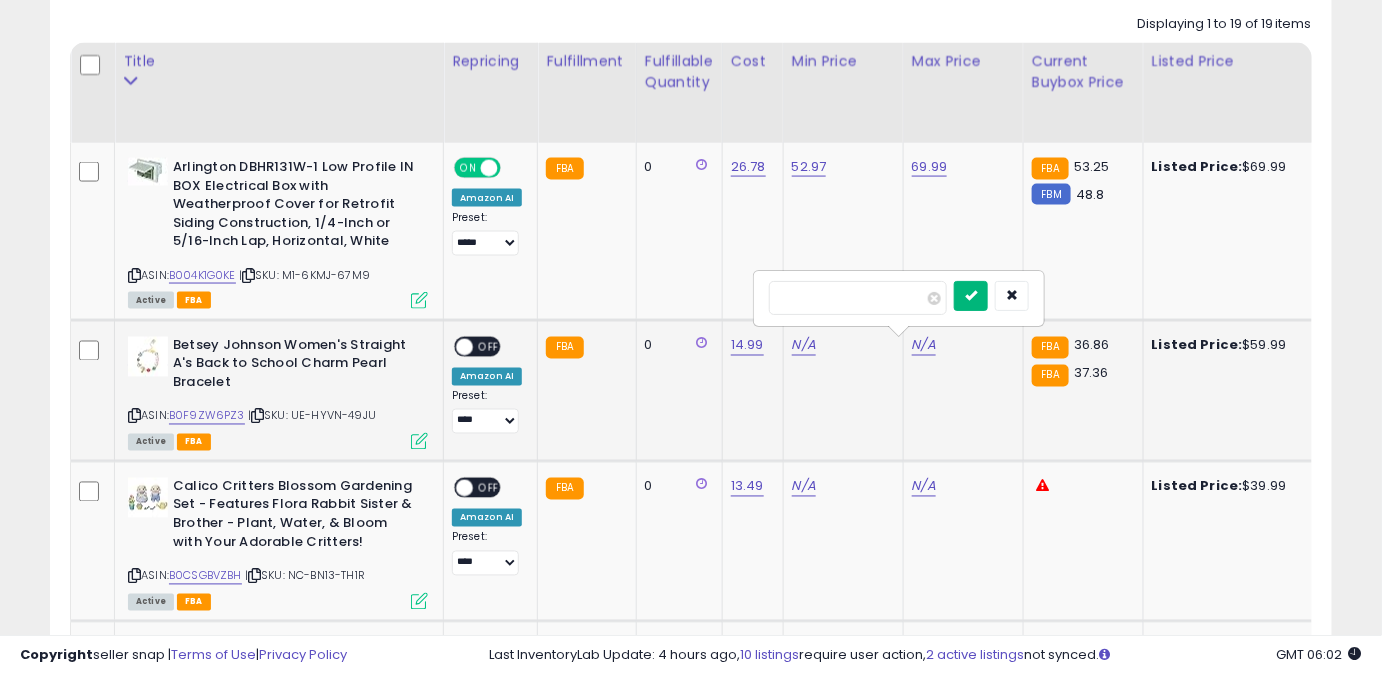 type on "*****" 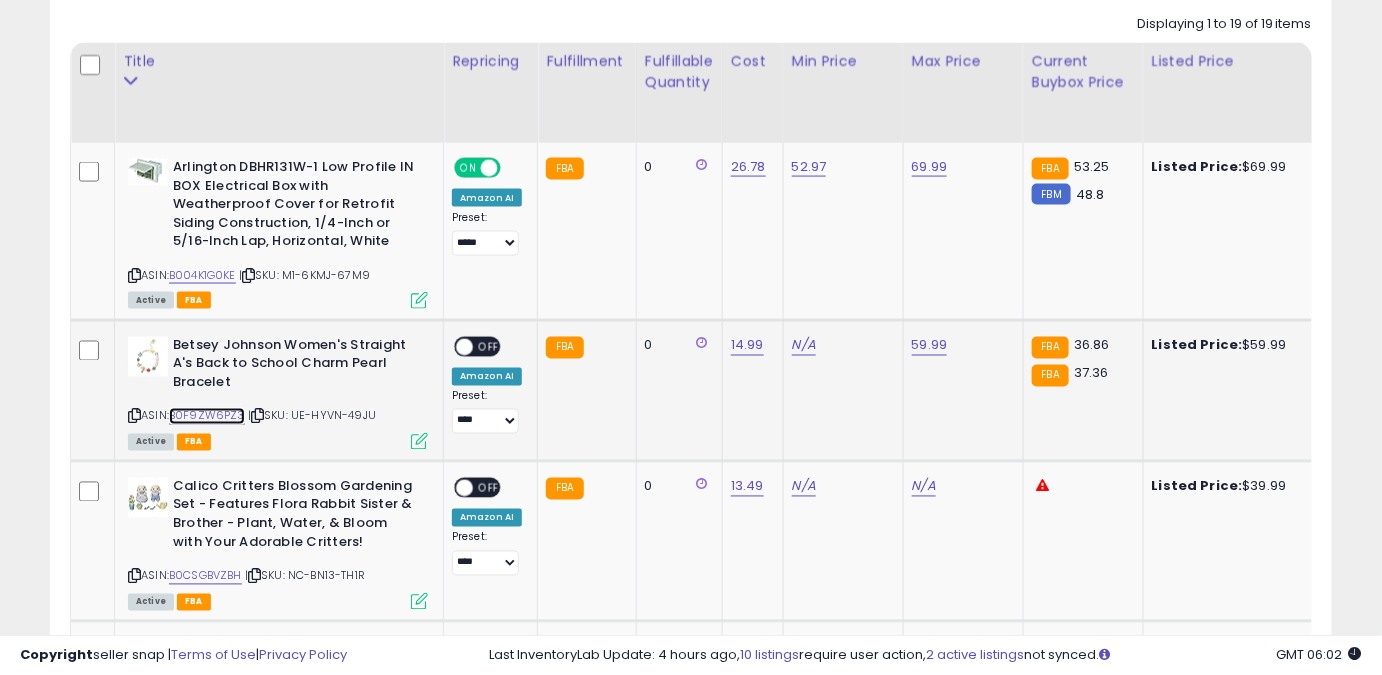 click on "B0F9ZW6PZ3" at bounding box center (207, 416) 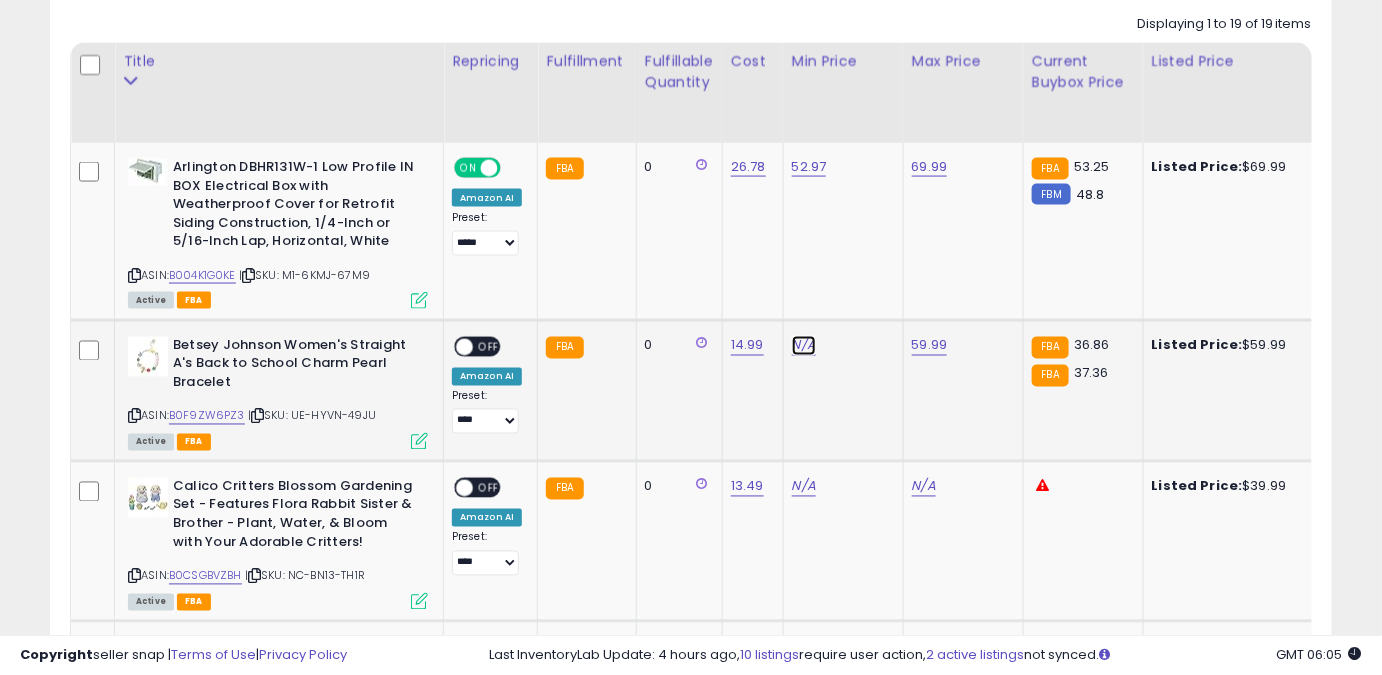 click on "N/A" at bounding box center [804, 346] 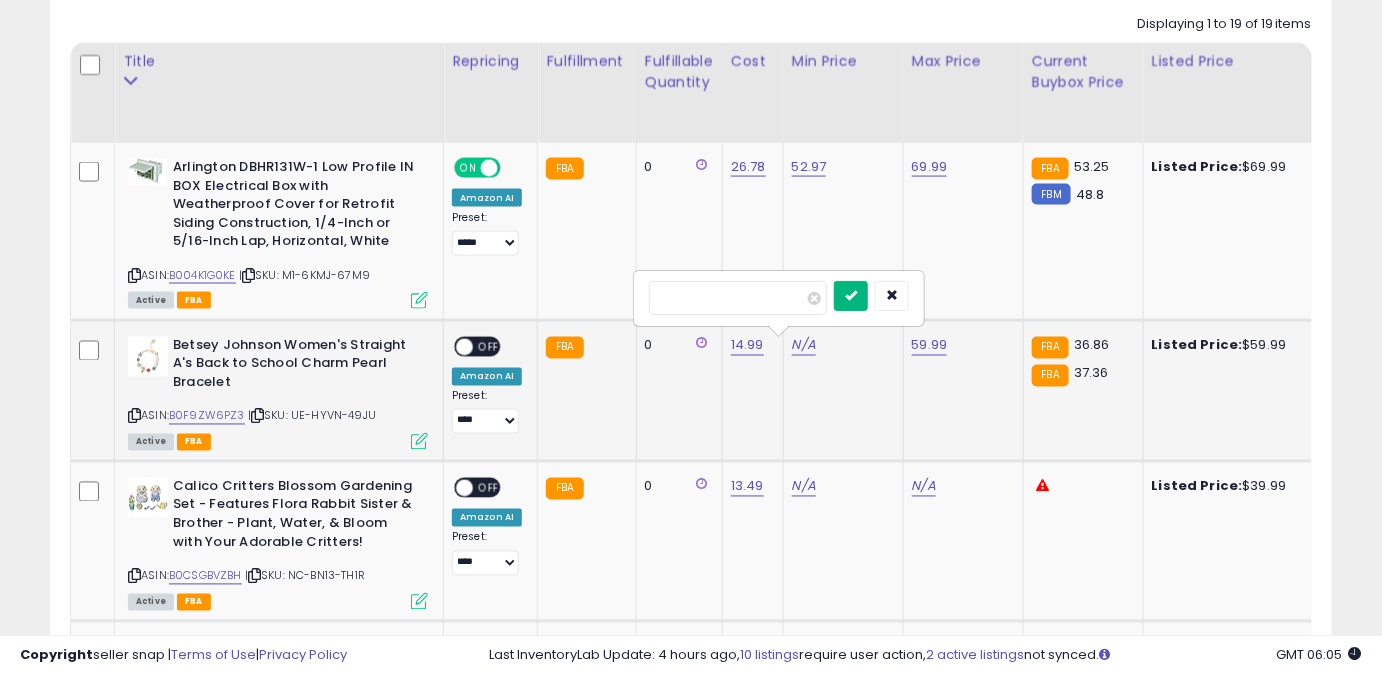 type on "*****" 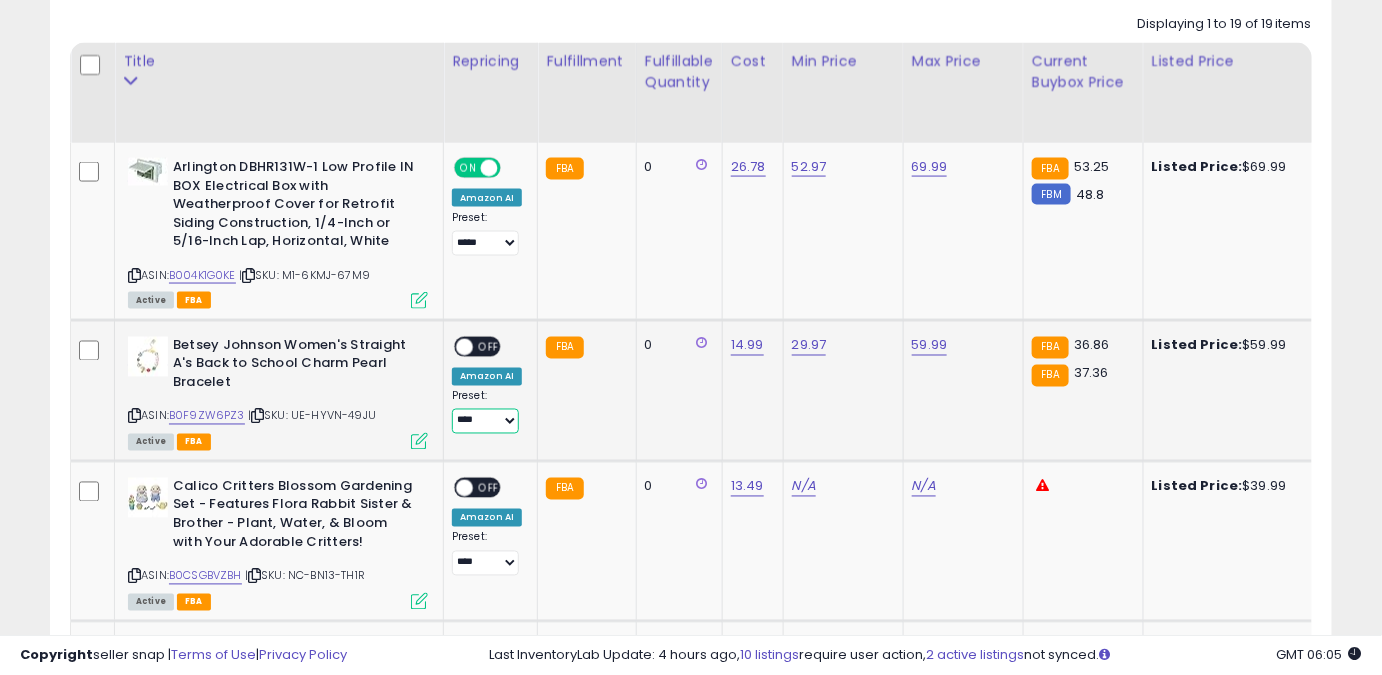 click on "**** ******** *****" at bounding box center (485, 421) 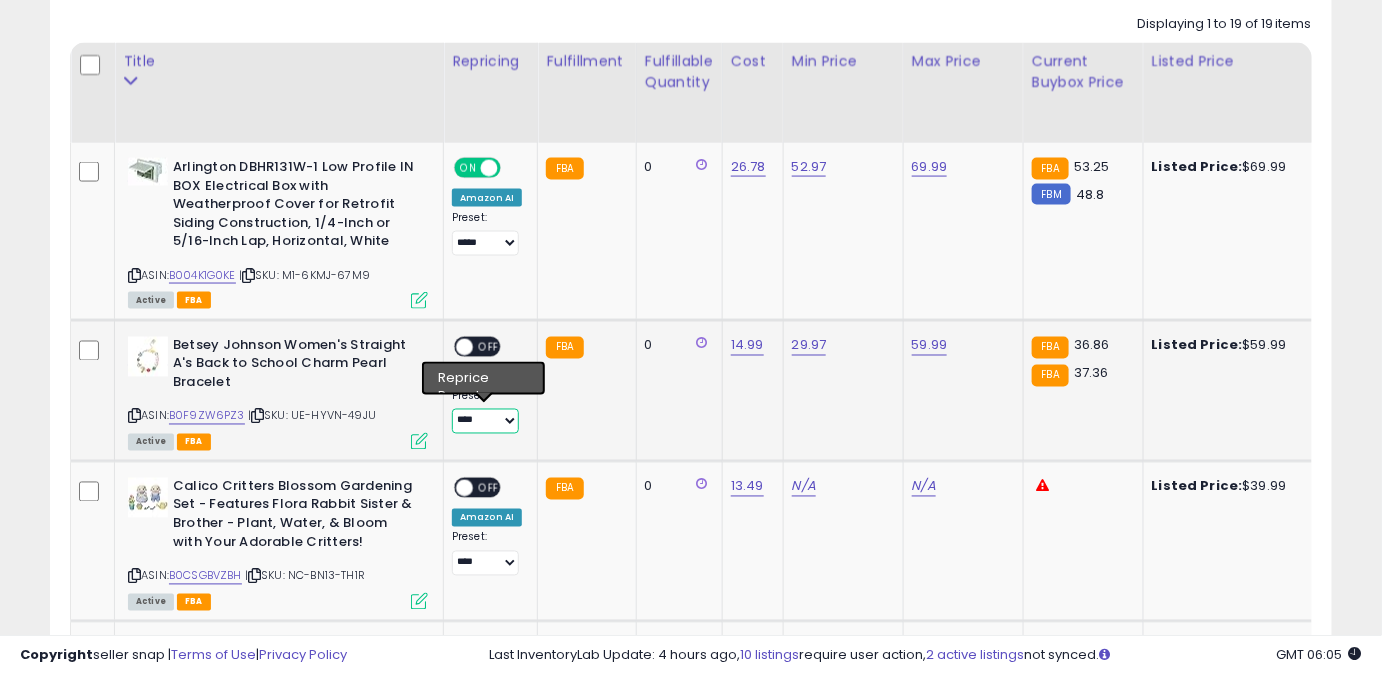 select on "*****" 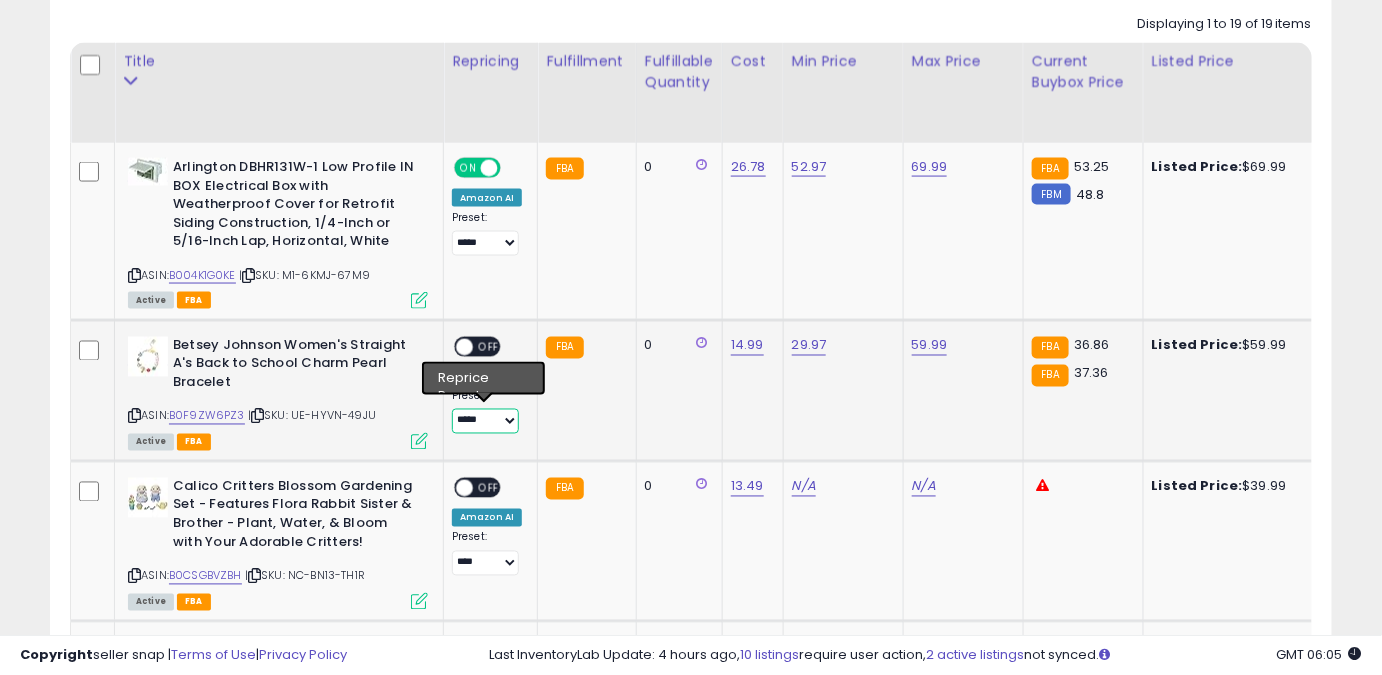 click on "**** ******** *****" at bounding box center (485, 421) 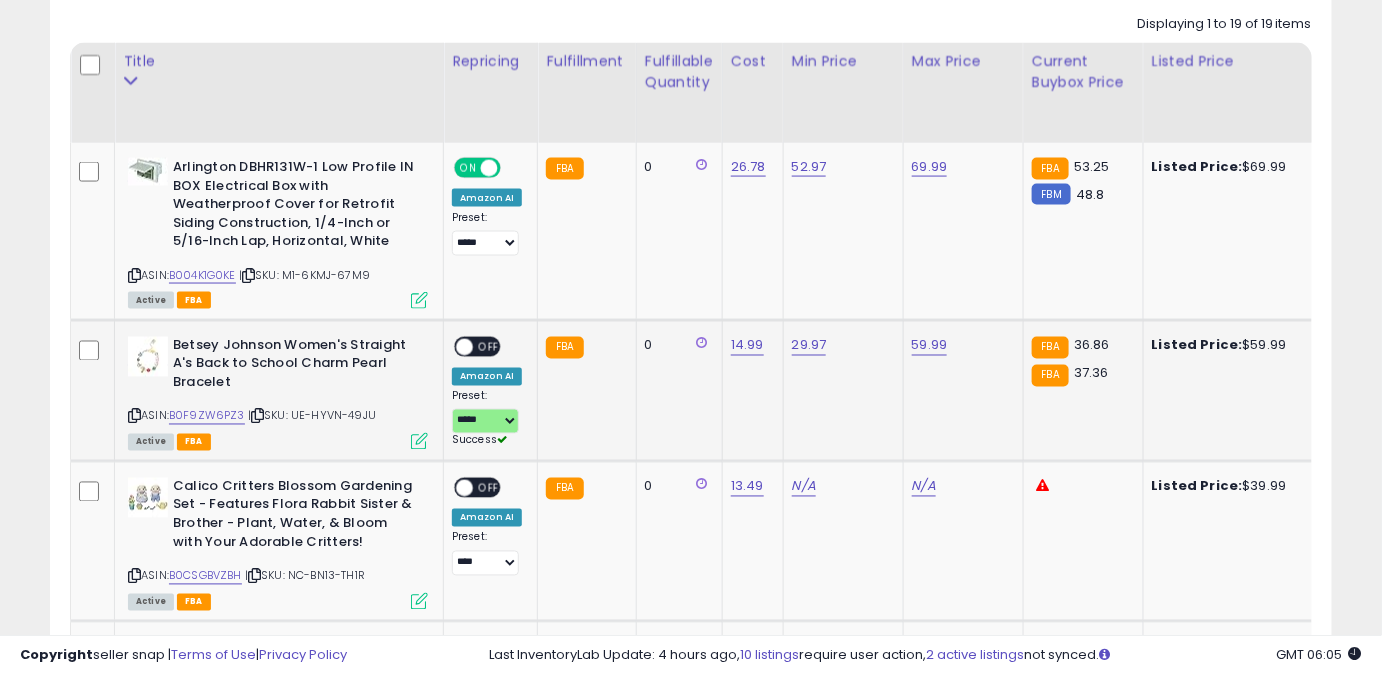 click on "ON   OFF" at bounding box center [455, 346] 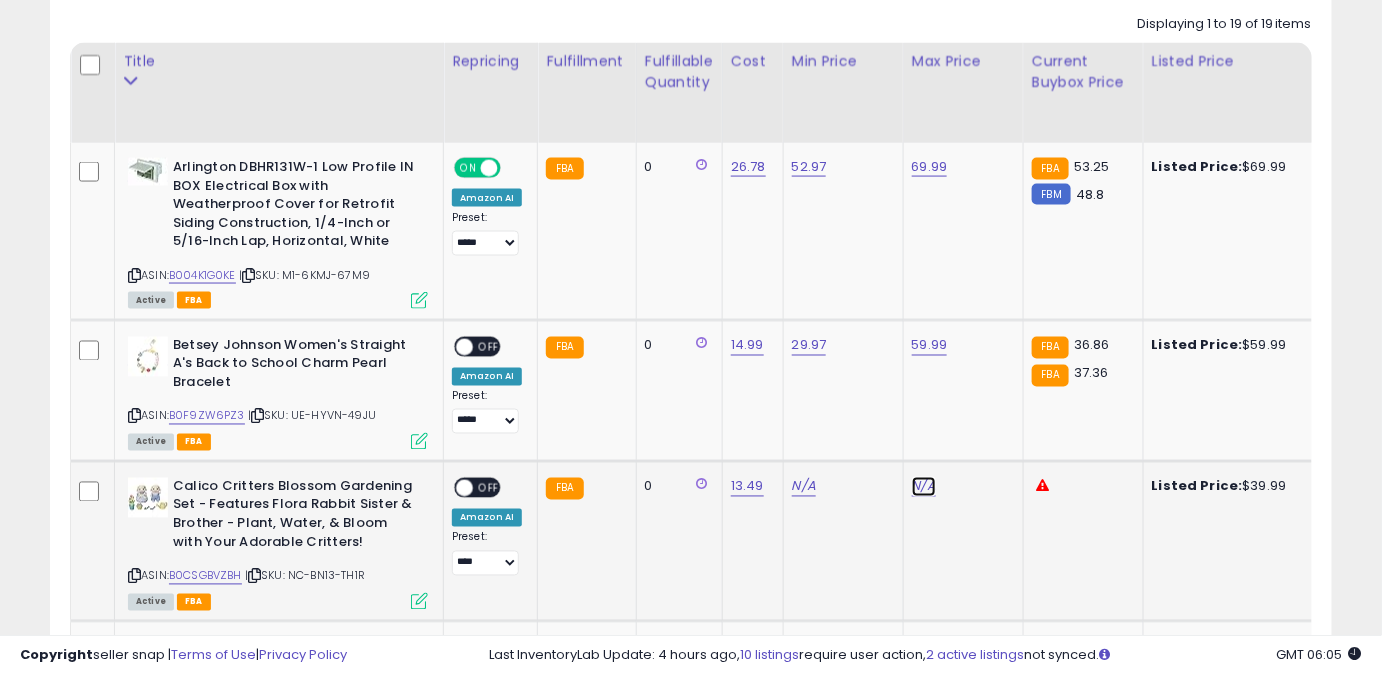 click on "N/A" at bounding box center [924, 487] 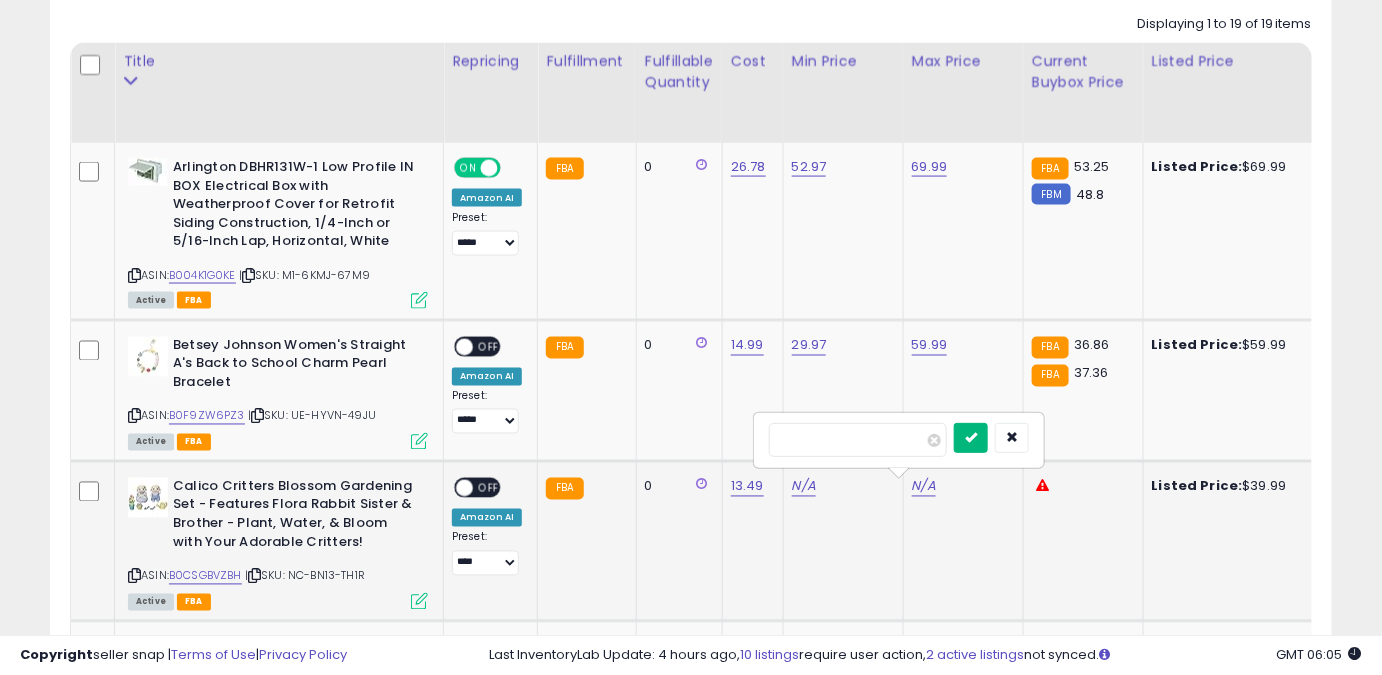 type on "*****" 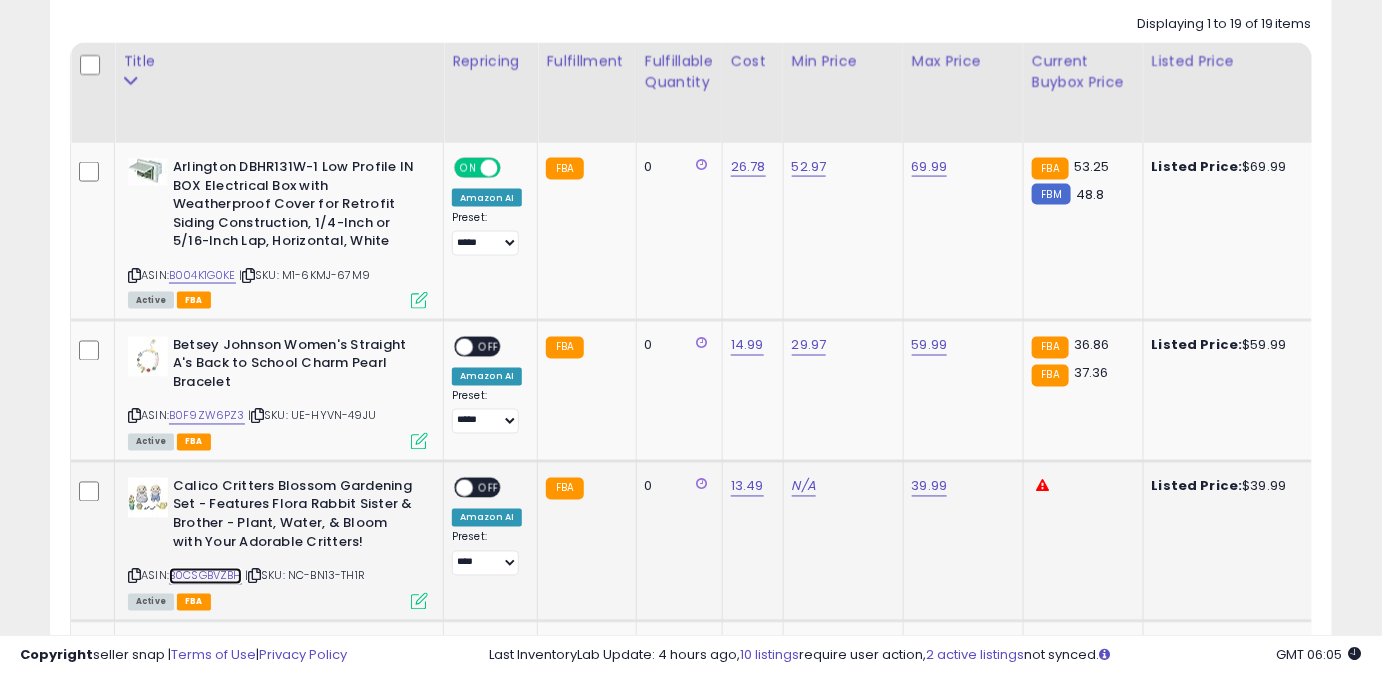 click on "B0CSGBVZBH" at bounding box center [205, 576] 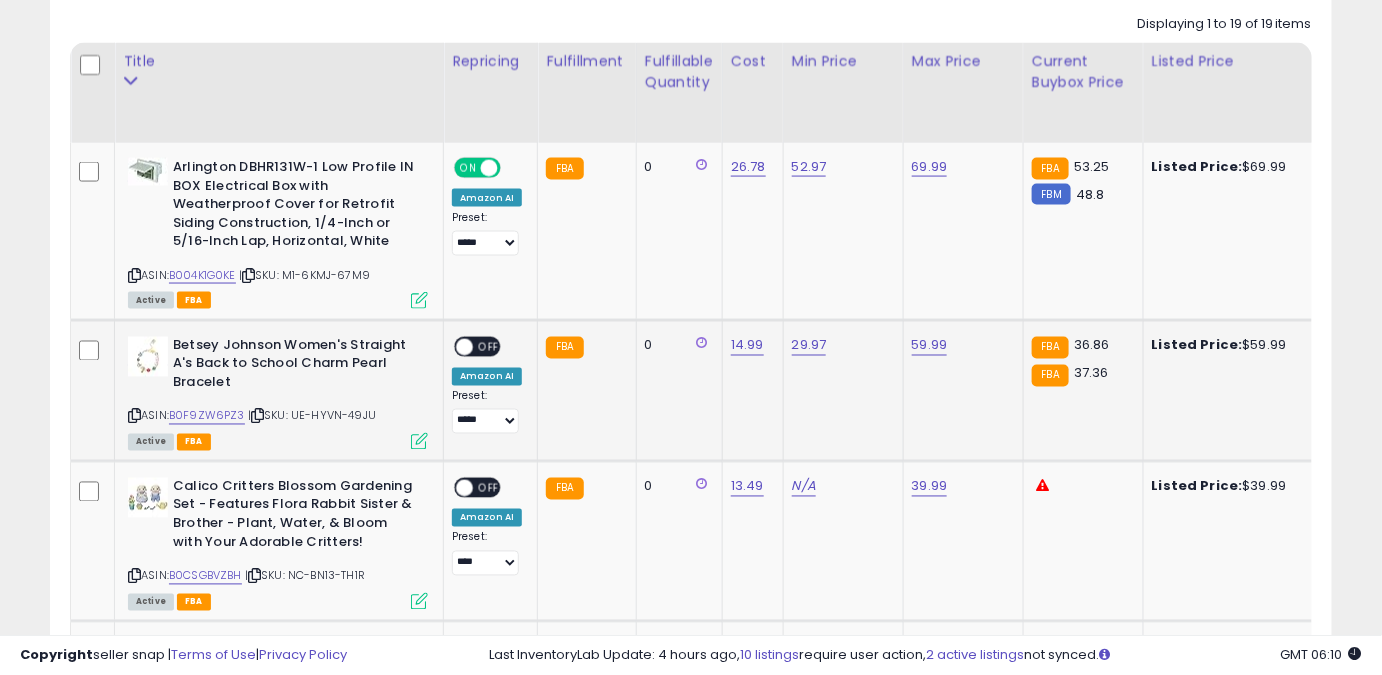 click on "OFF" at bounding box center (489, 346) 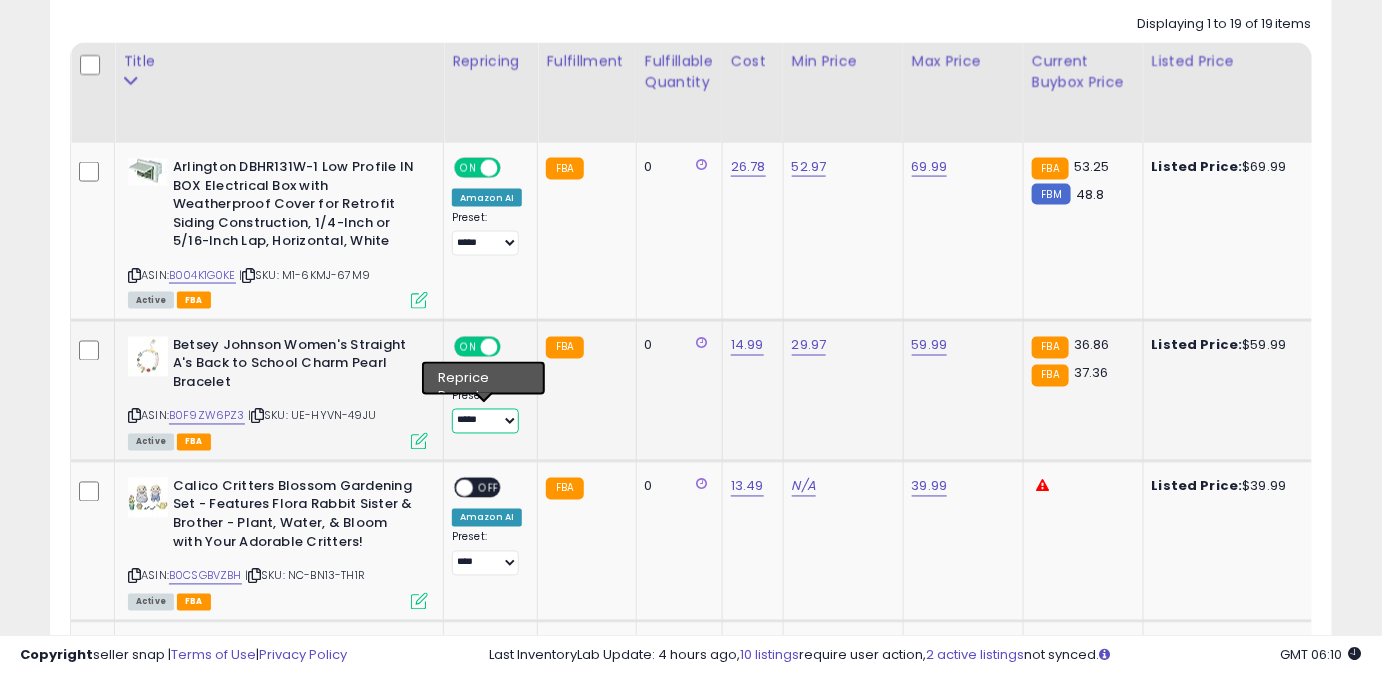 click on "**** ******** *****" at bounding box center [485, 421] 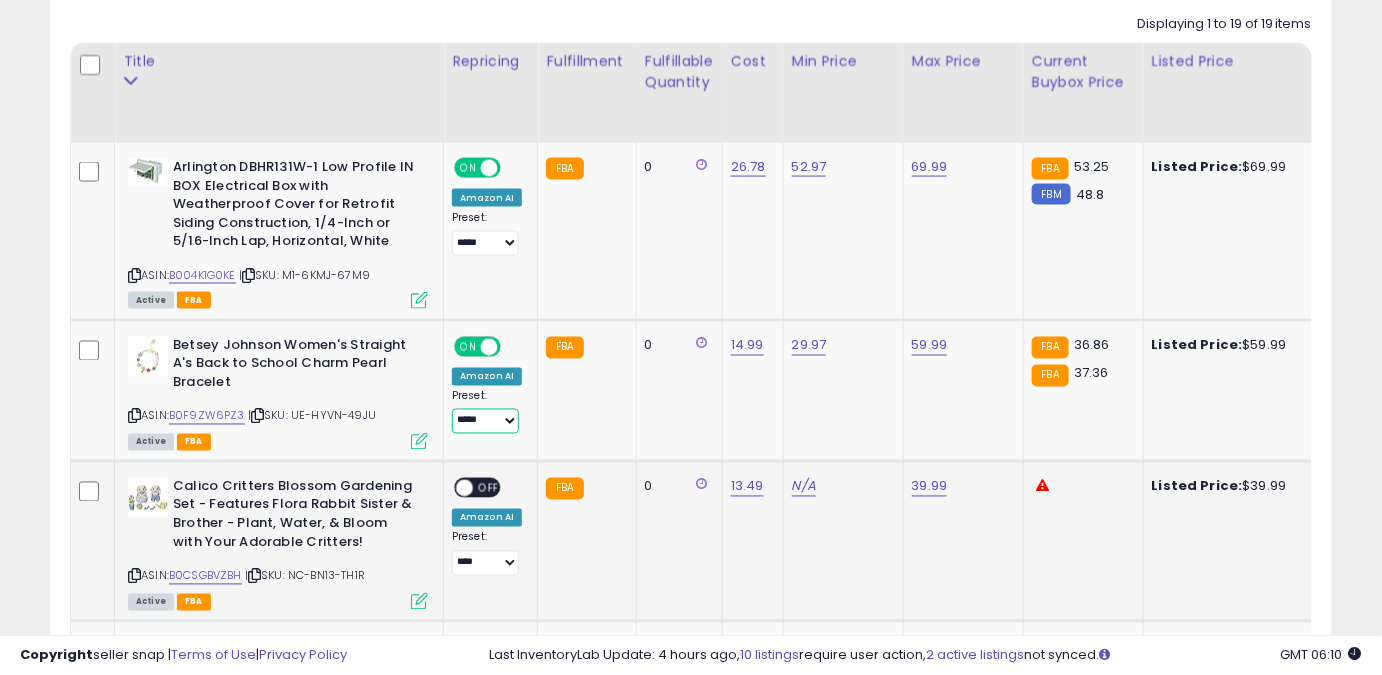 click on "**** ******** *****" at bounding box center (485, 421) 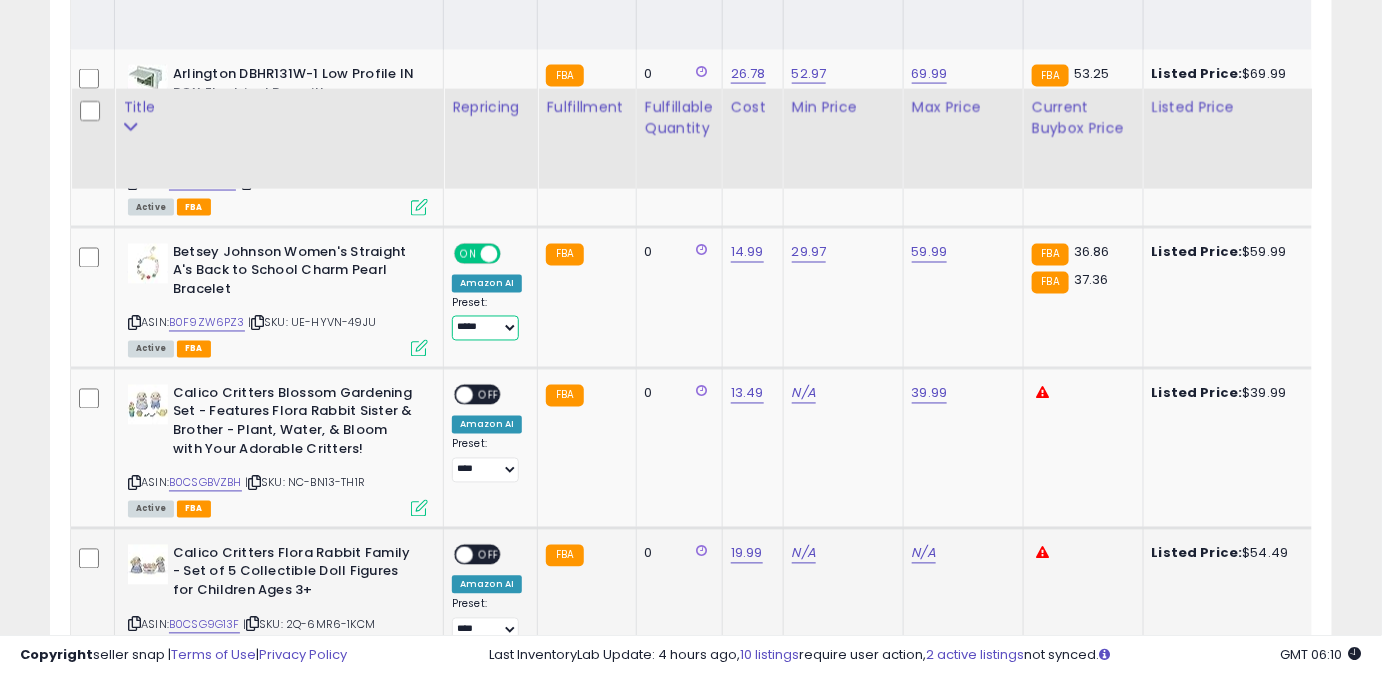 scroll, scrollTop: 1019, scrollLeft: 0, axis: vertical 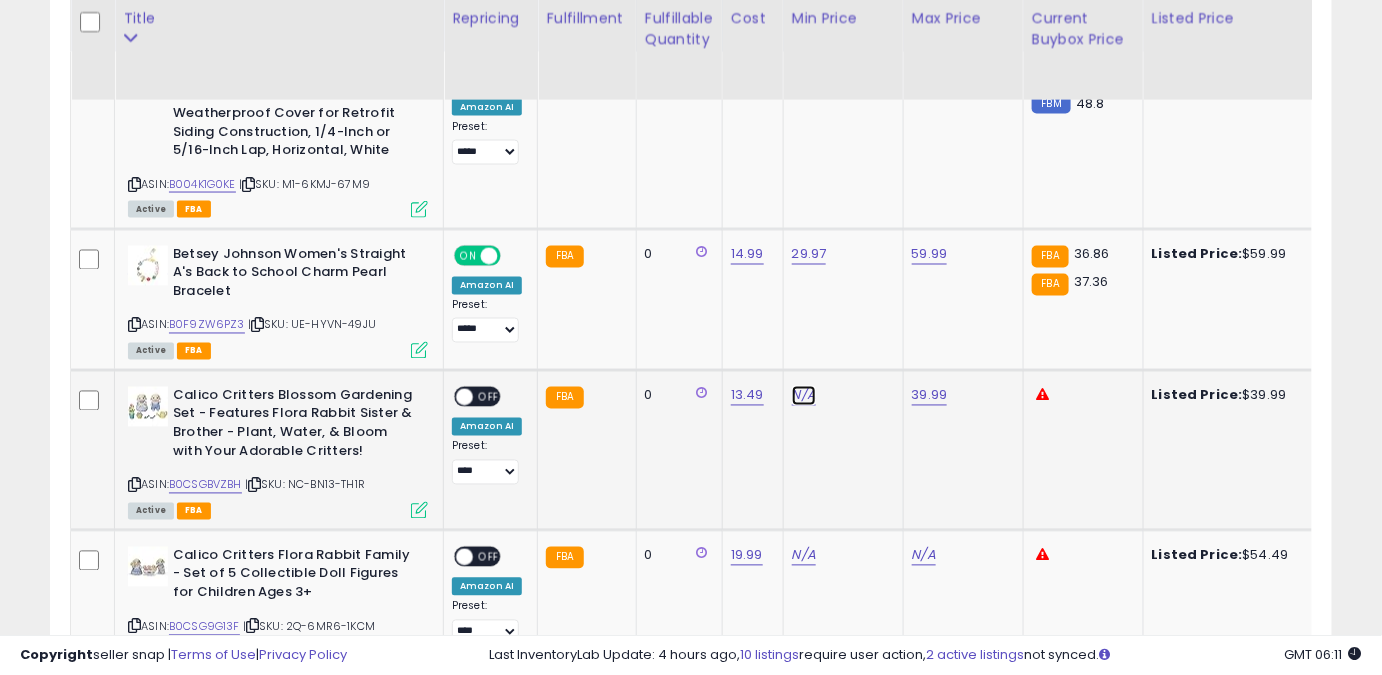click on "N/A" at bounding box center (804, 396) 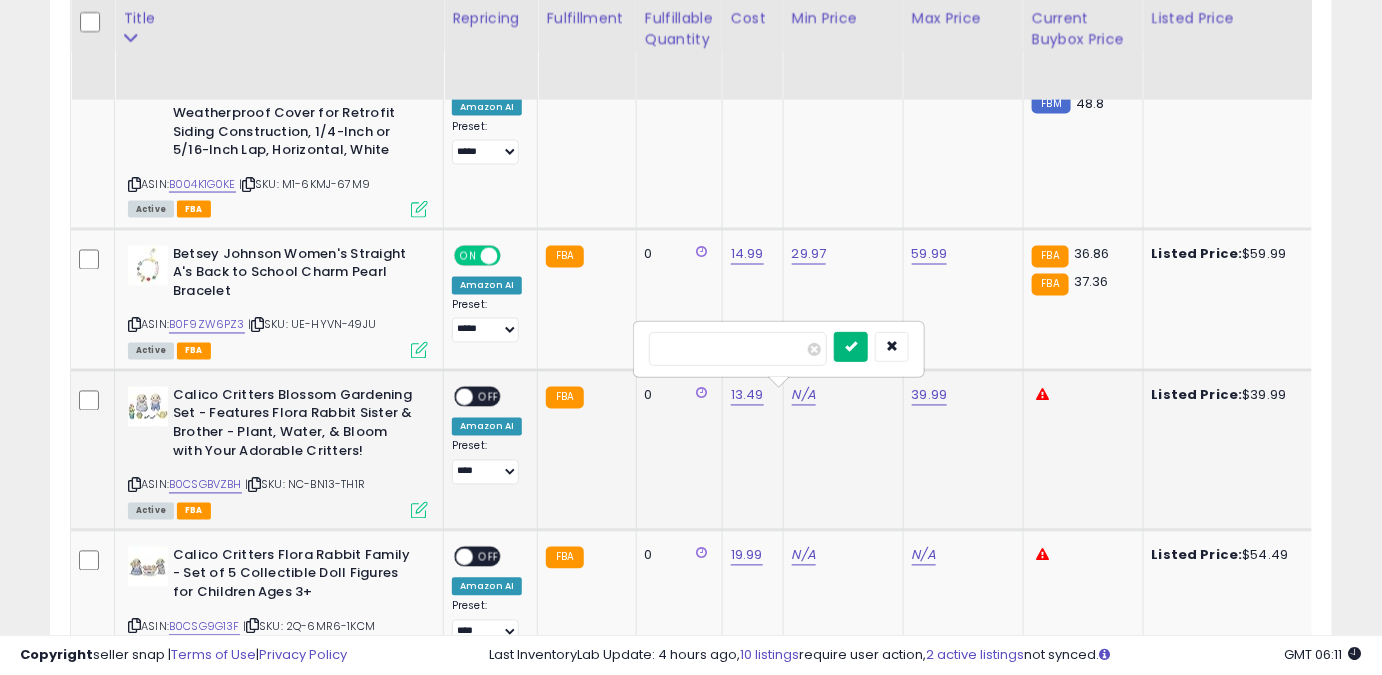 type on "*****" 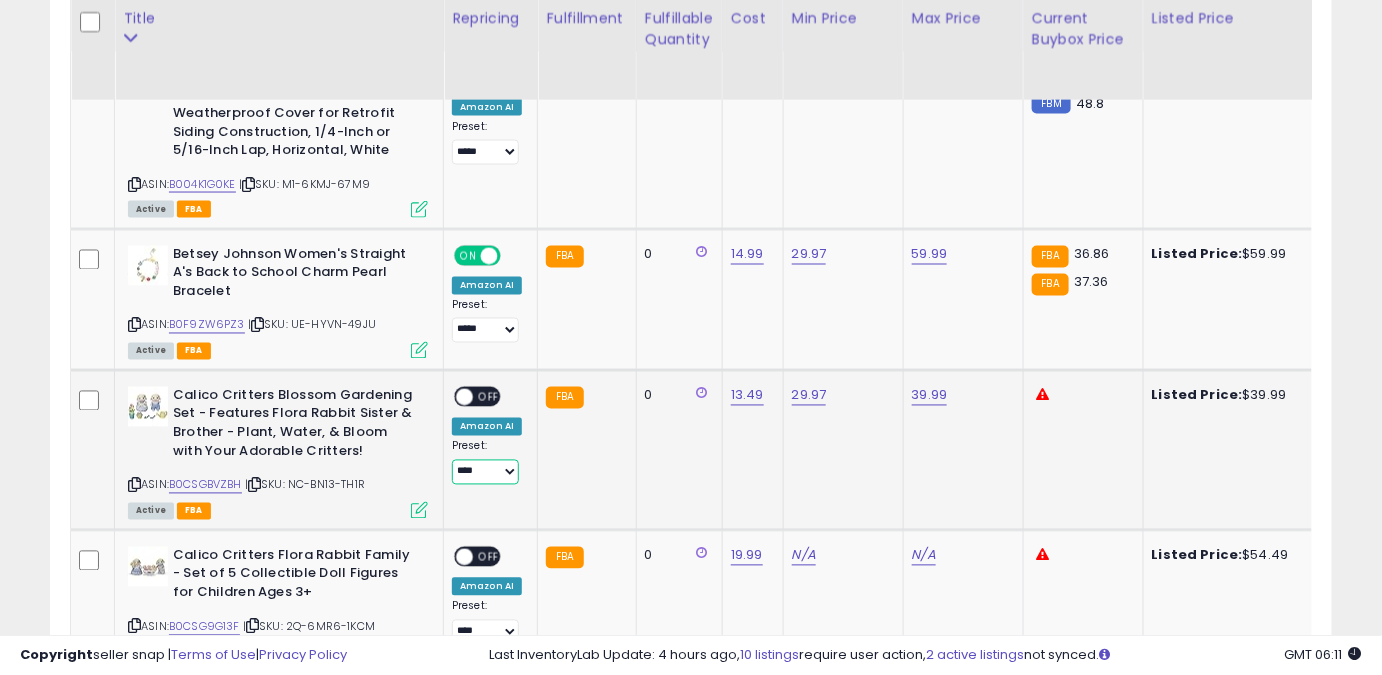 click on "**** ******** *****" at bounding box center (485, 472) 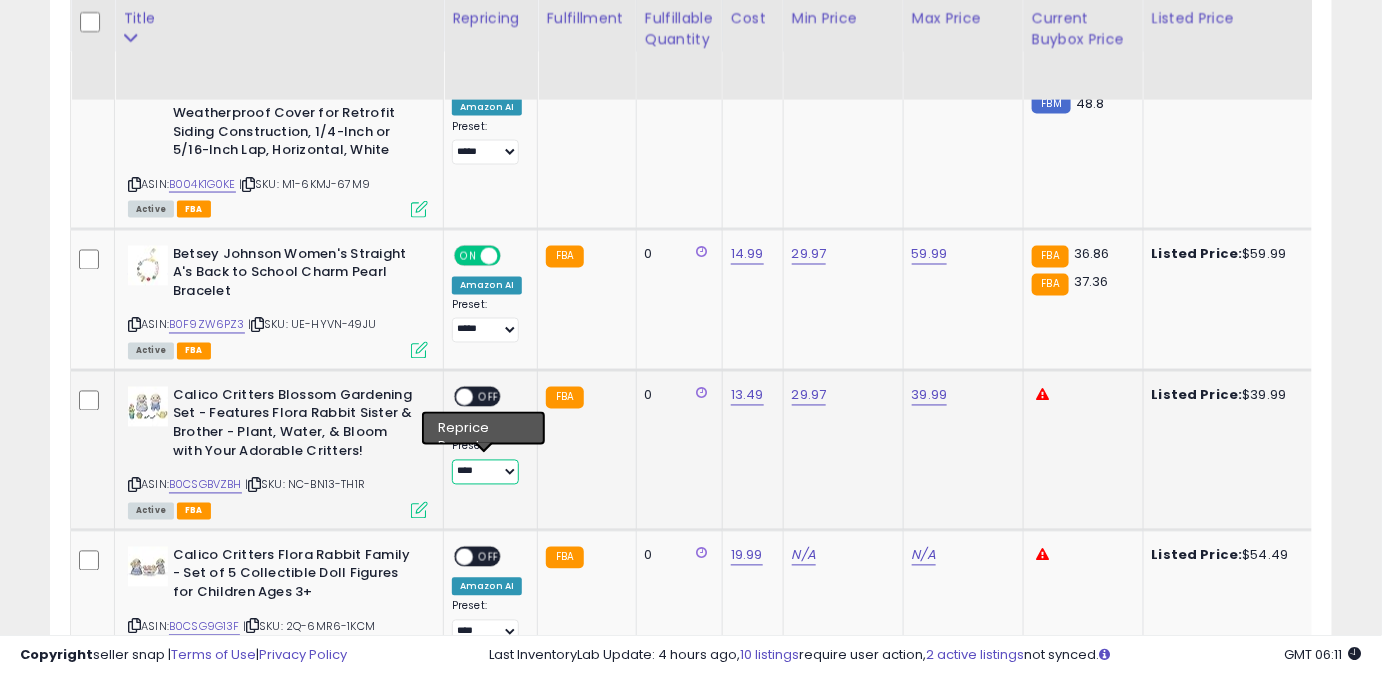 select on "*****" 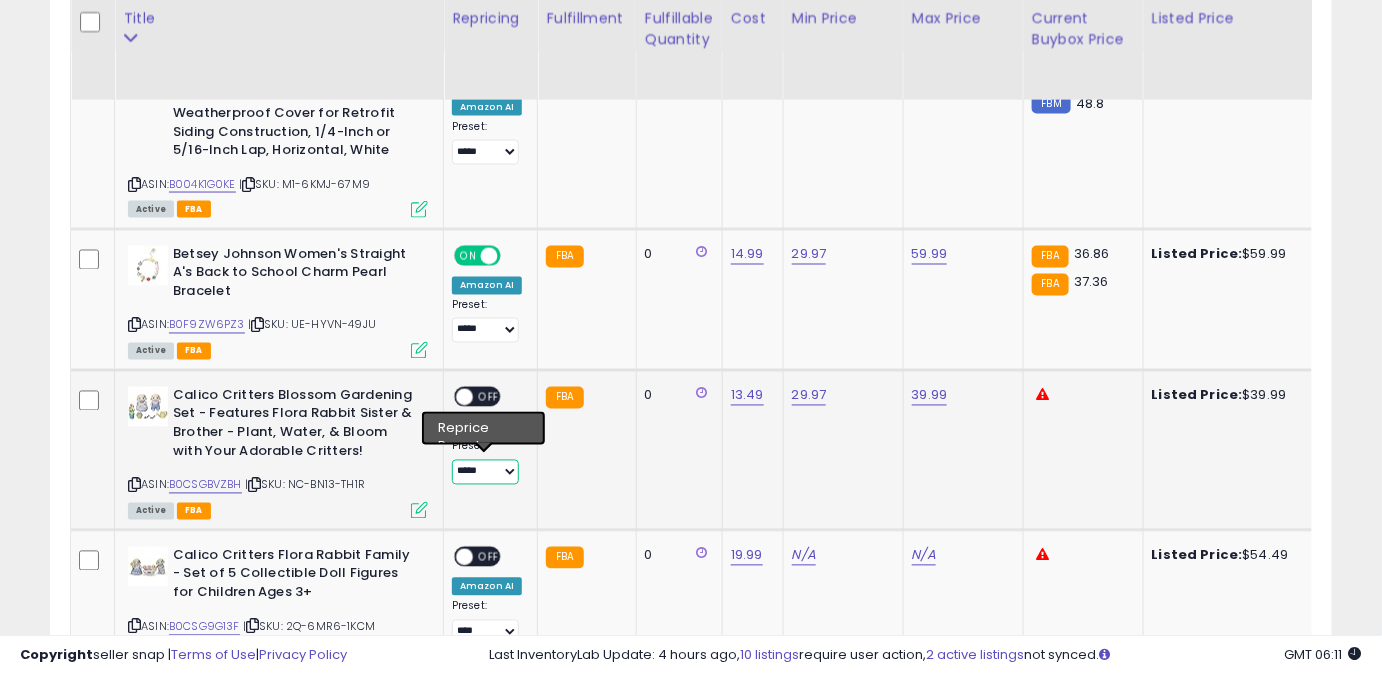 click on "**** ******** *****" at bounding box center (485, 472) 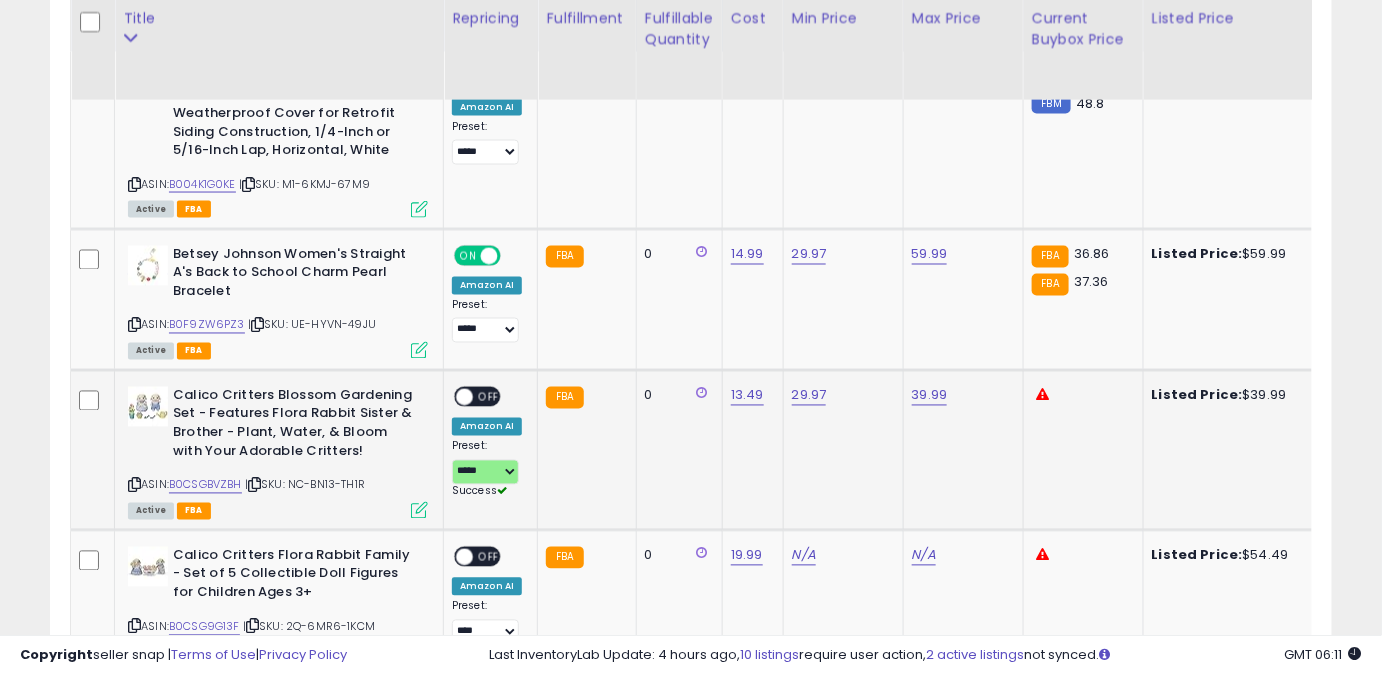 click on "OFF" at bounding box center [489, 397] 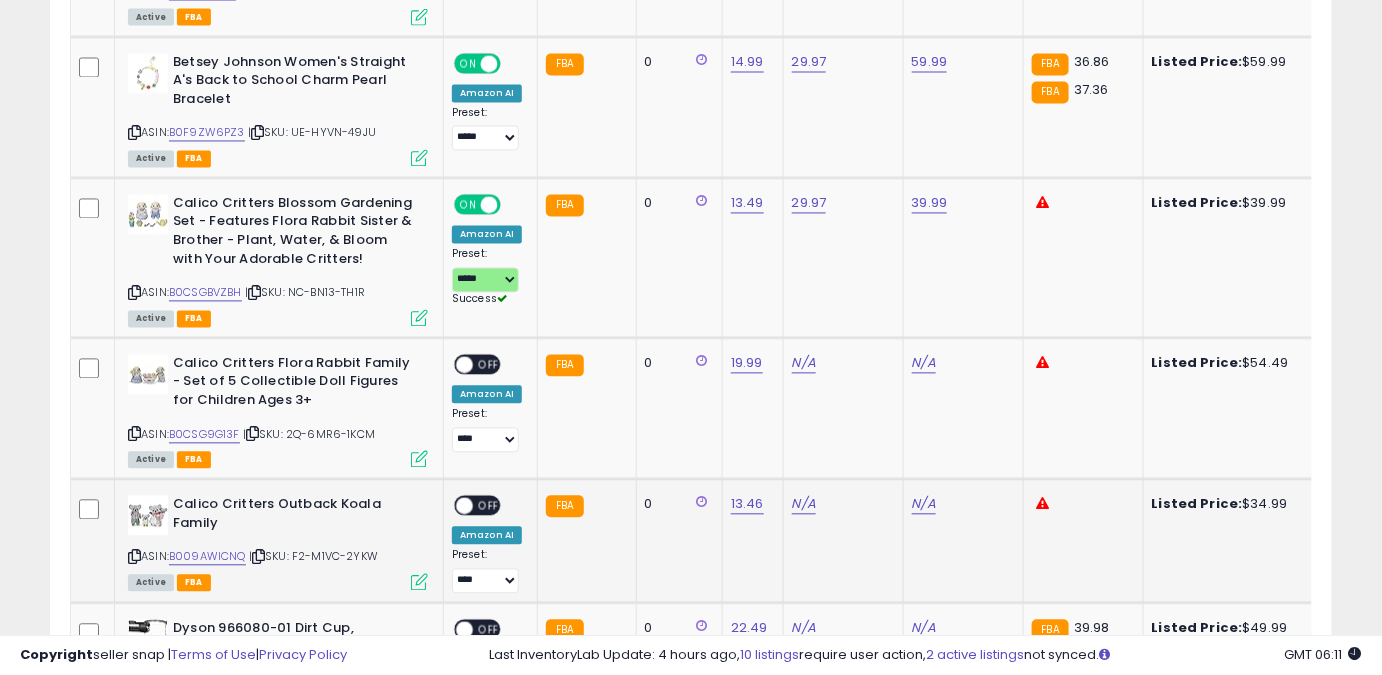scroll, scrollTop: 1292, scrollLeft: 0, axis: vertical 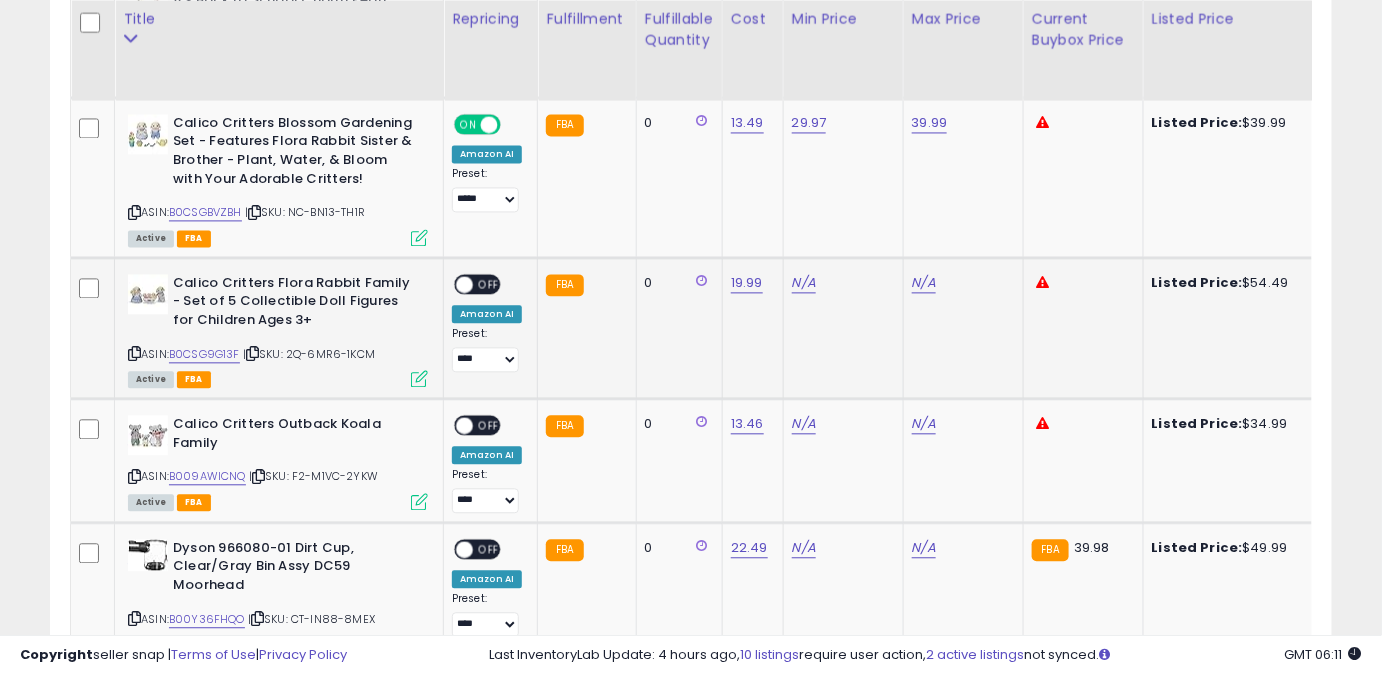 click on "N/A" at bounding box center [960, 283] 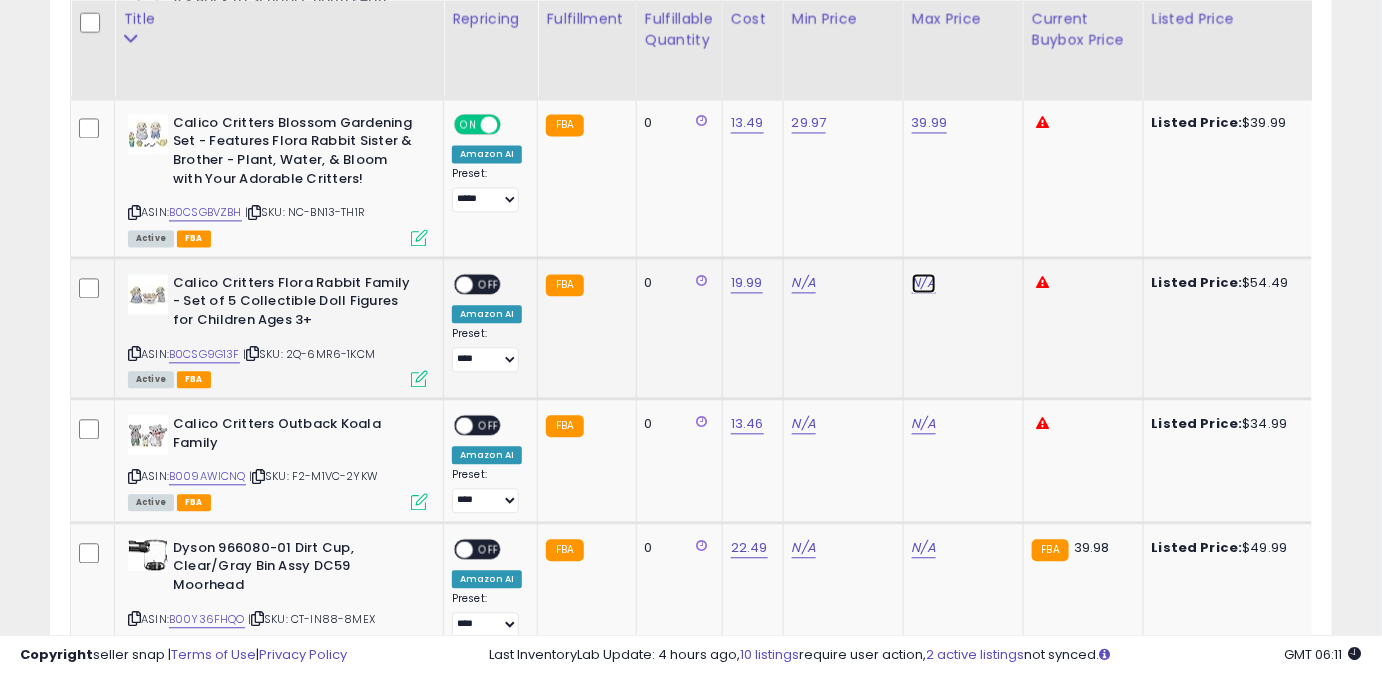 click on "N/A" at bounding box center (924, 283) 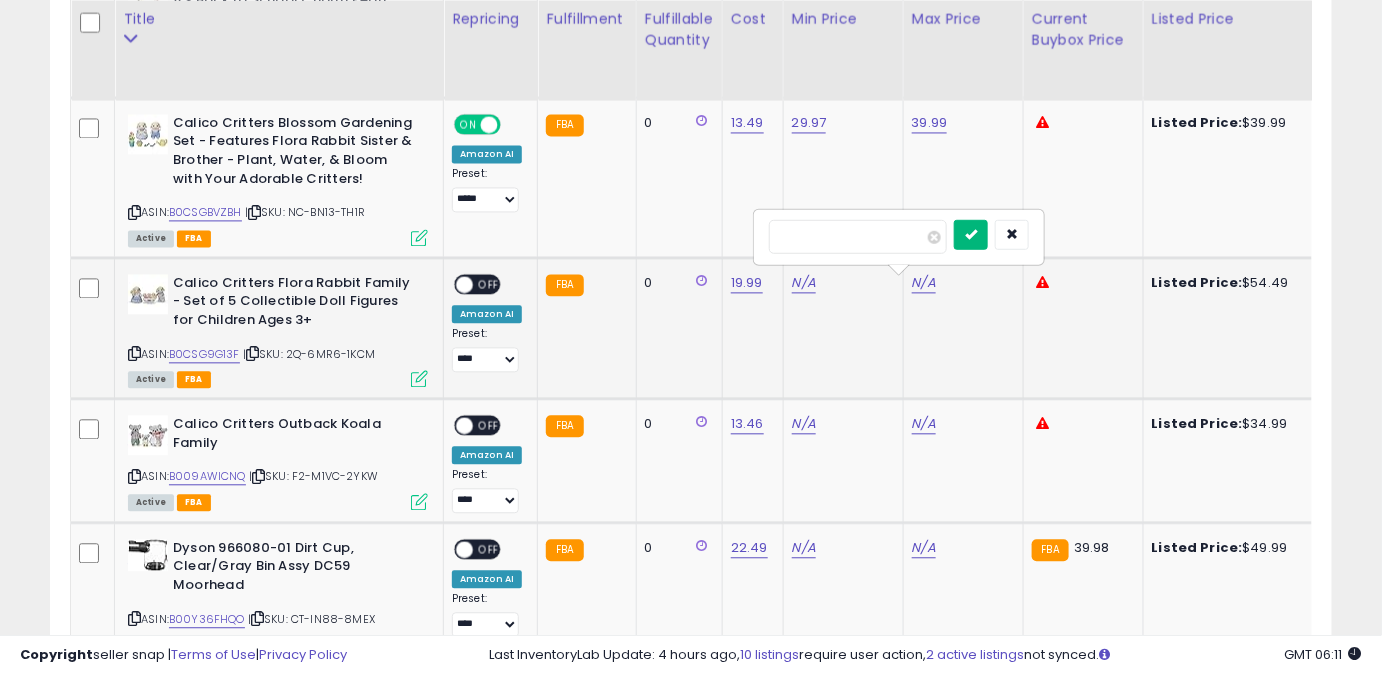 type on "*****" 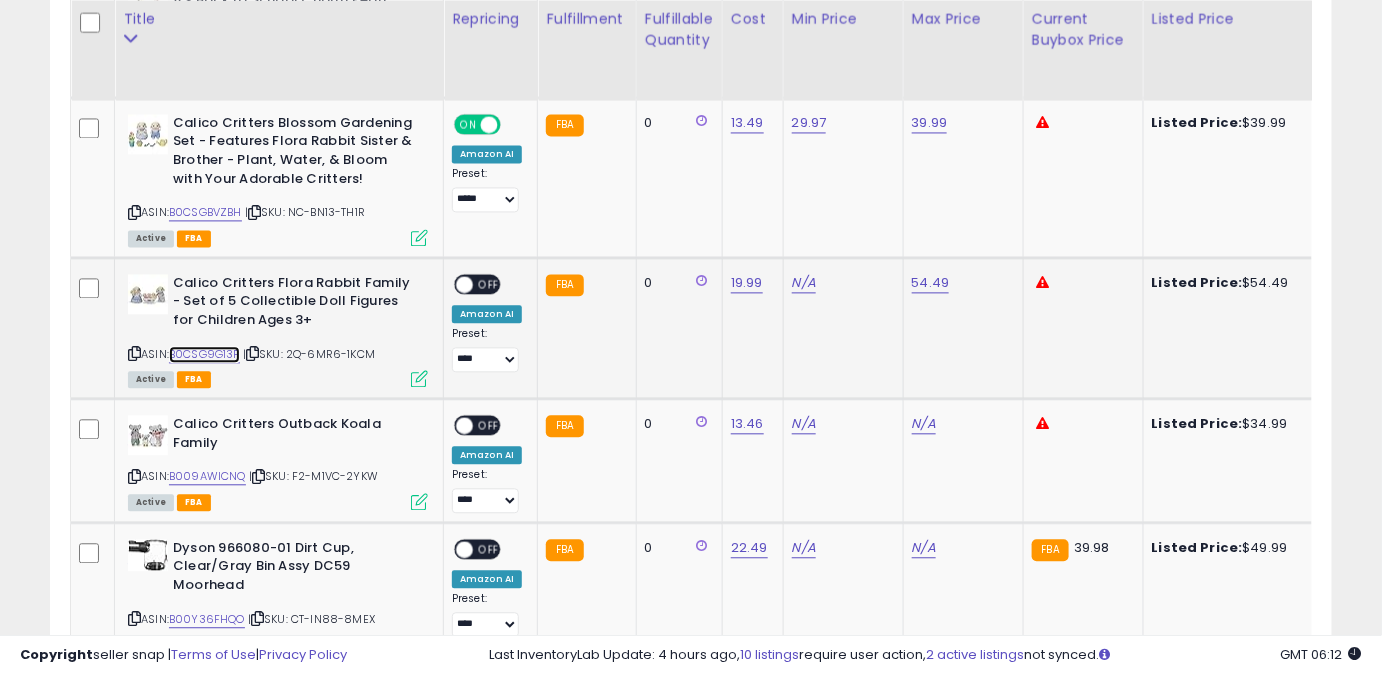 click on "B0CSG9G13F" at bounding box center [204, 354] 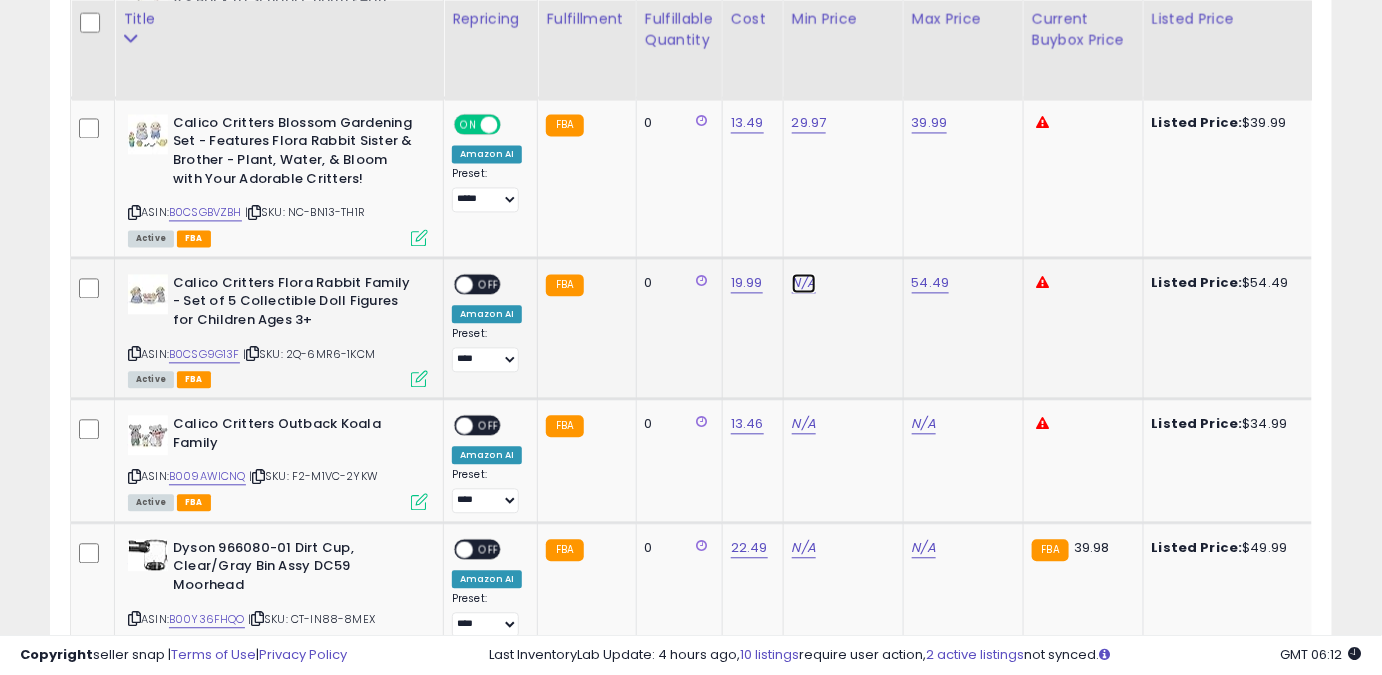click on "N/A" at bounding box center [804, 283] 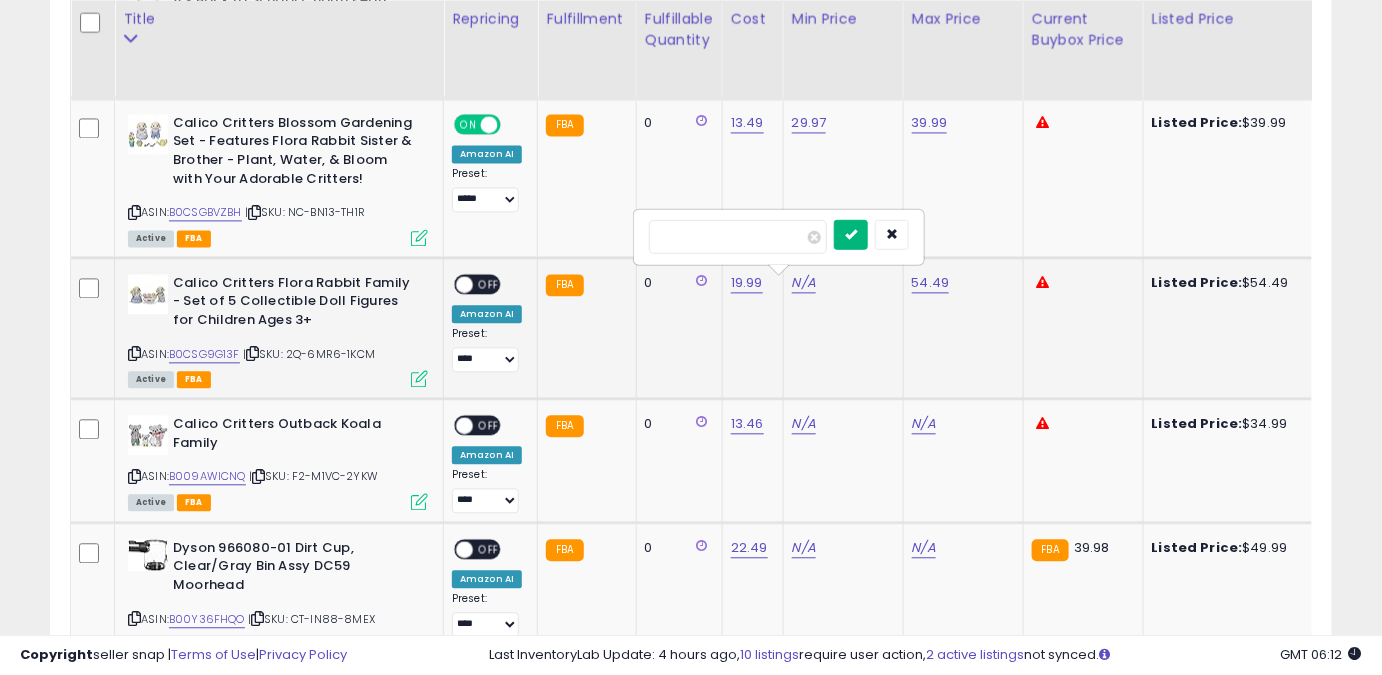 type on "*****" 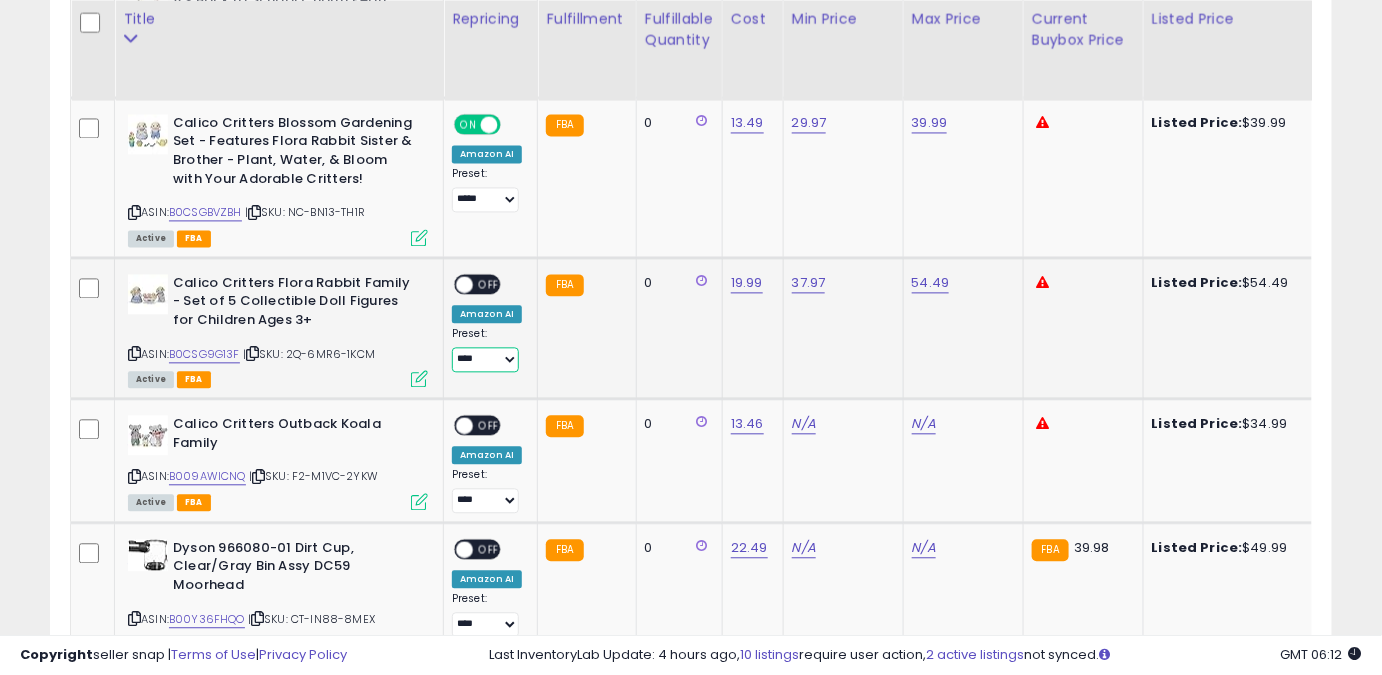 click on "**** ******** *****" at bounding box center (485, 359) 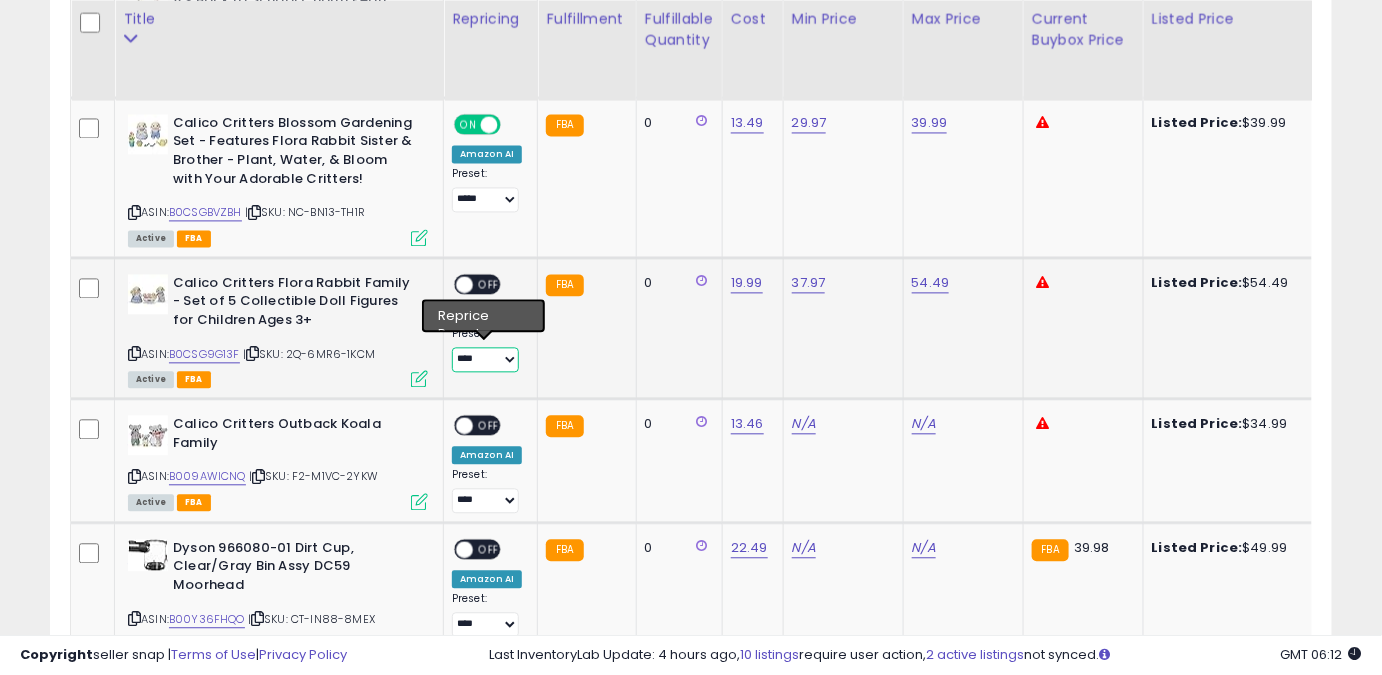 select on "*****" 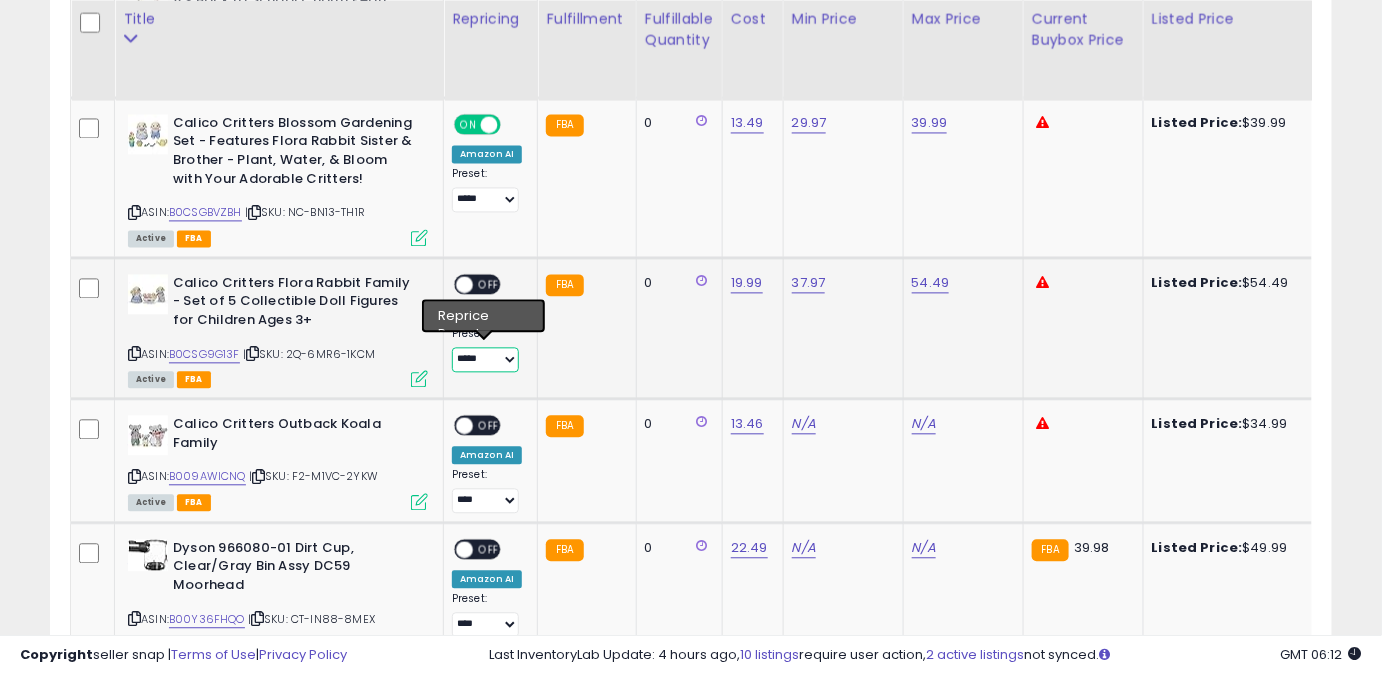 click on "**** ******** *****" at bounding box center (485, 359) 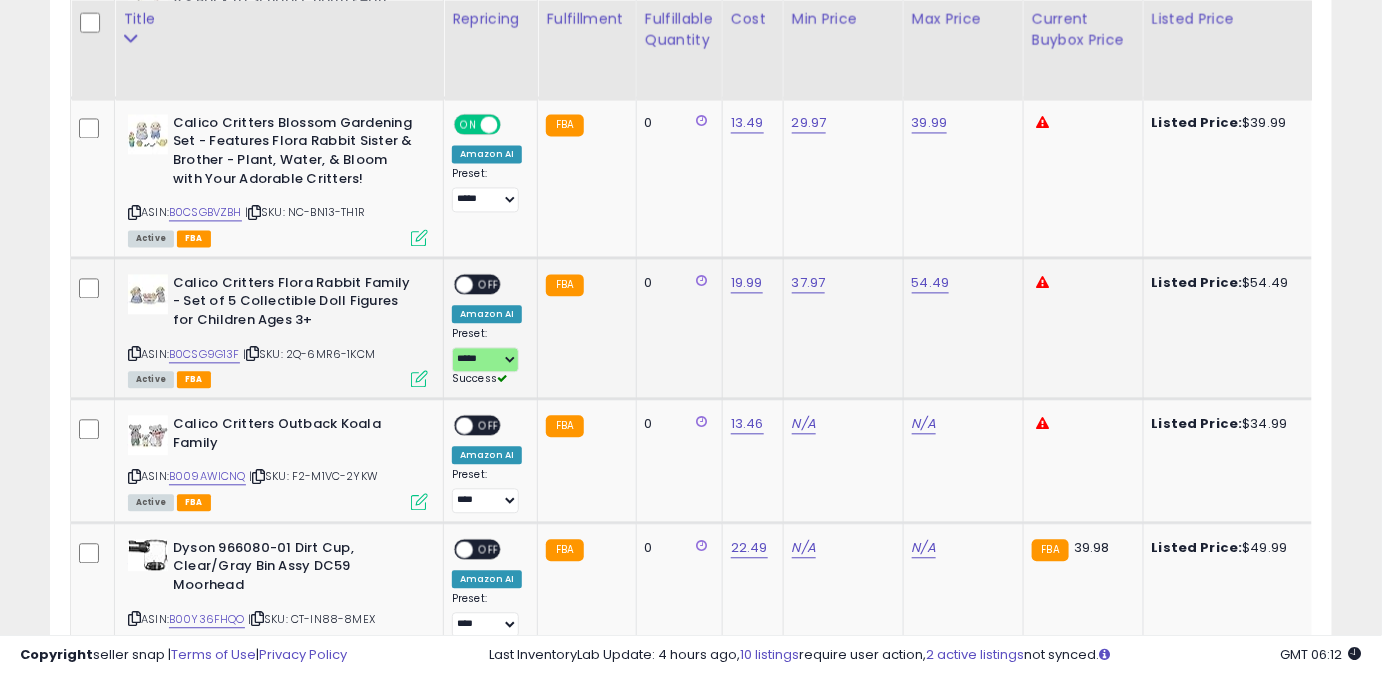 click on "OFF" at bounding box center [489, 283] 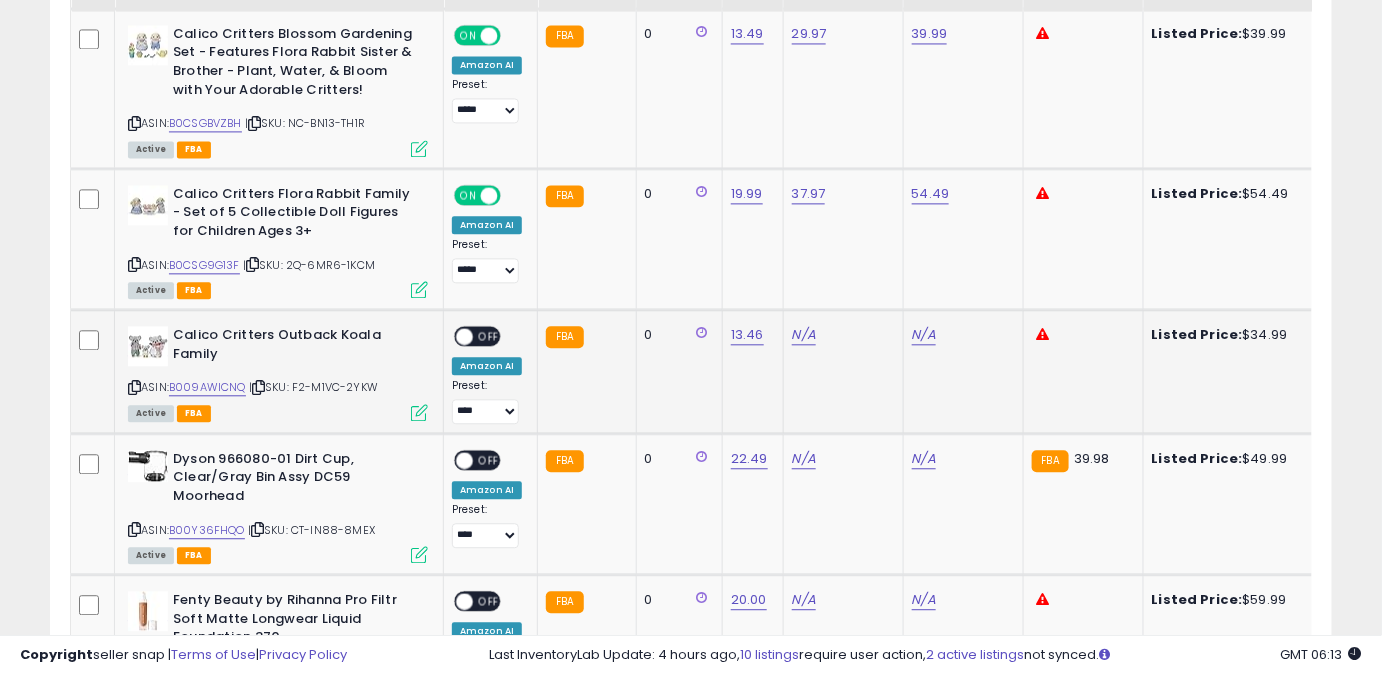 scroll, scrollTop: 1383, scrollLeft: 0, axis: vertical 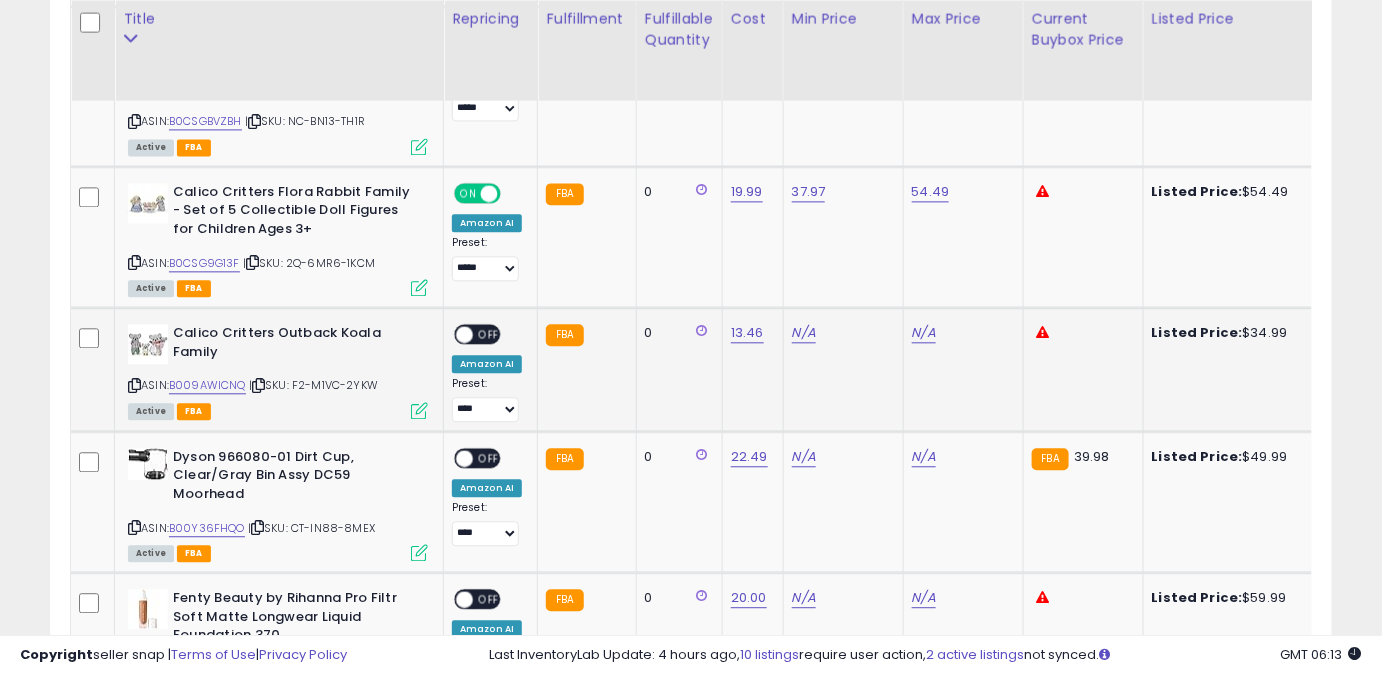 click on "N/A" at bounding box center [960, 333] 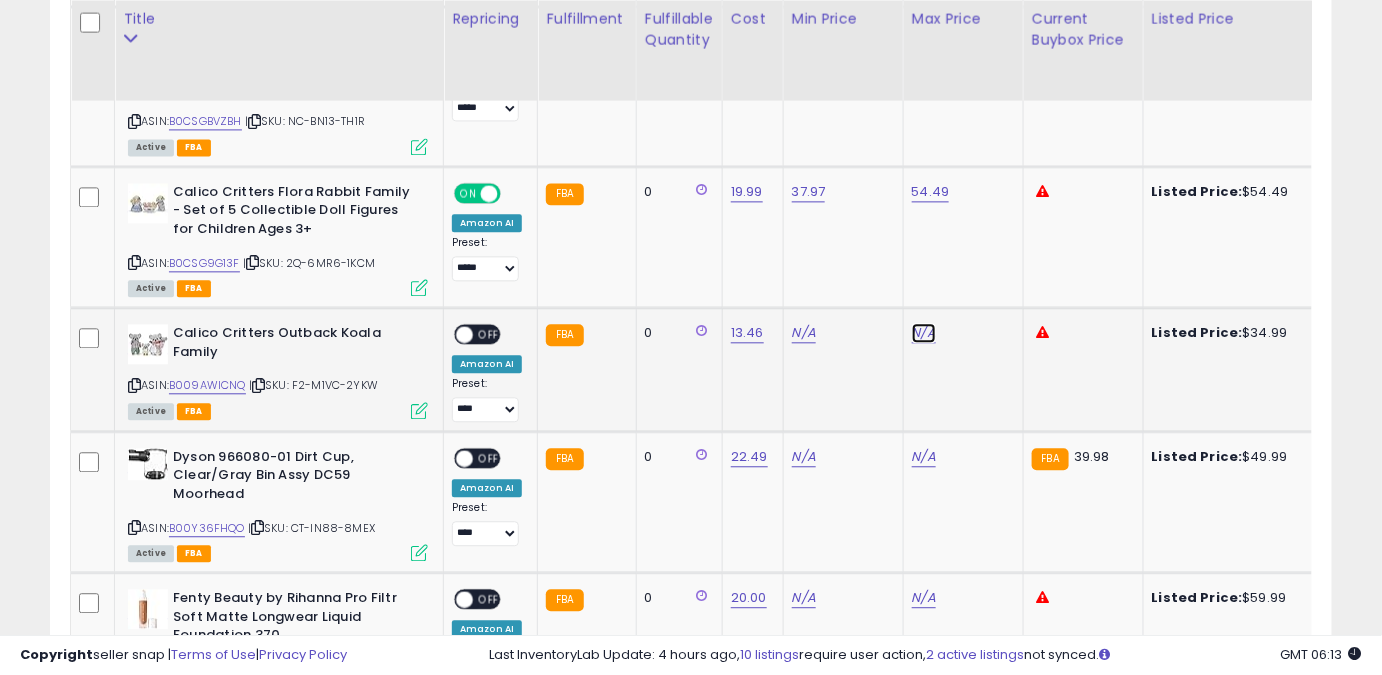 click on "N/A" at bounding box center (924, 333) 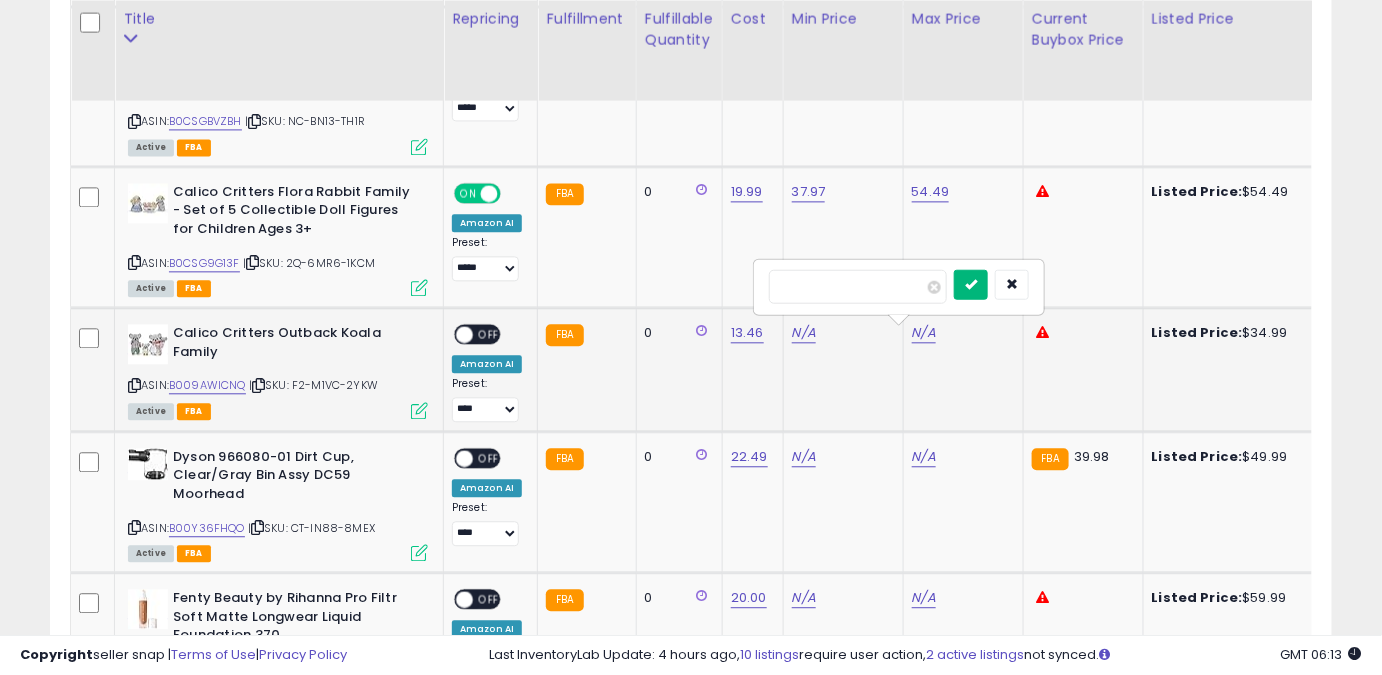type on "*****" 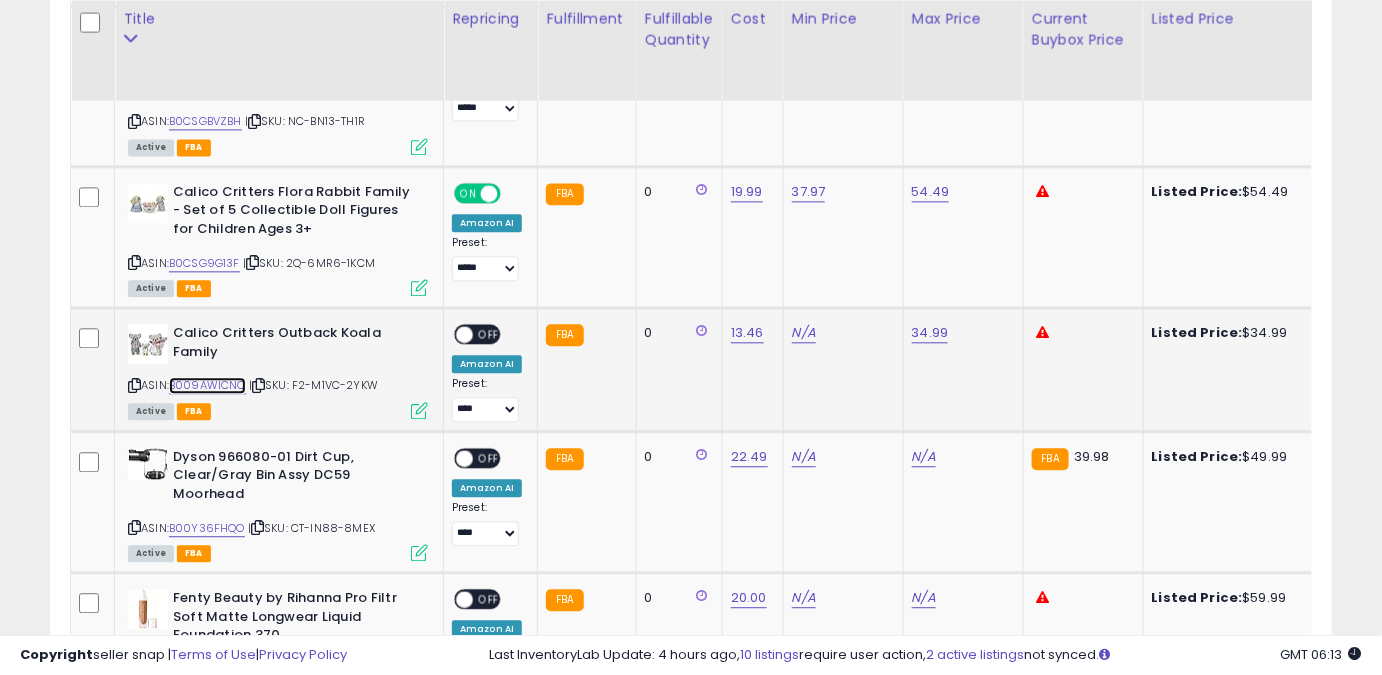 click on "B009AWICNQ" at bounding box center (207, 385) 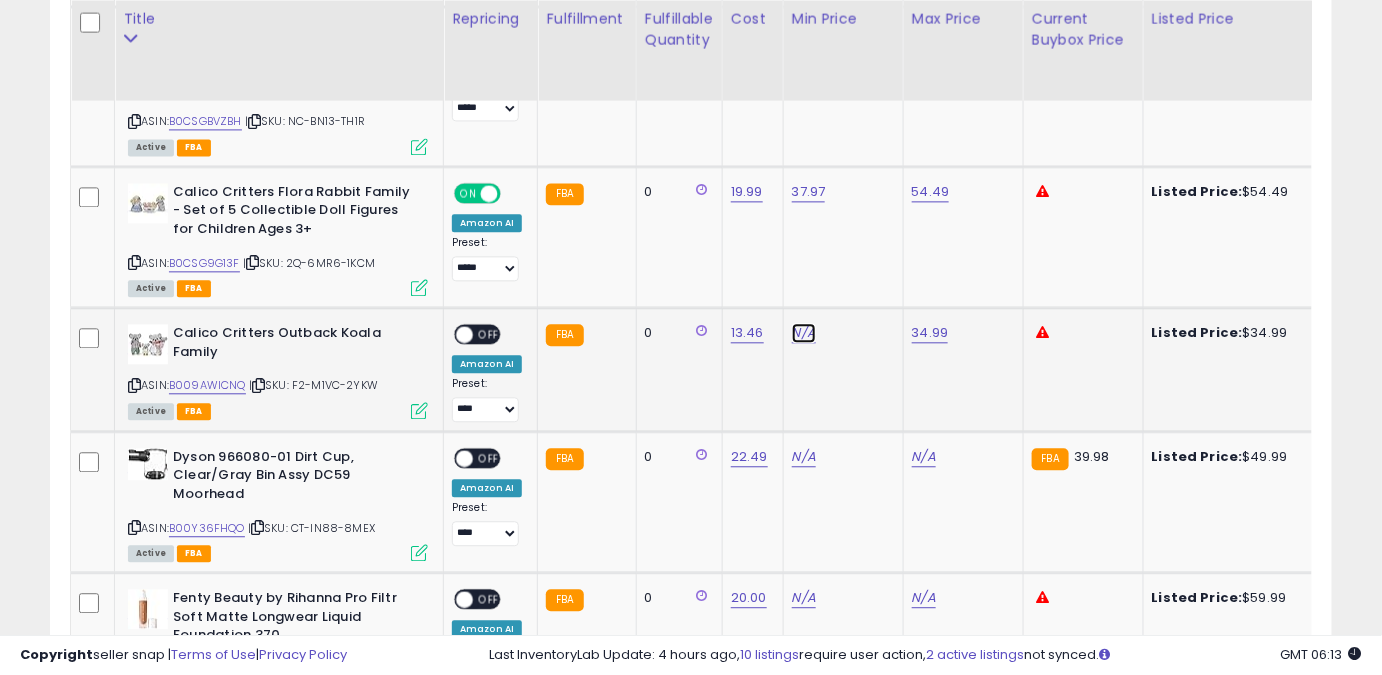 click on "N/A" at bounding box center (804, 333) 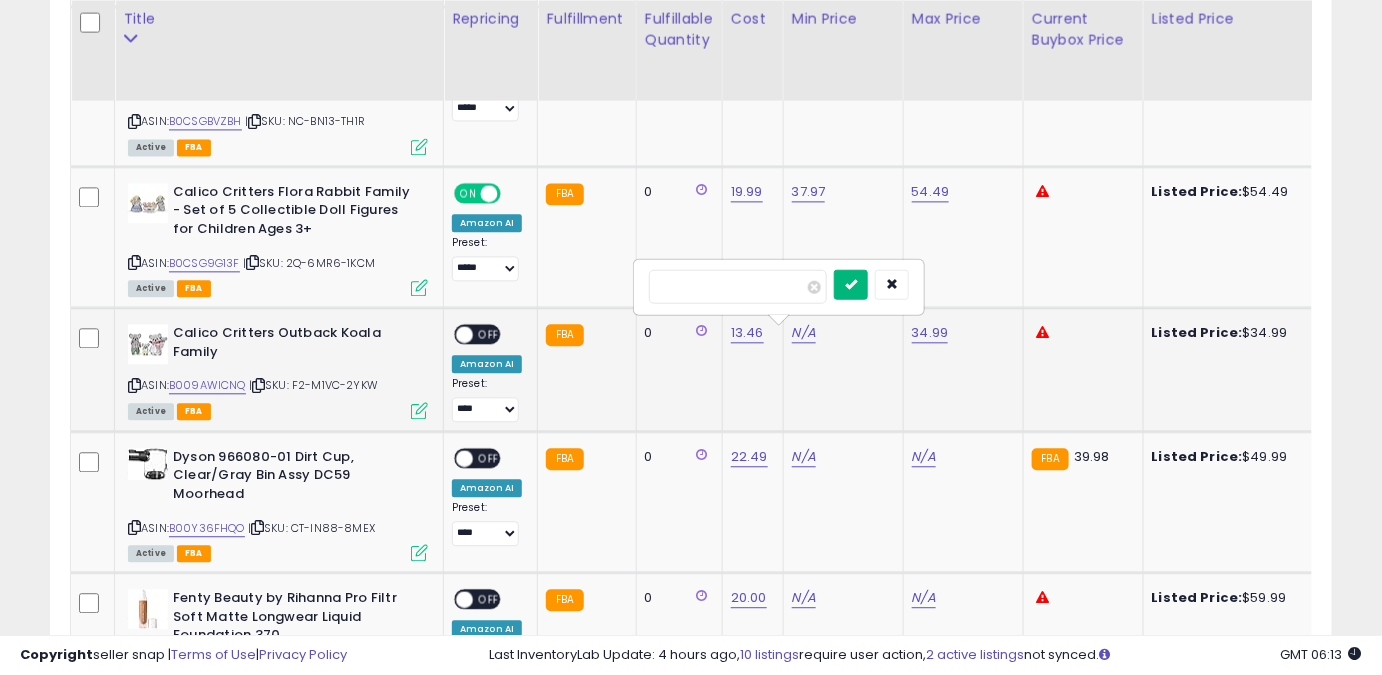 type on "*****" 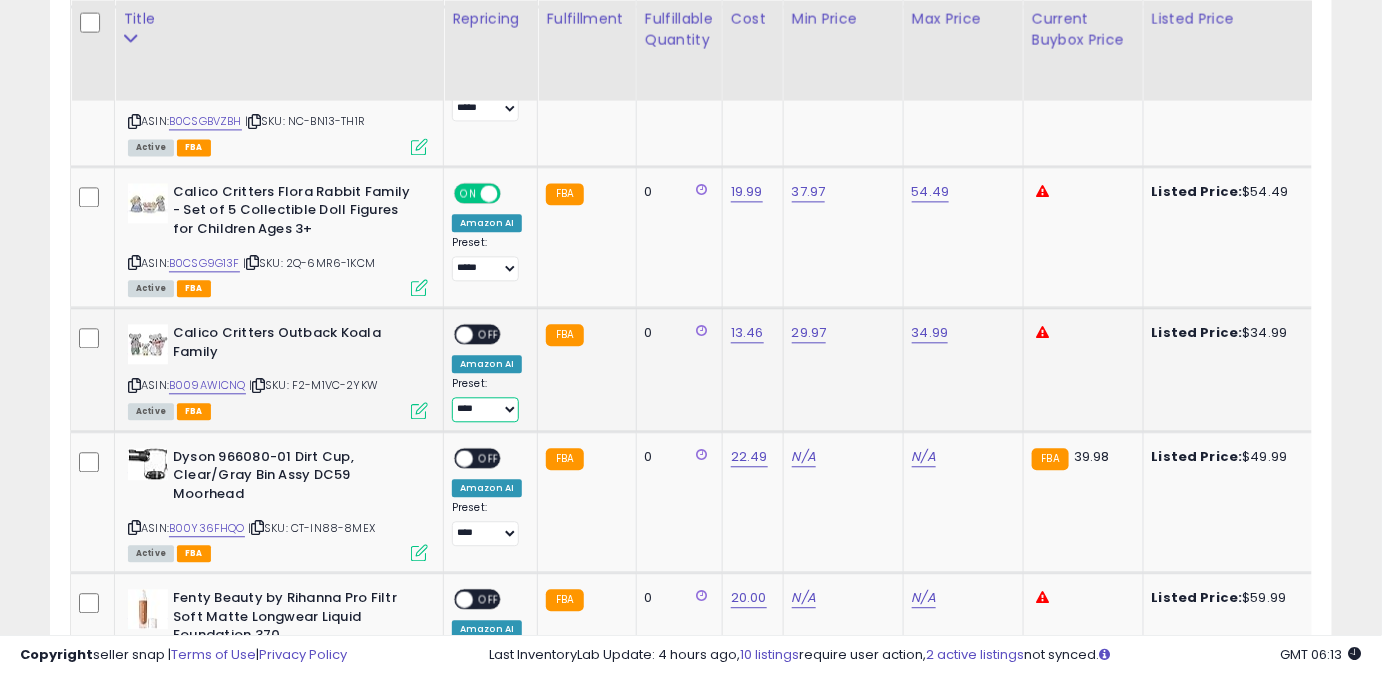 click on "**** ******** *****" at bounding box center (485, 409) 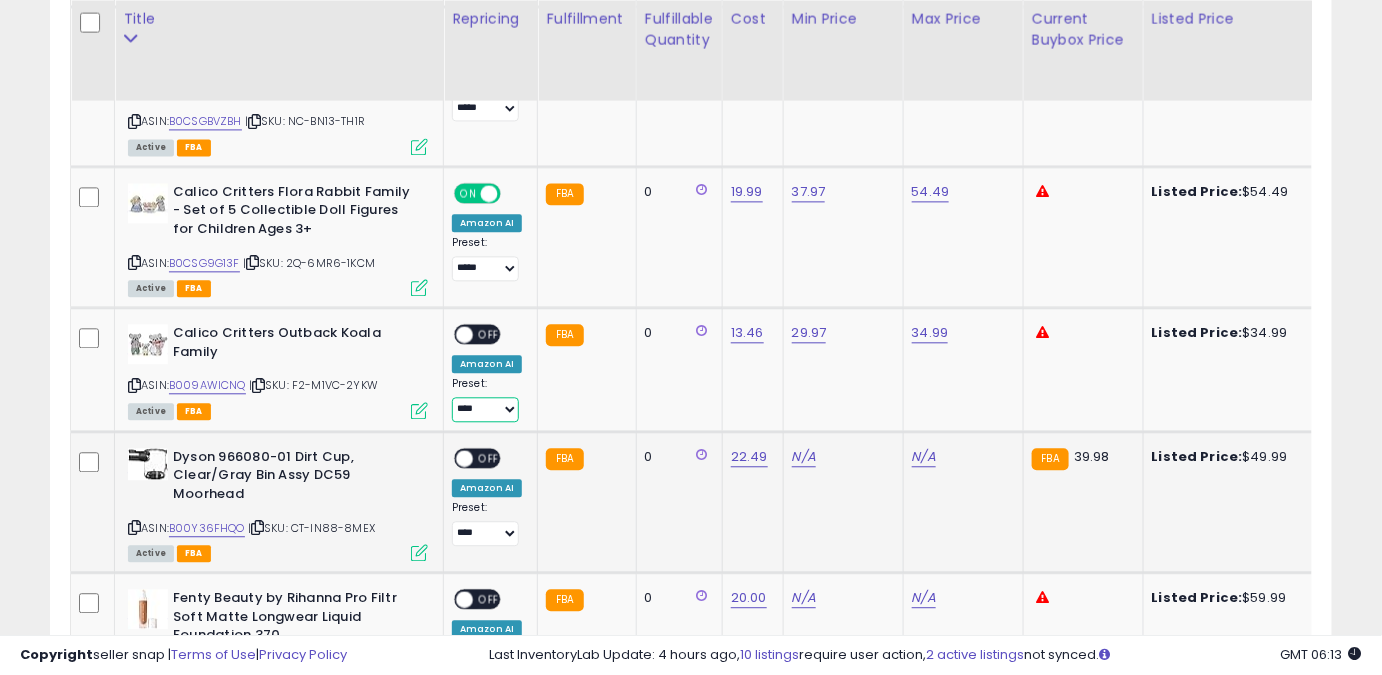 select on "*****" 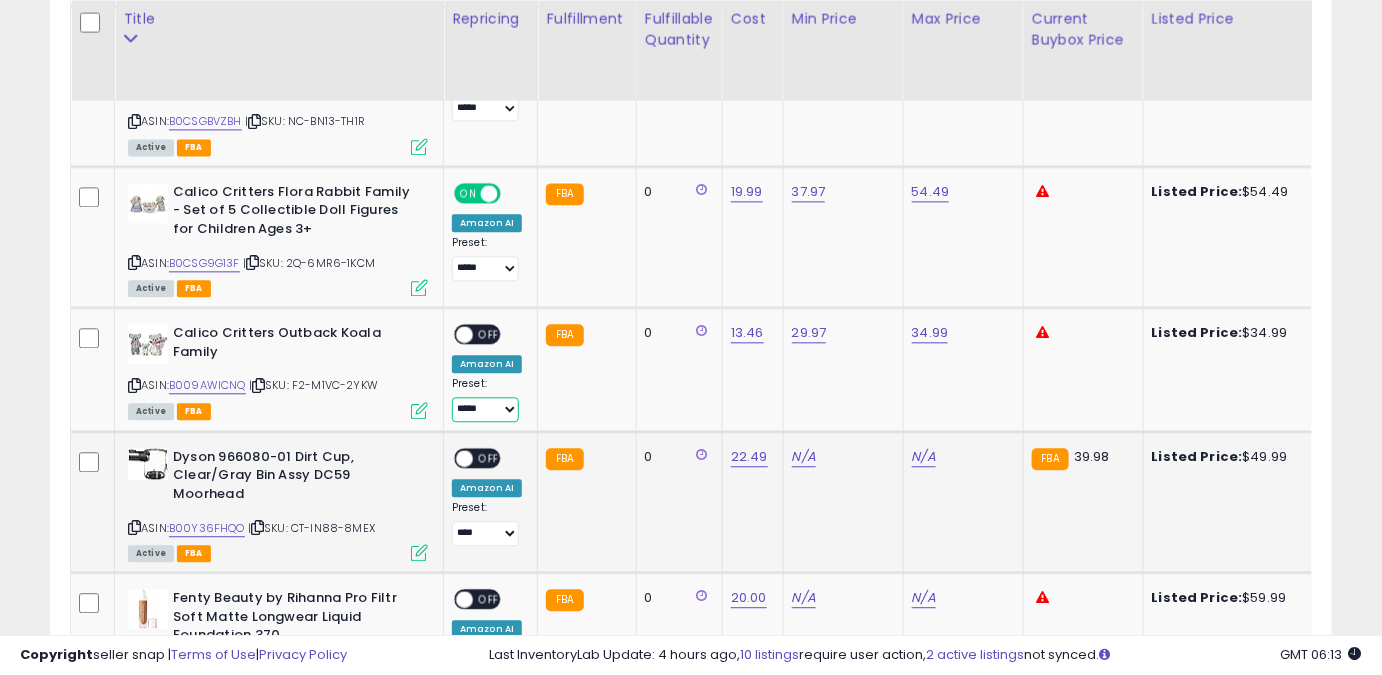 click on "**** ******** *****" at bounding box center [485, 409] 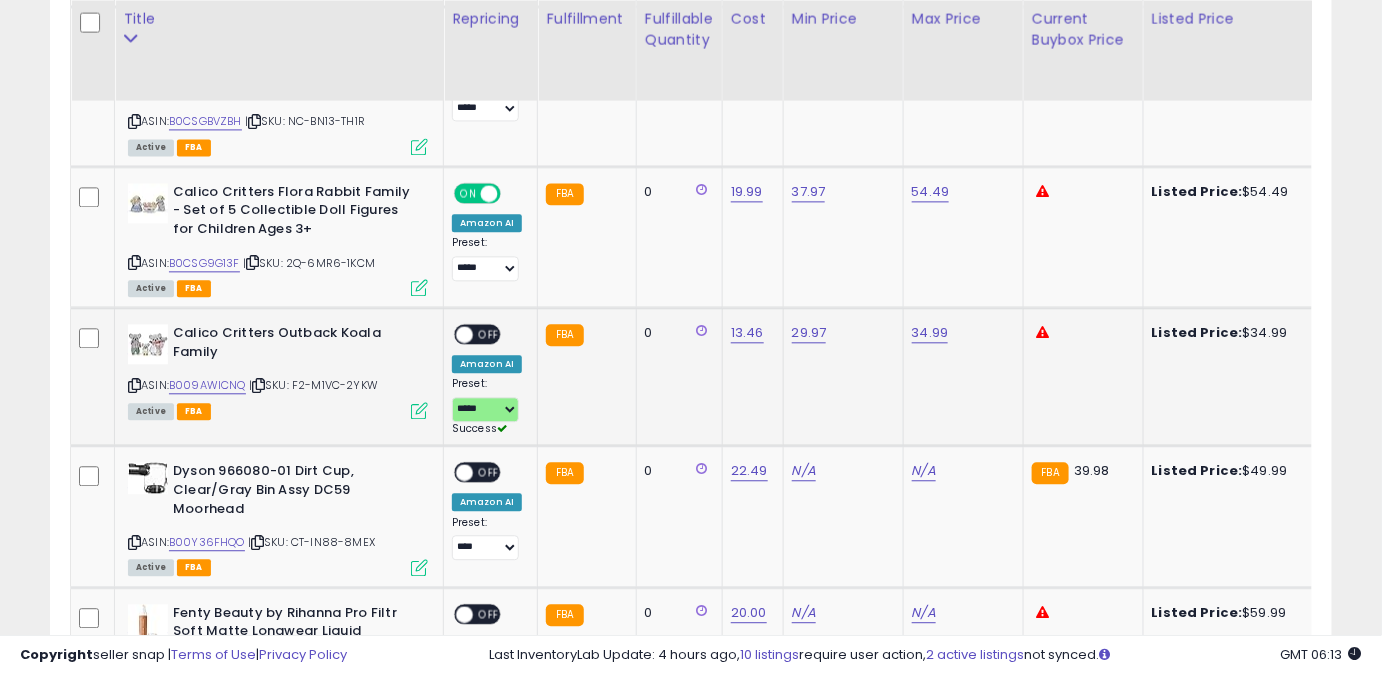 click on "OFF" at bounding box center [489, 334] 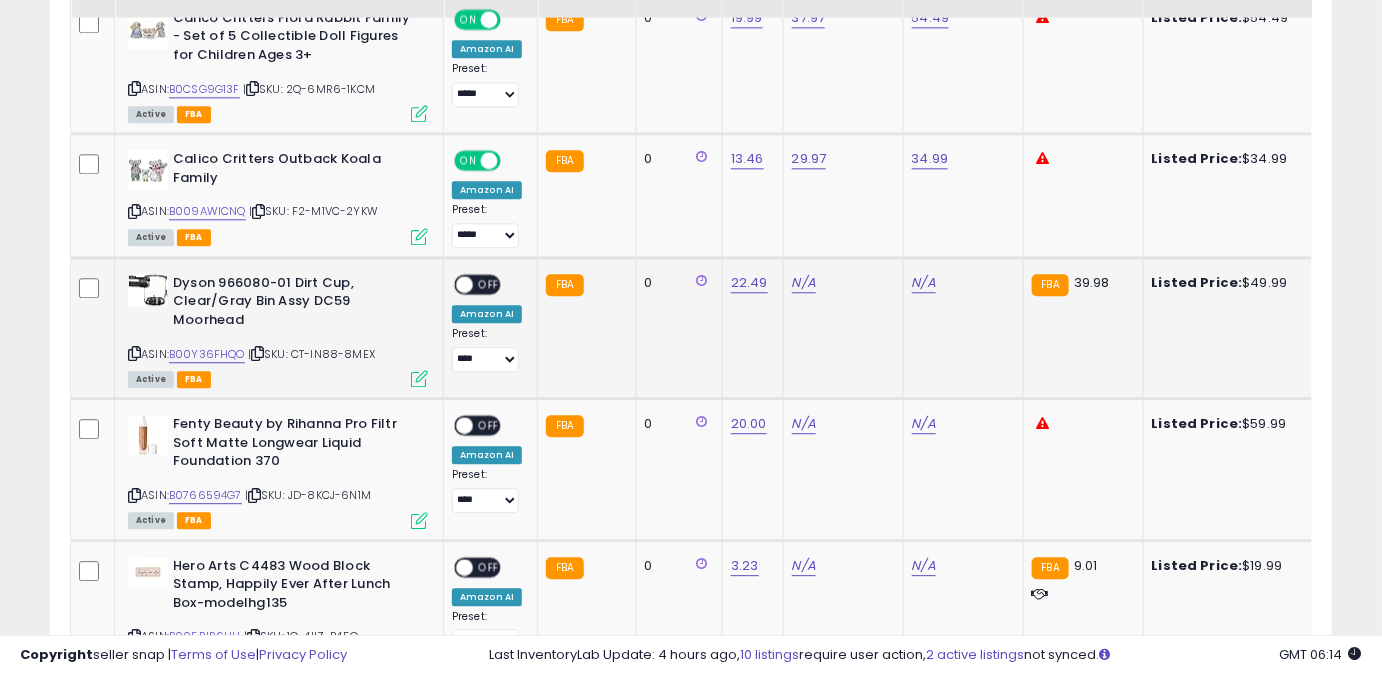 scroll, scrollTop: 1565, scrollLeft: 0, axis: vertical 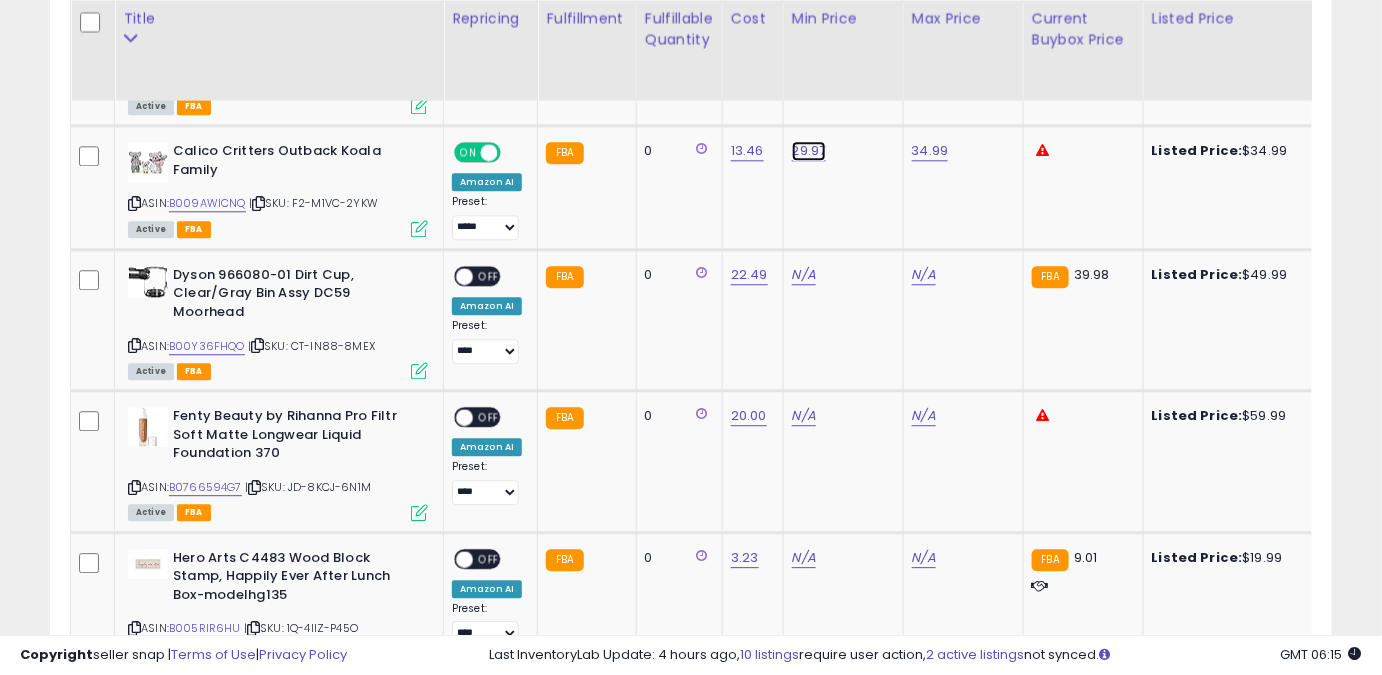 click on "29.97" at bounding box center [809, -470] 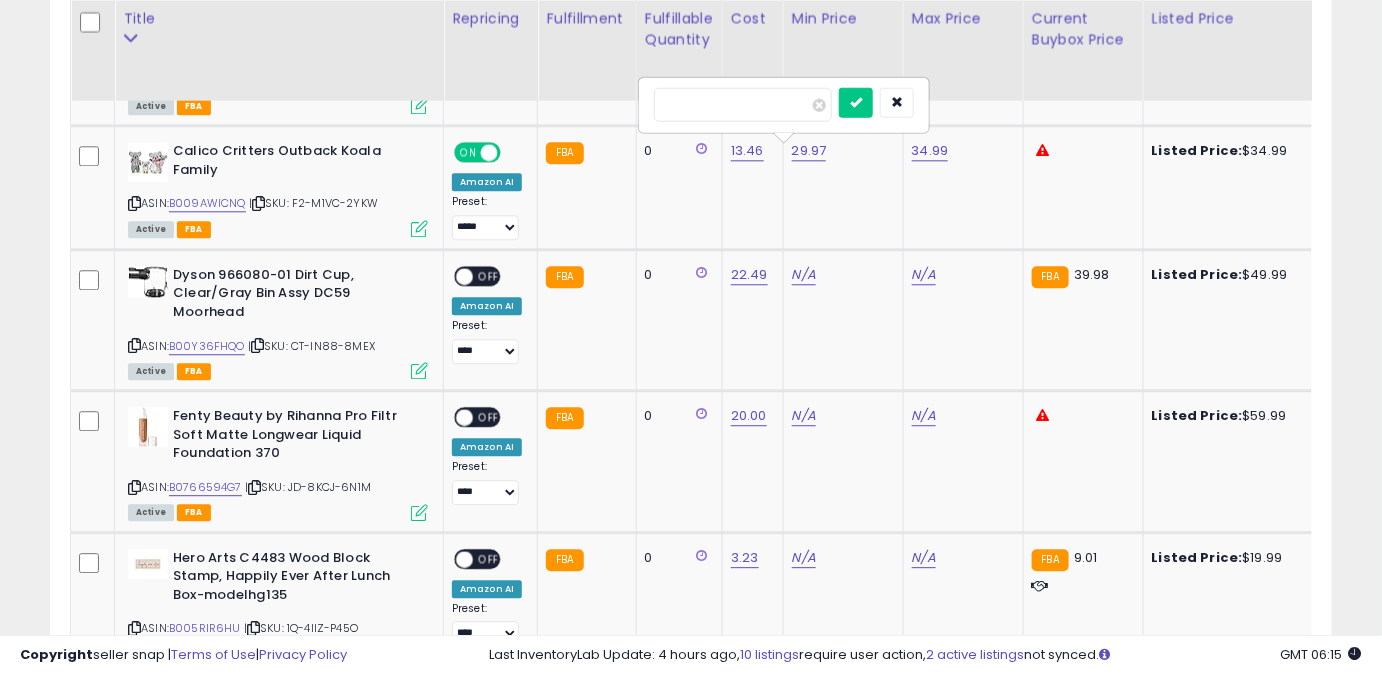 click on "*****" at bounding box center [743, 104] 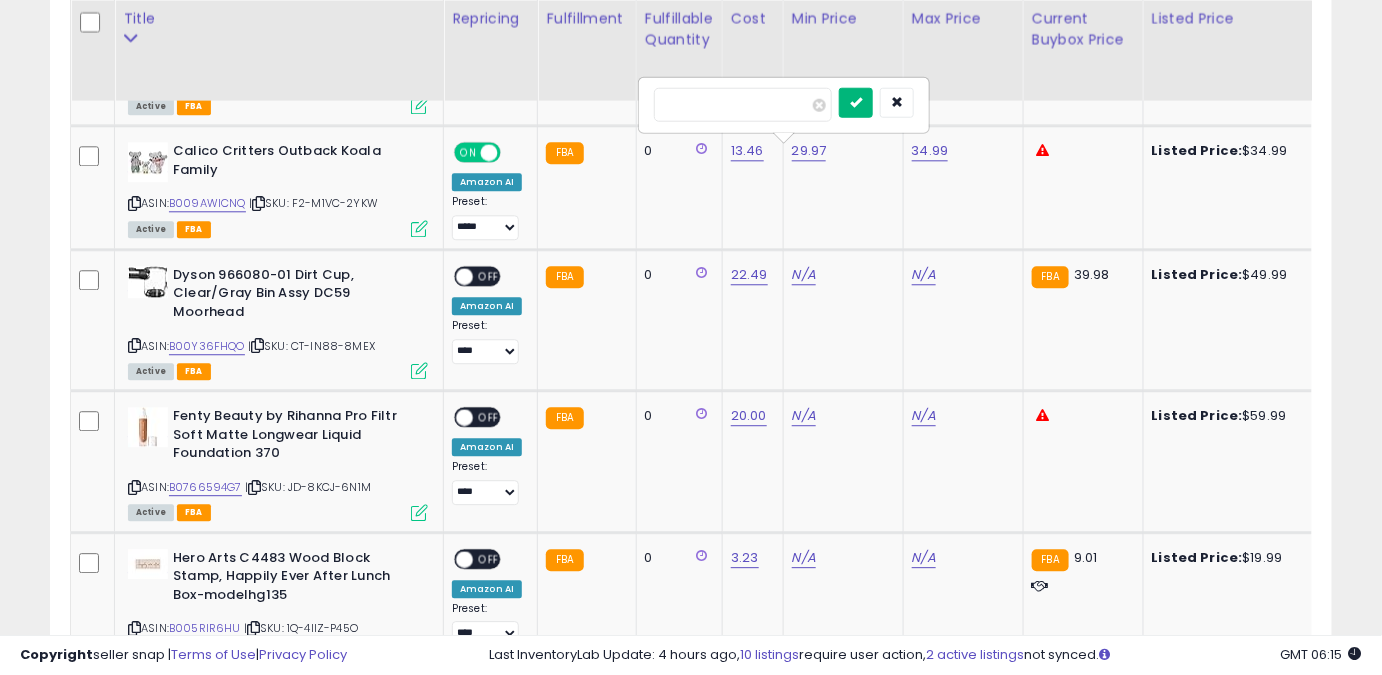 type on "*****" 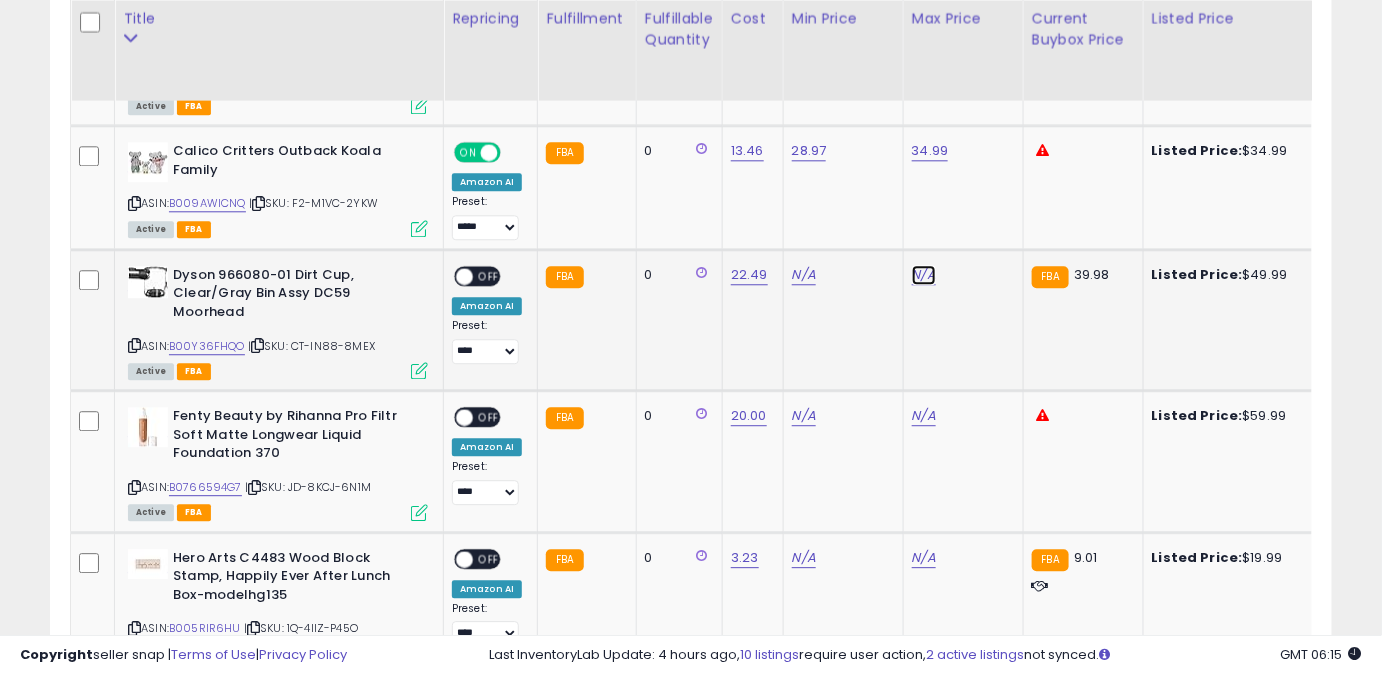 click on "N/A" at bounding box center (924, 275) 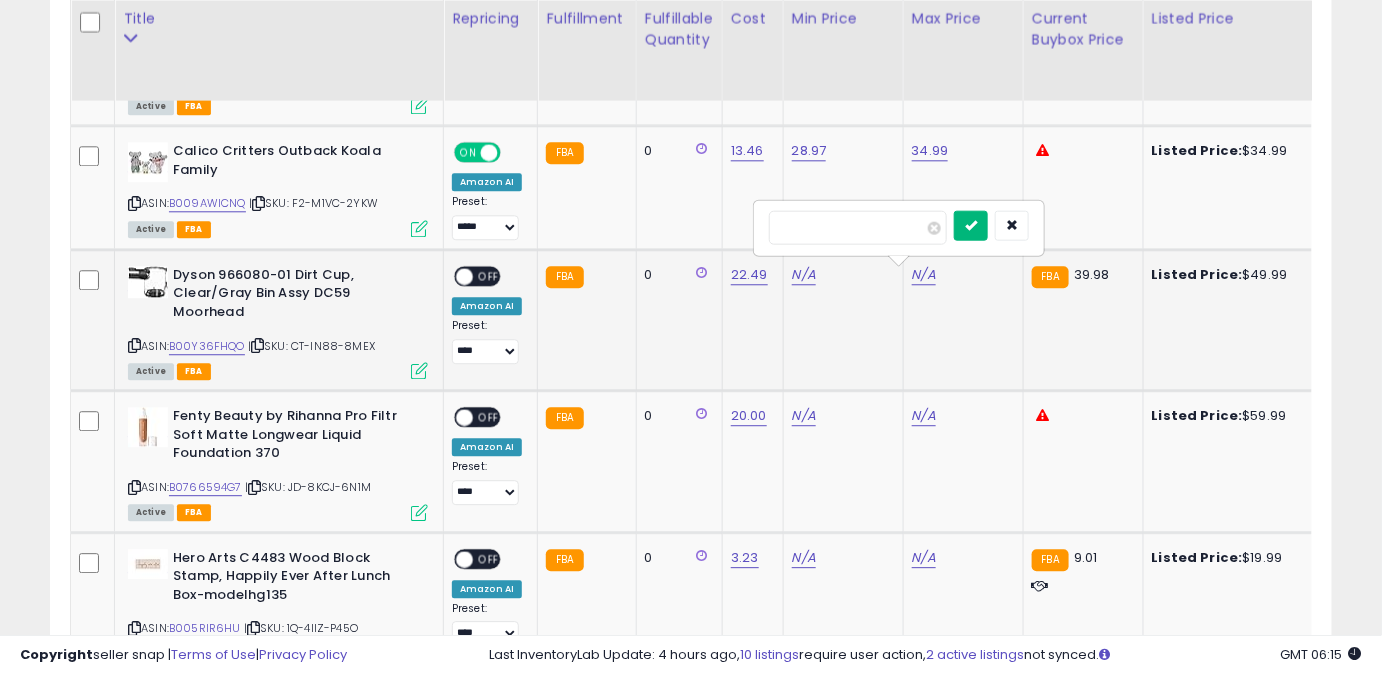 type on "*****" 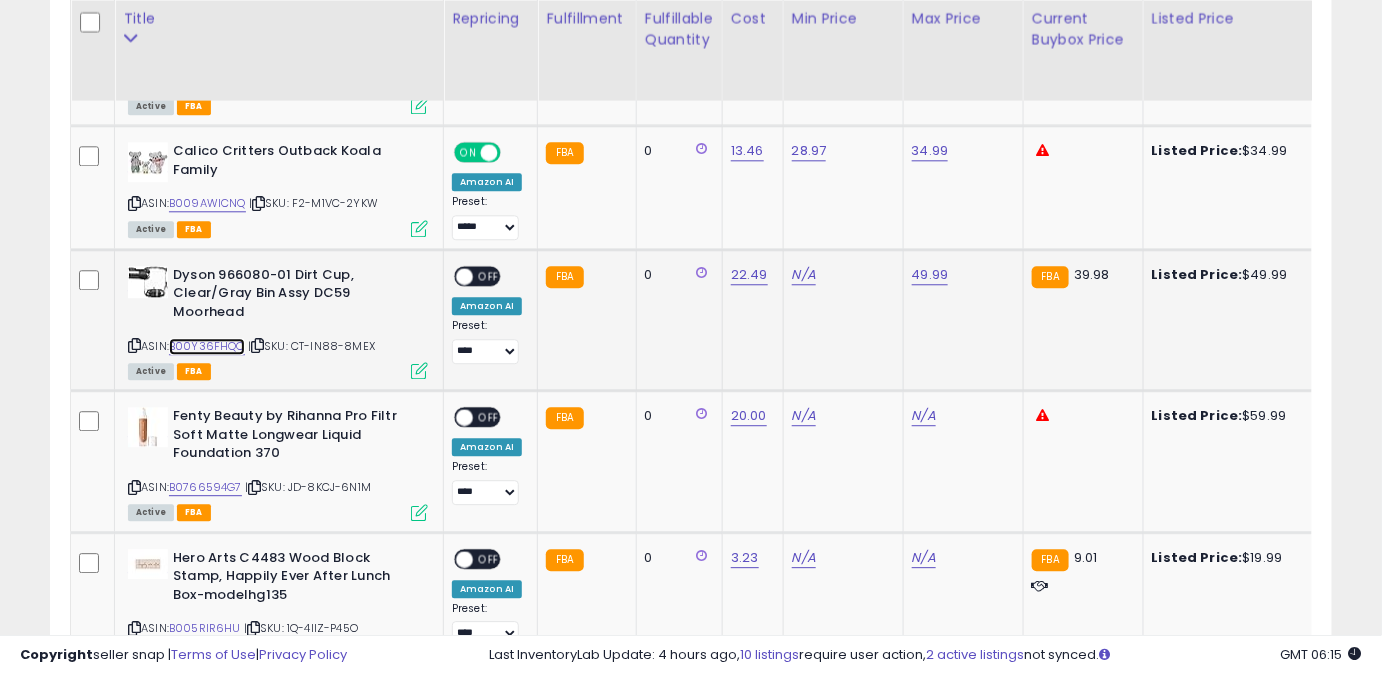 click on "B00Y36FHQO" at bounding box center (207, 346) 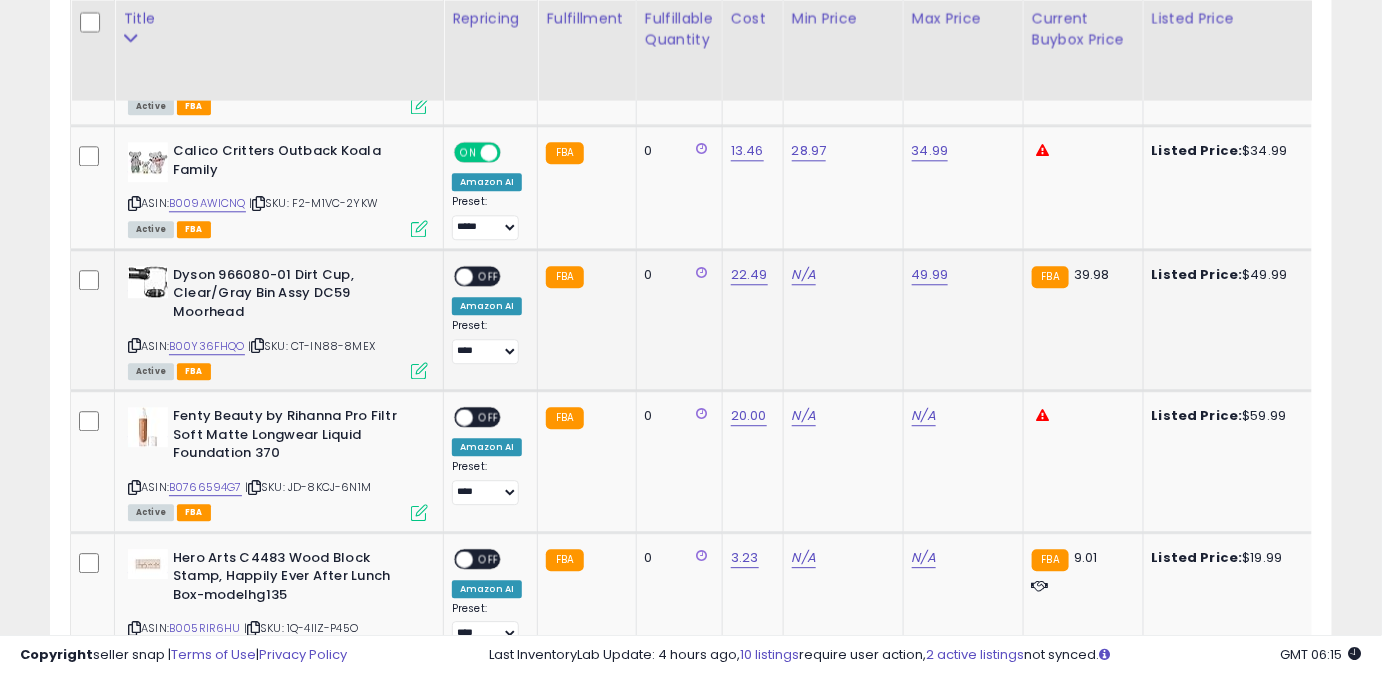 click on "N/A" at bounding box center (840, 275) 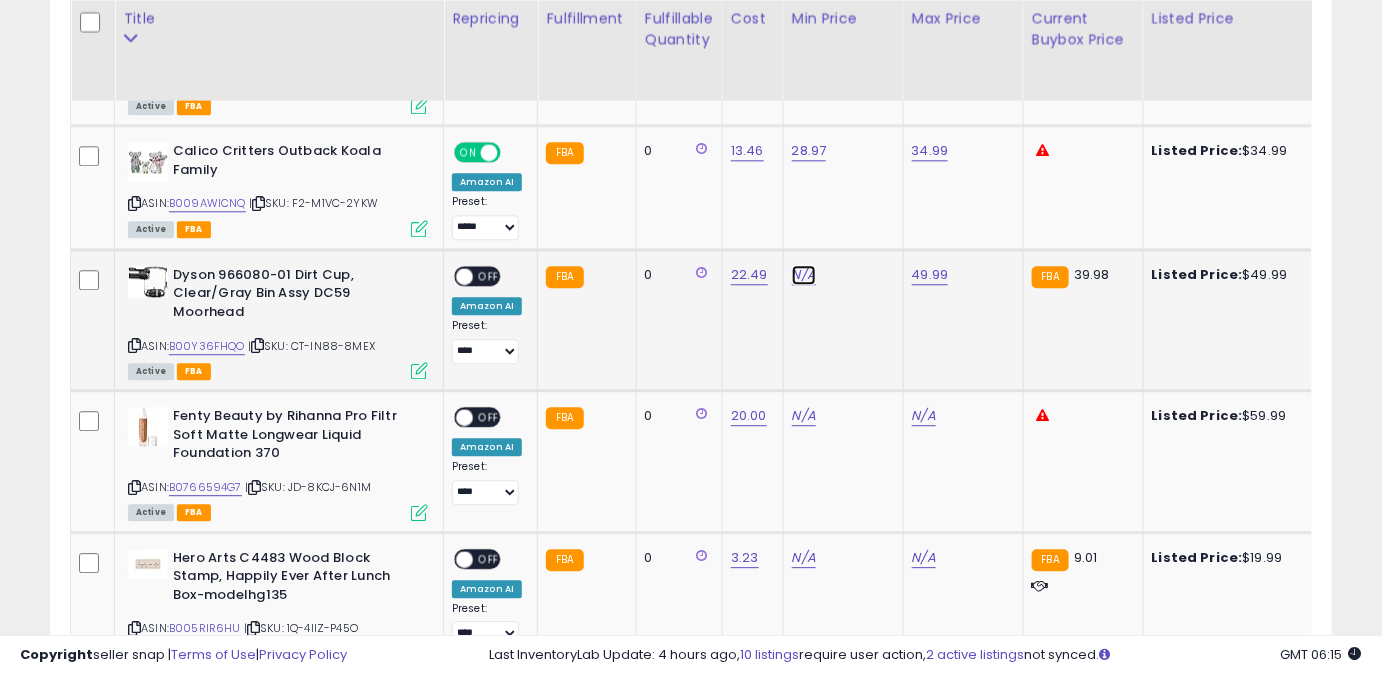 click on "N/A" at bounding box center (804, 275) 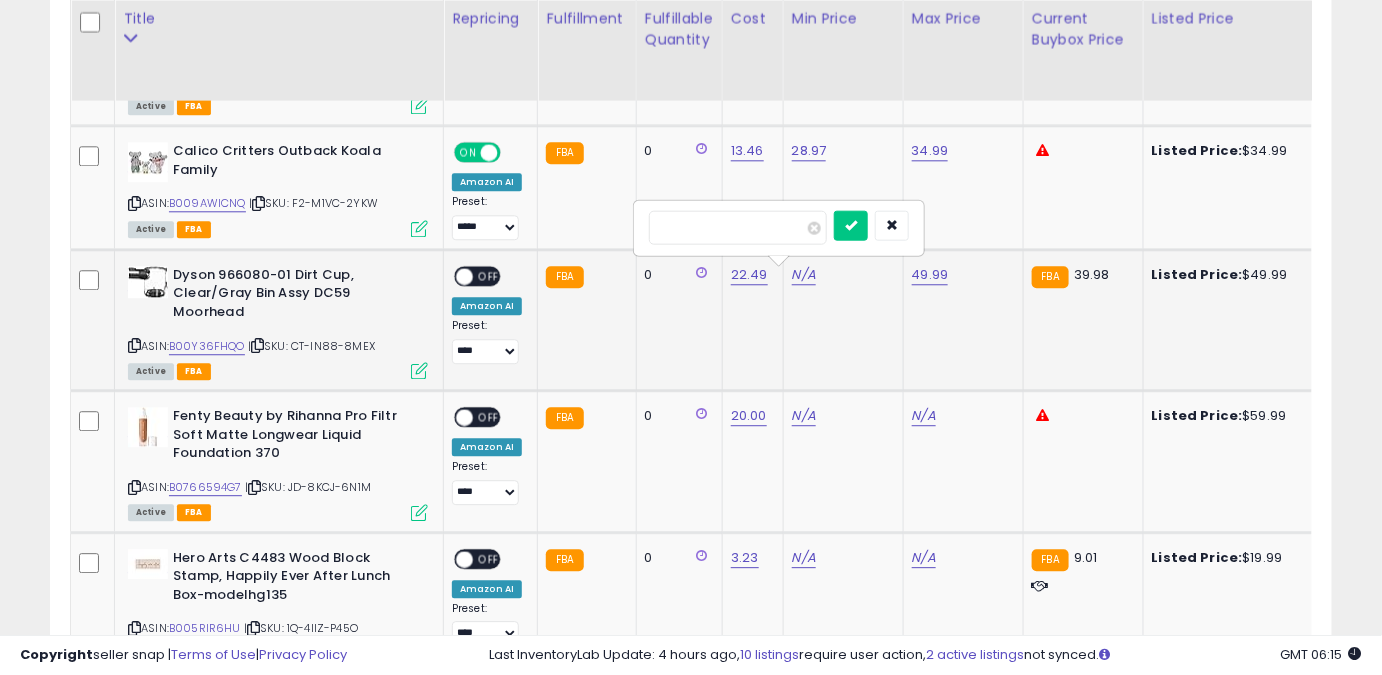 click at bounding box center [738, 227] 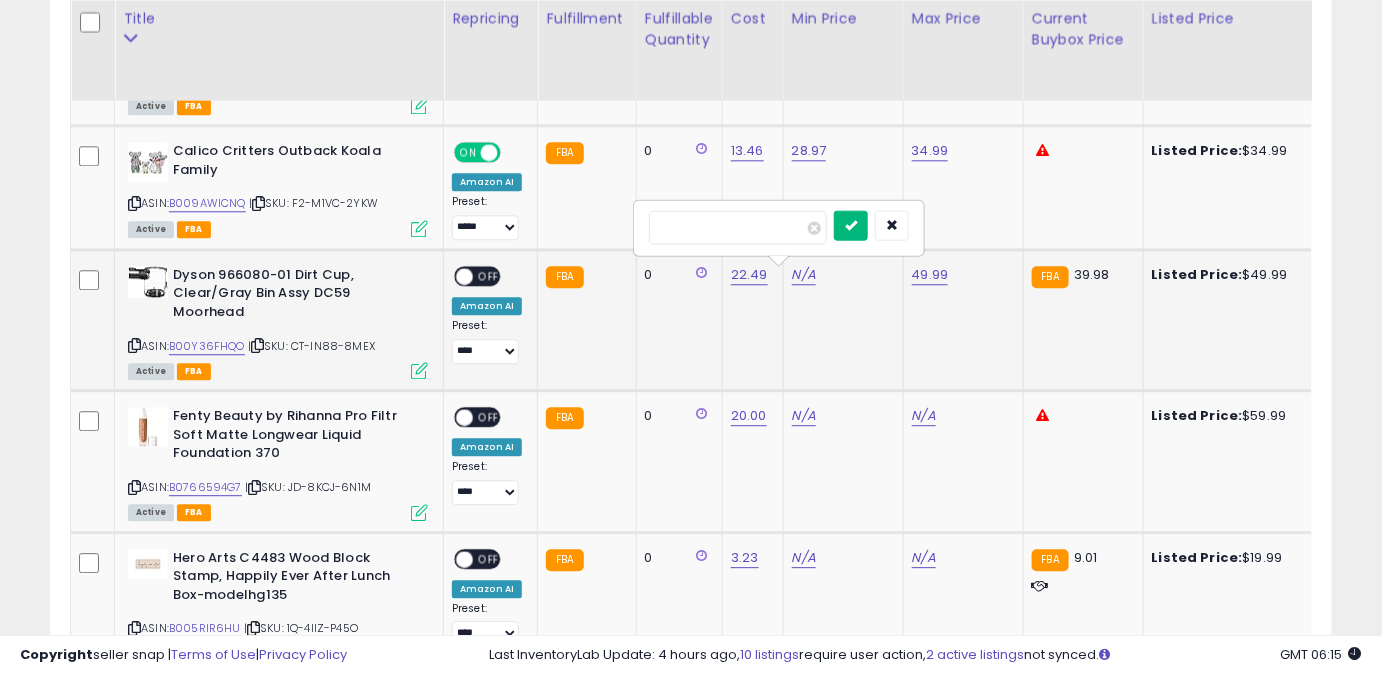 type on "*****" 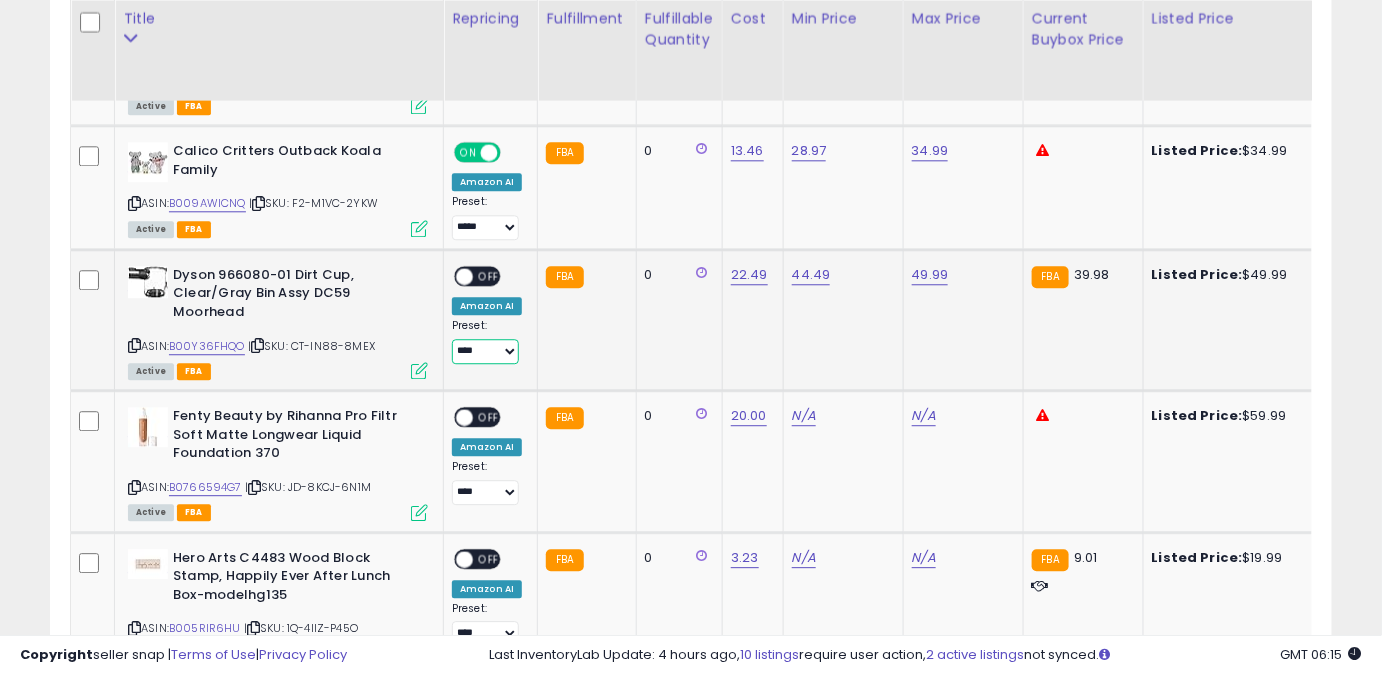click on "**** ******** *****" at bounding box center (485, 351) 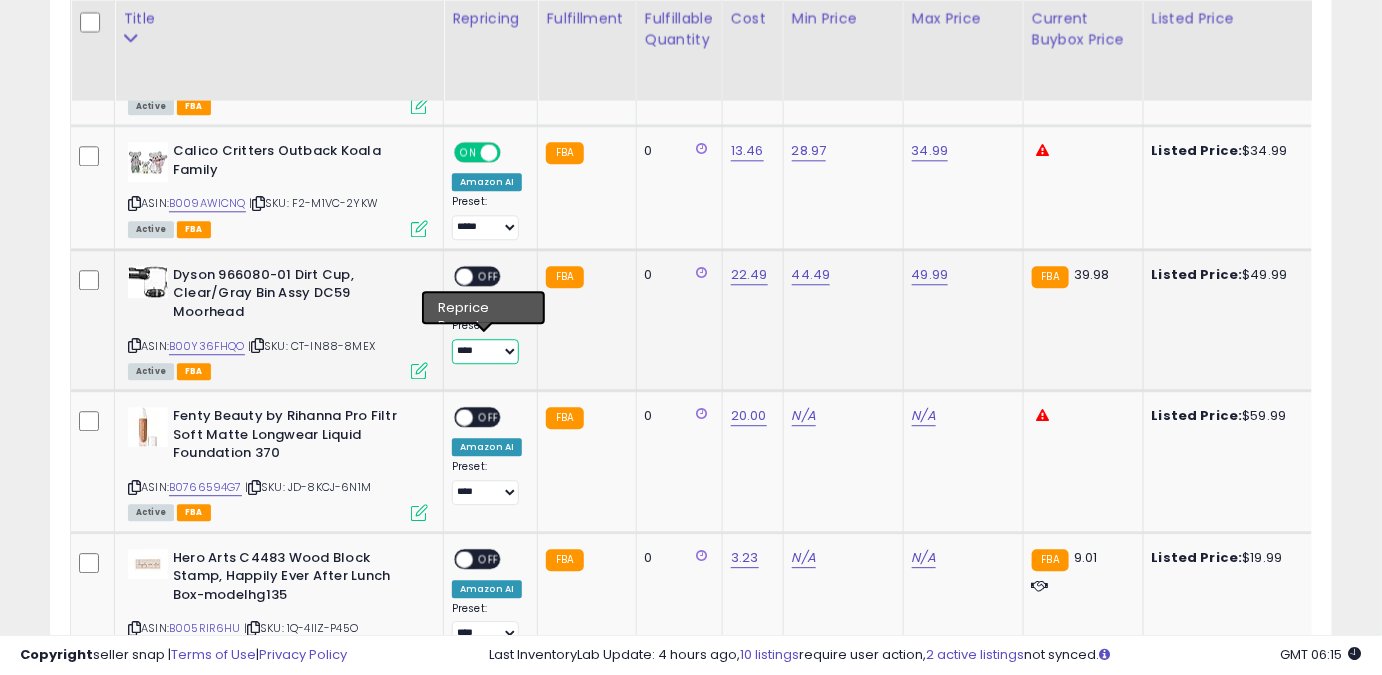 select on "*****" 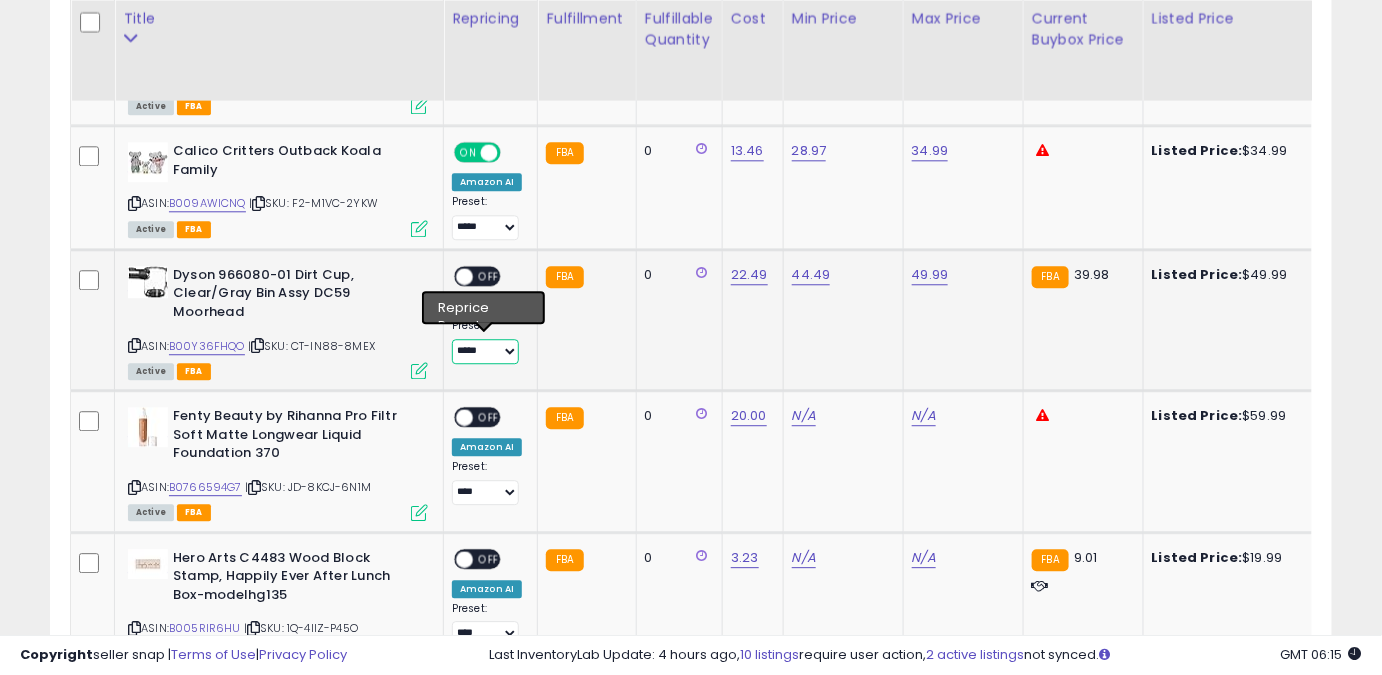 click on "**** ******** *****" at bounding box center (485, 351) 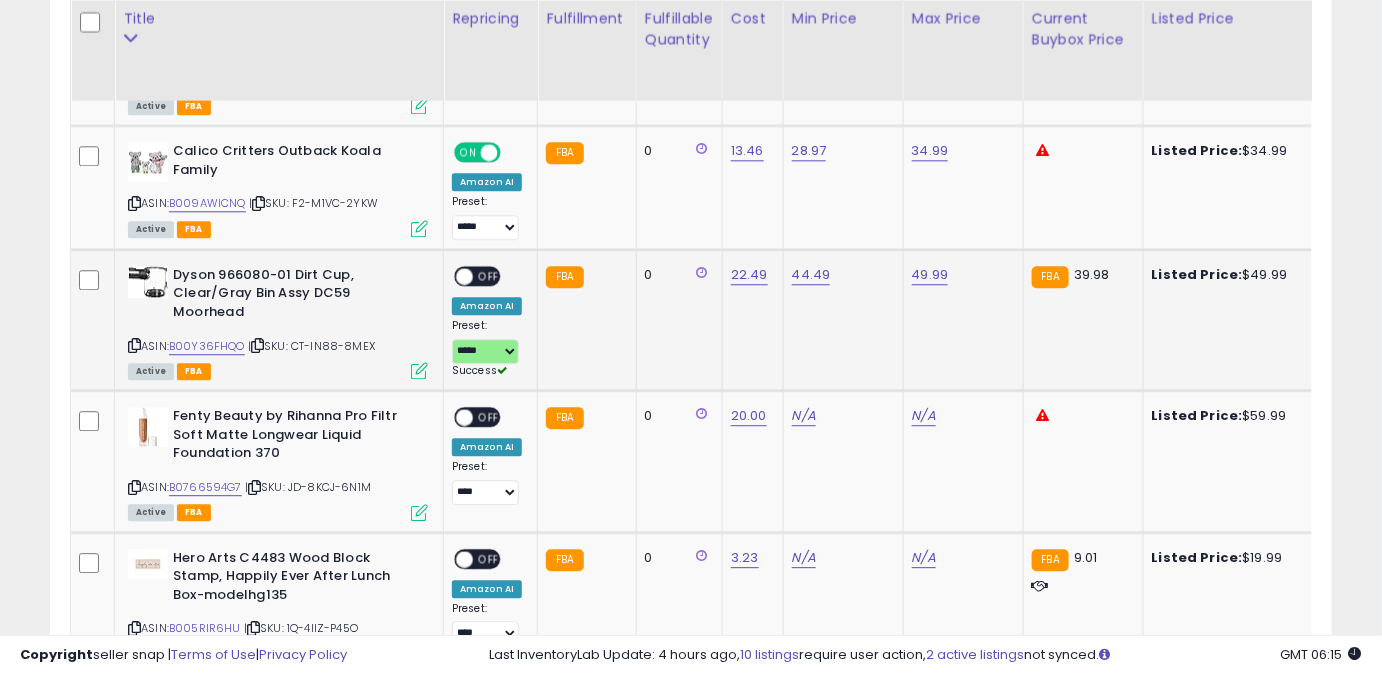 click on "OFF" at bounding box center (489, 275) 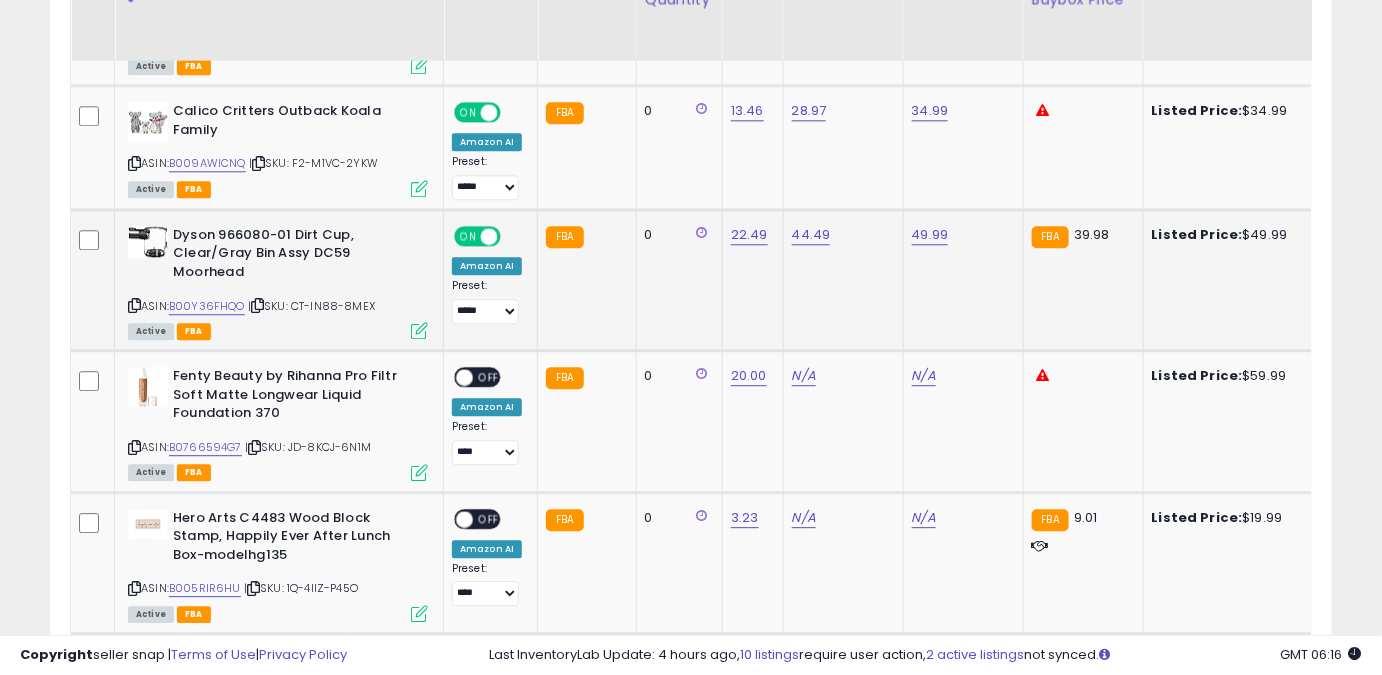 scroll, scrollTop: 1656, scrollLeft: 0, axis: vertical 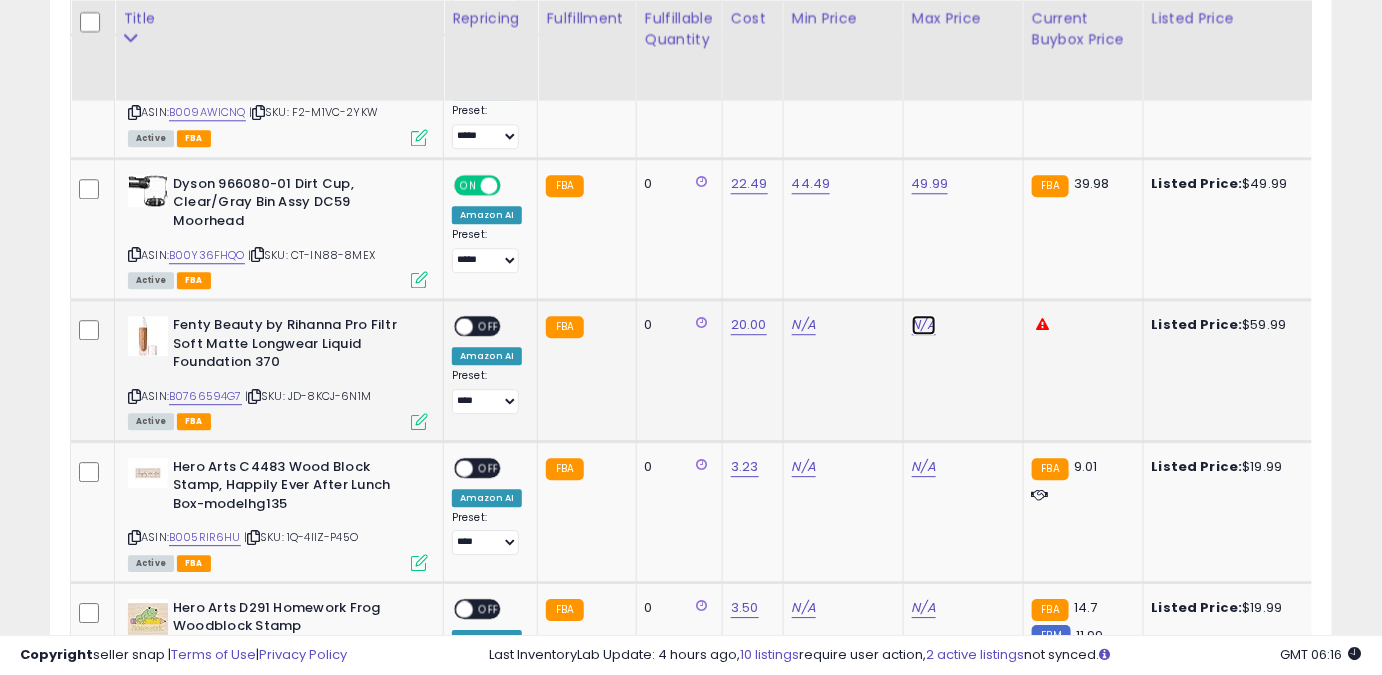 click on "N/A" at bounding box center [924, 325] 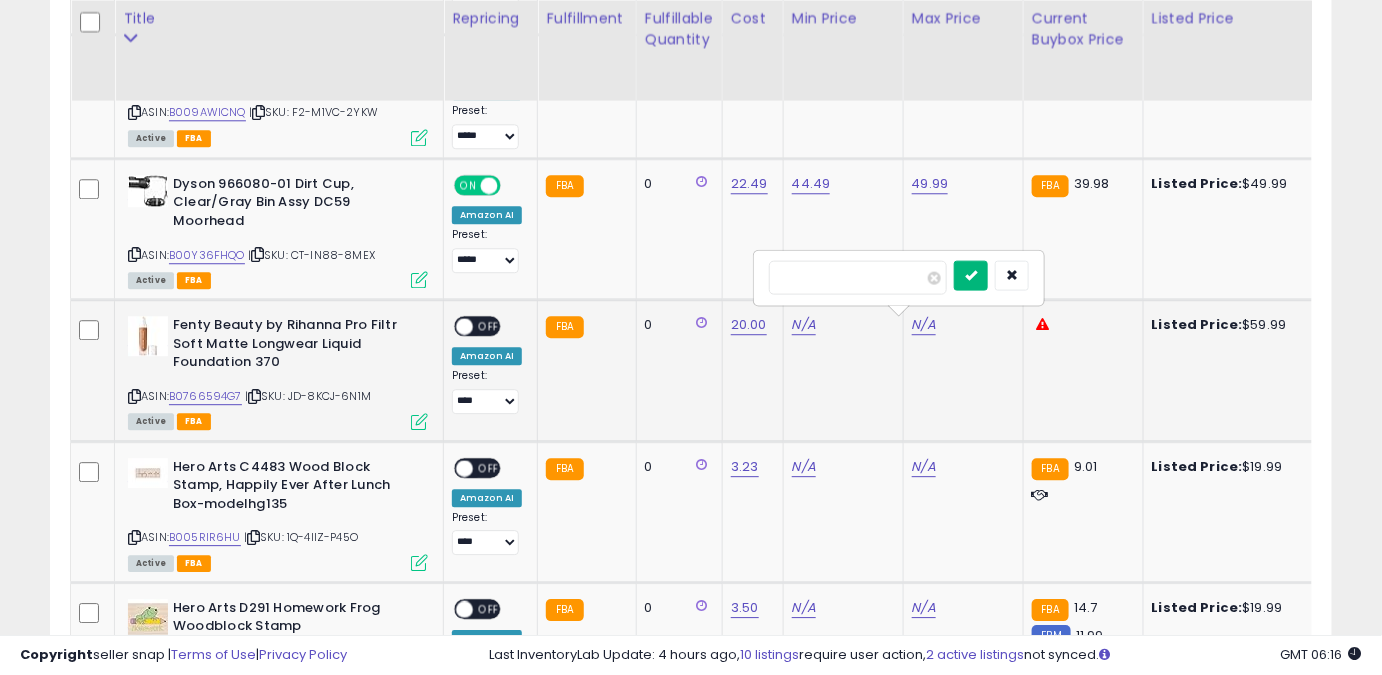 type on "*****" 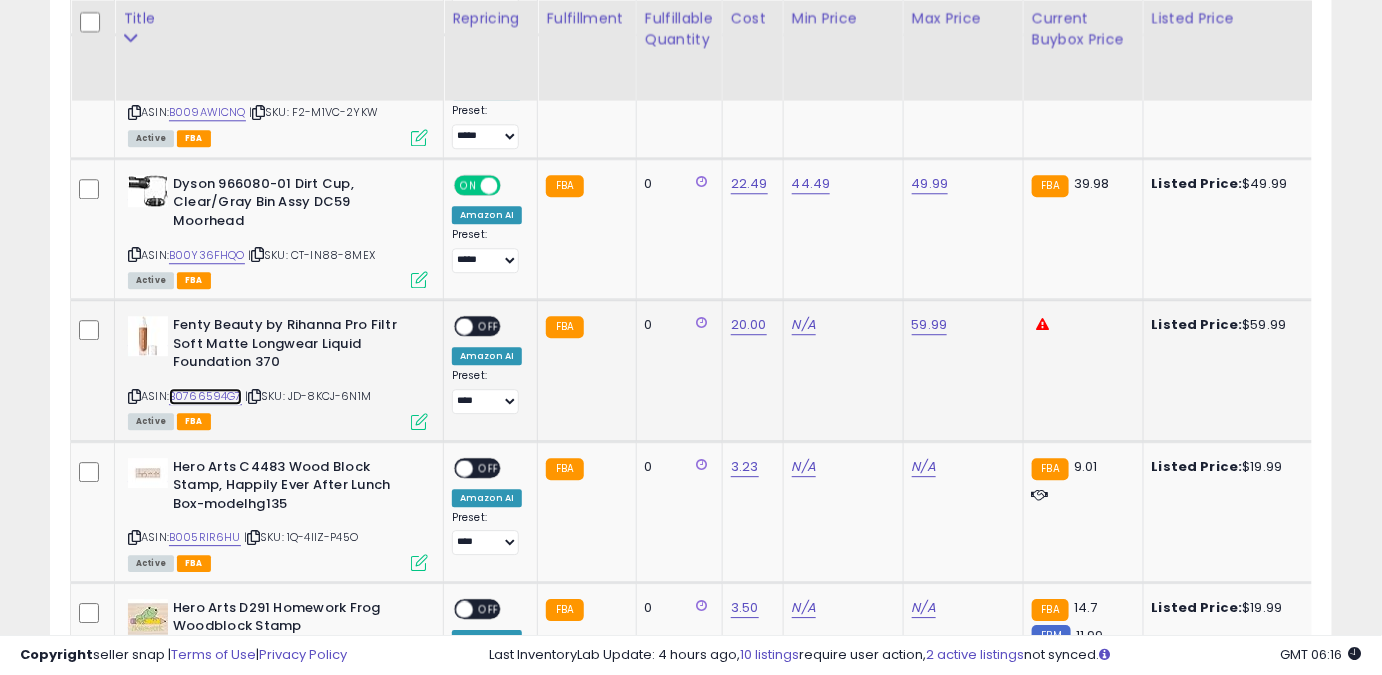 click on "B0766594G7" at bounding box center (205, 396) 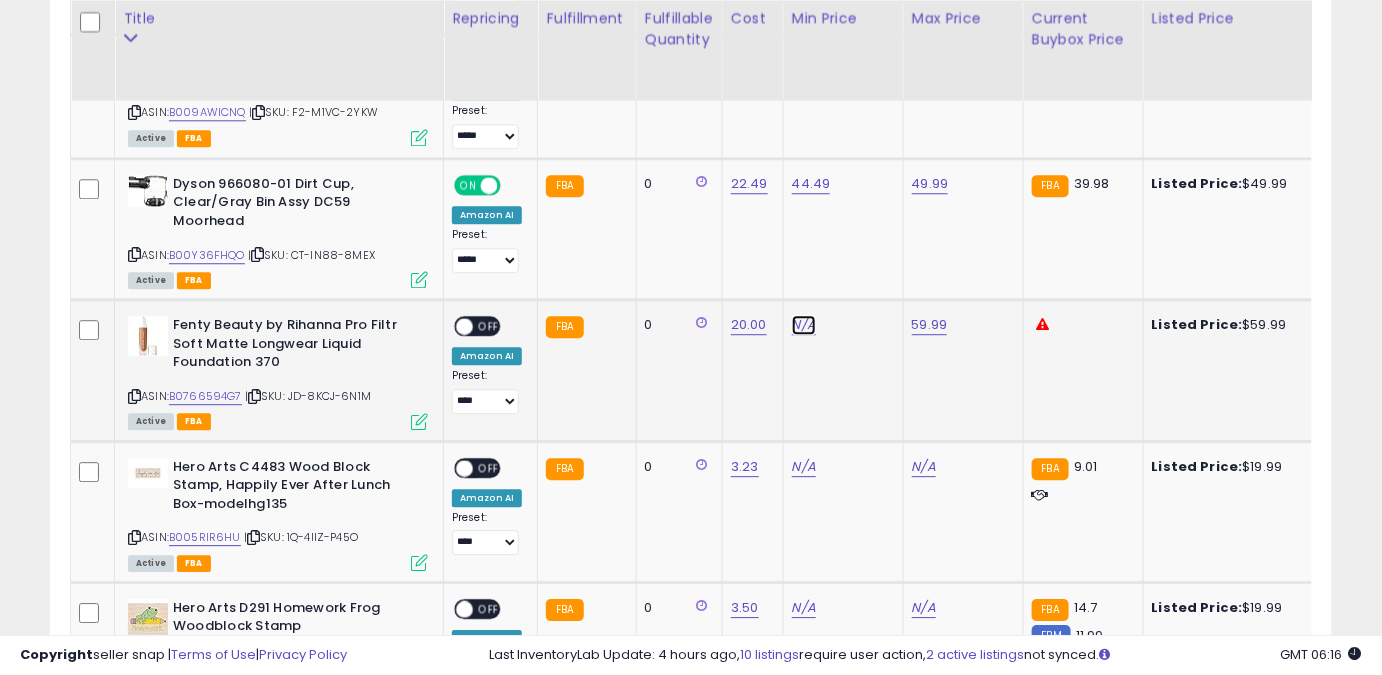 click on "N/A" at bounding box center [804, 325] 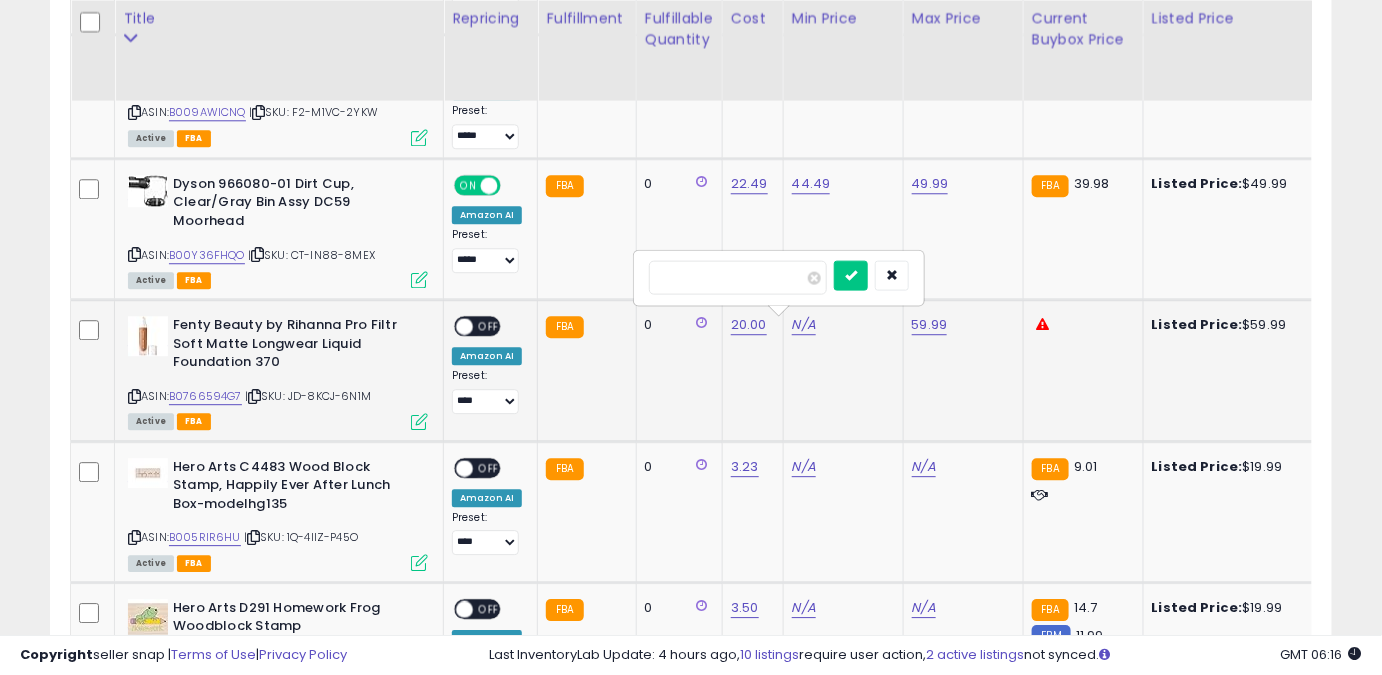click at bounding box center [738, 277] 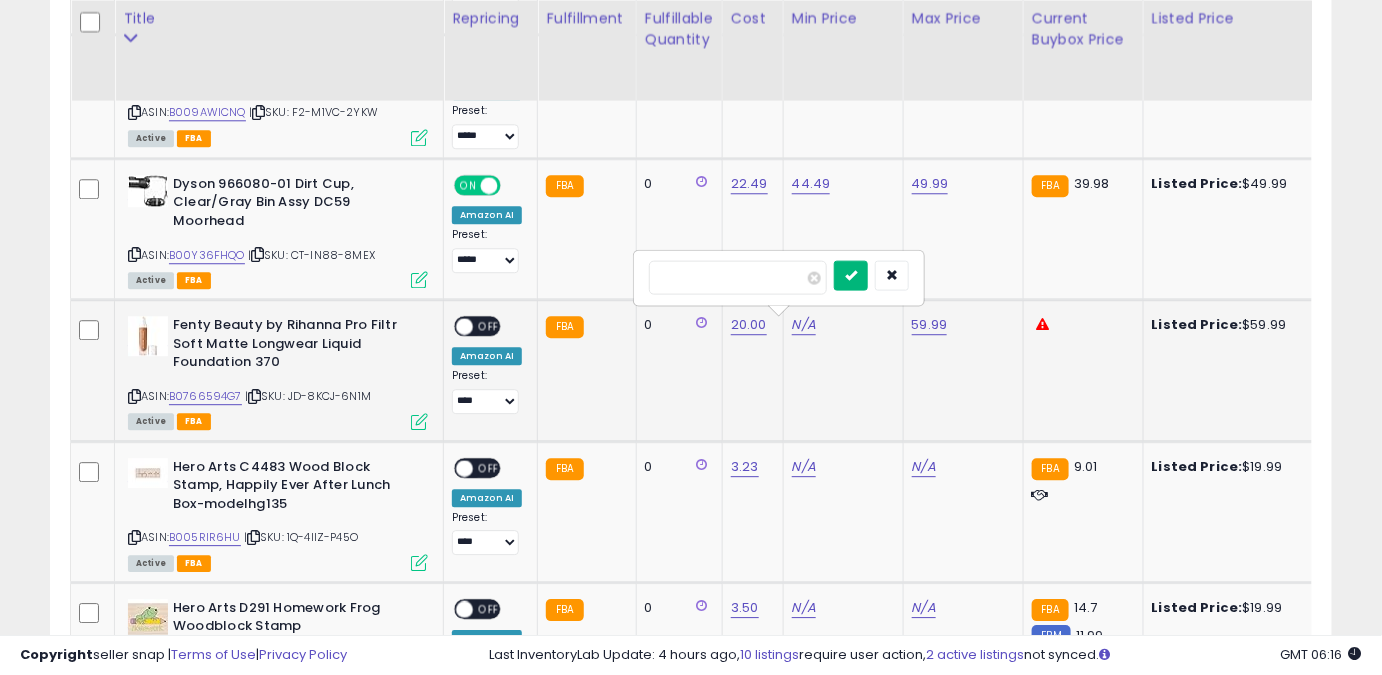 click at bounding box center [851, 275] 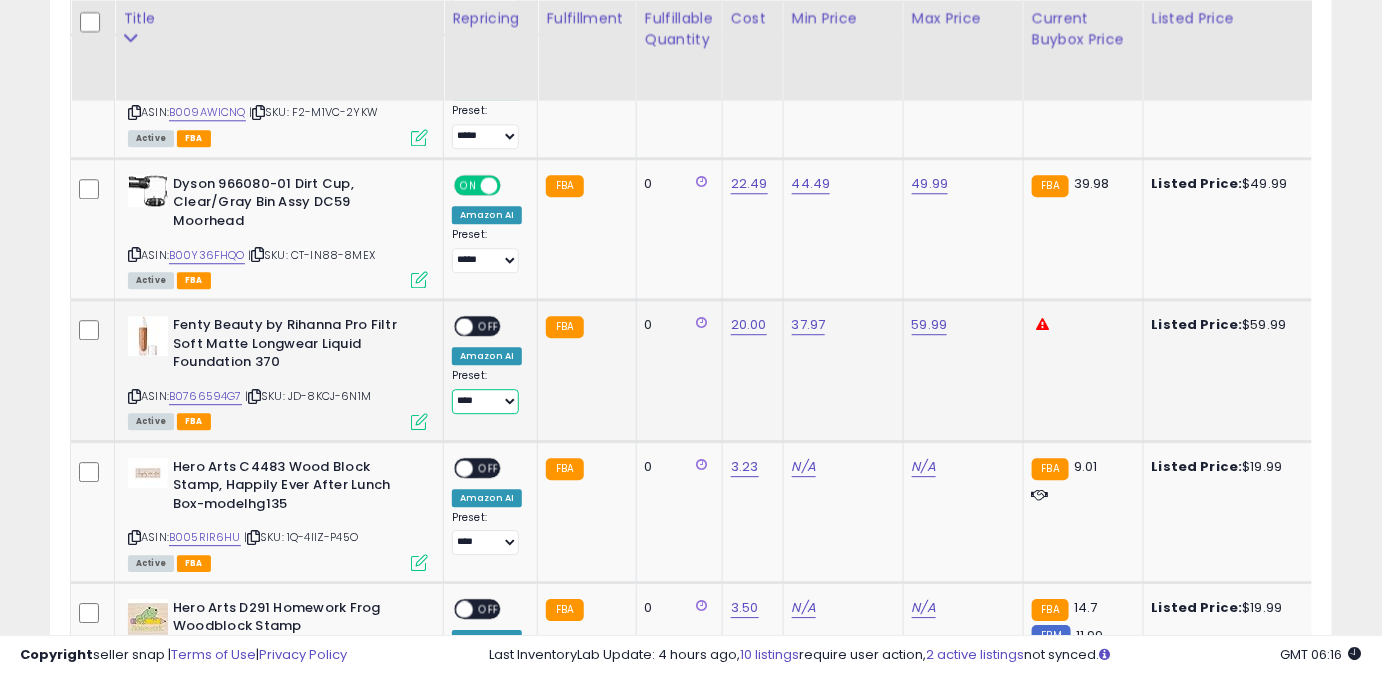 click on "**** ******** *****" at bounding box center [485, 401] 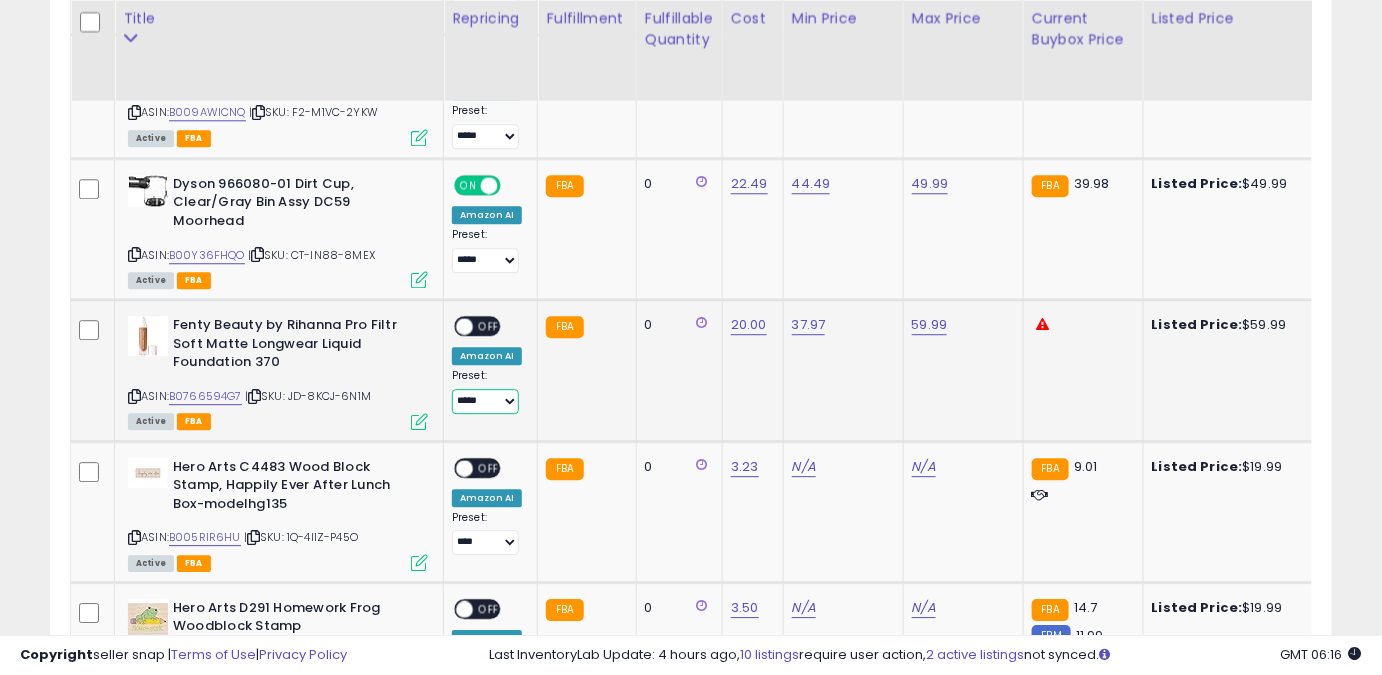 click on "**** ******** *****" at bounding box center [485, 401] 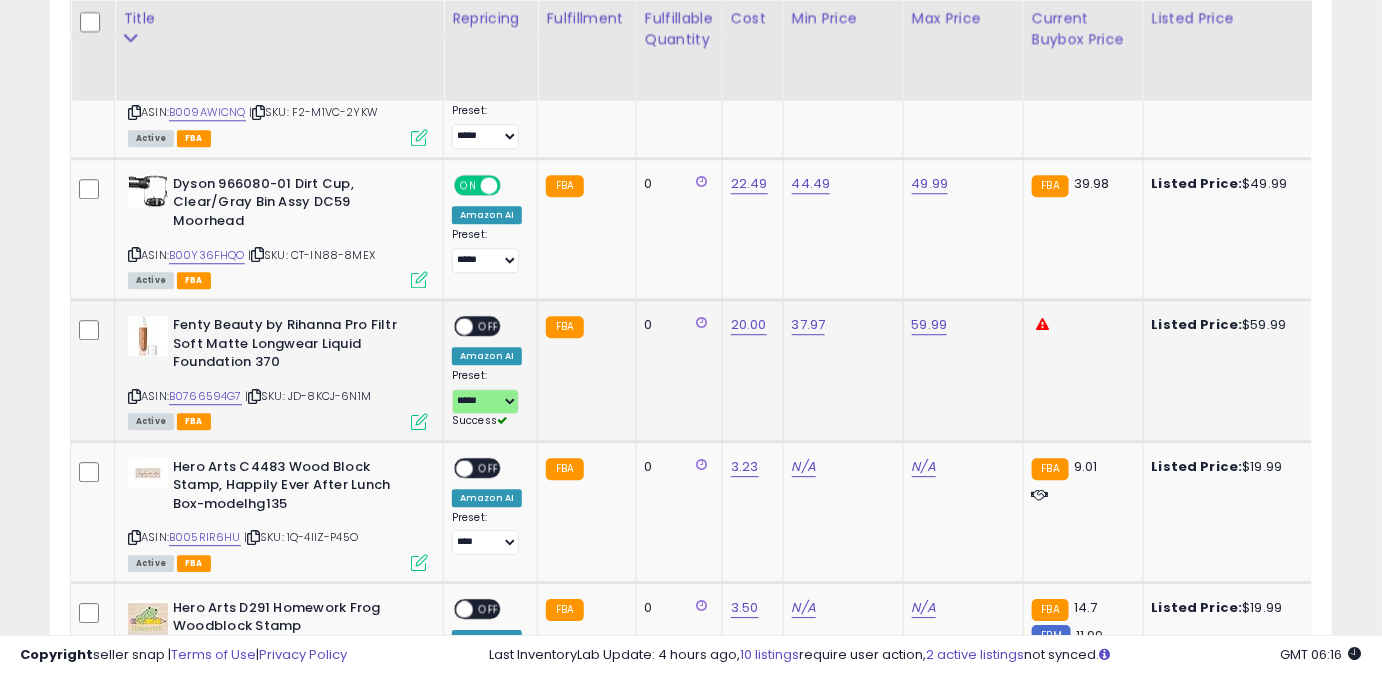 click on "OFF" at bounding box center [489, 326] 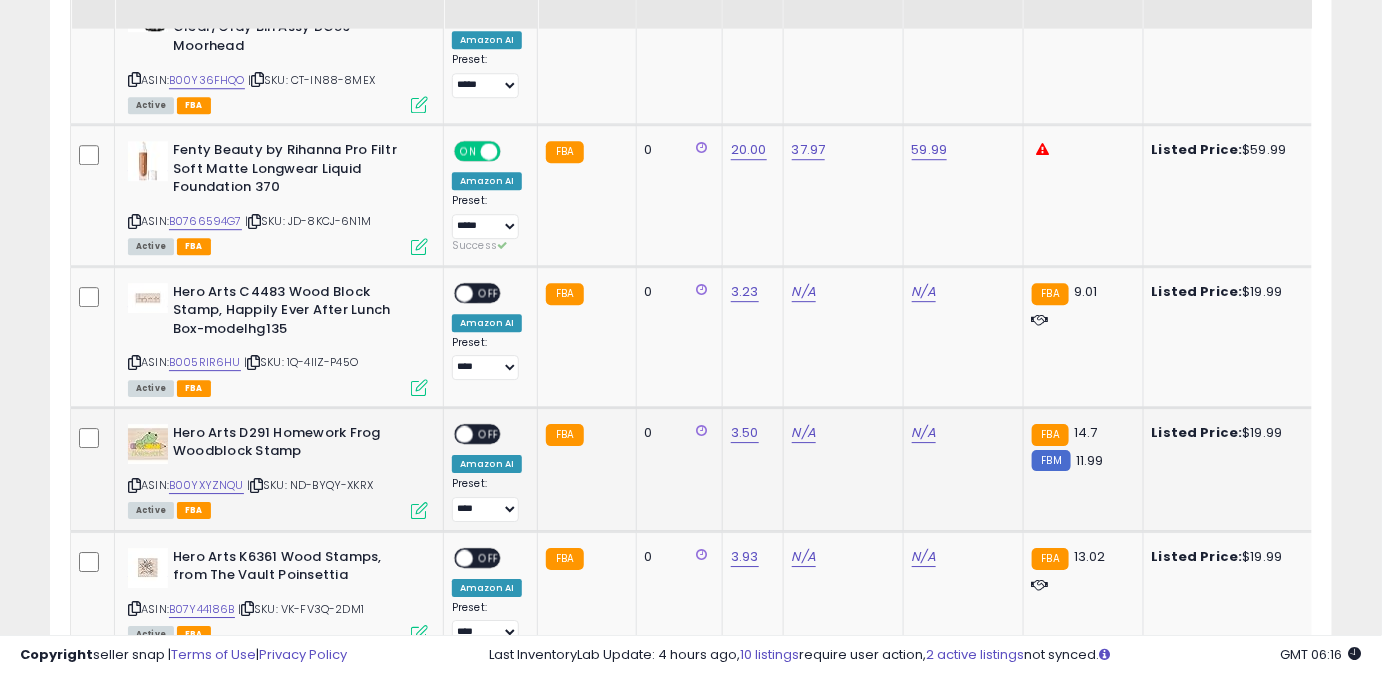 scroll, scrollTop: 1837, scrollLeft: 0, axis: vertical 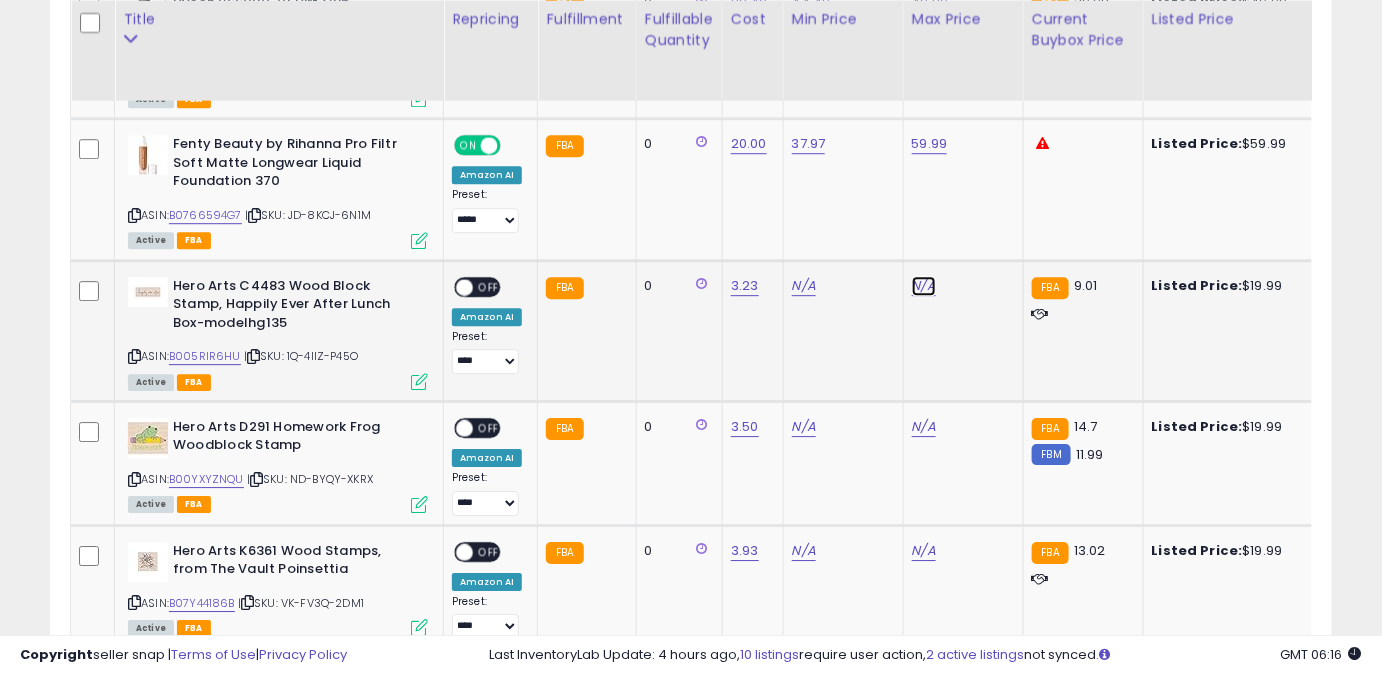 click on "N/A" at bounding box center [924, 286] 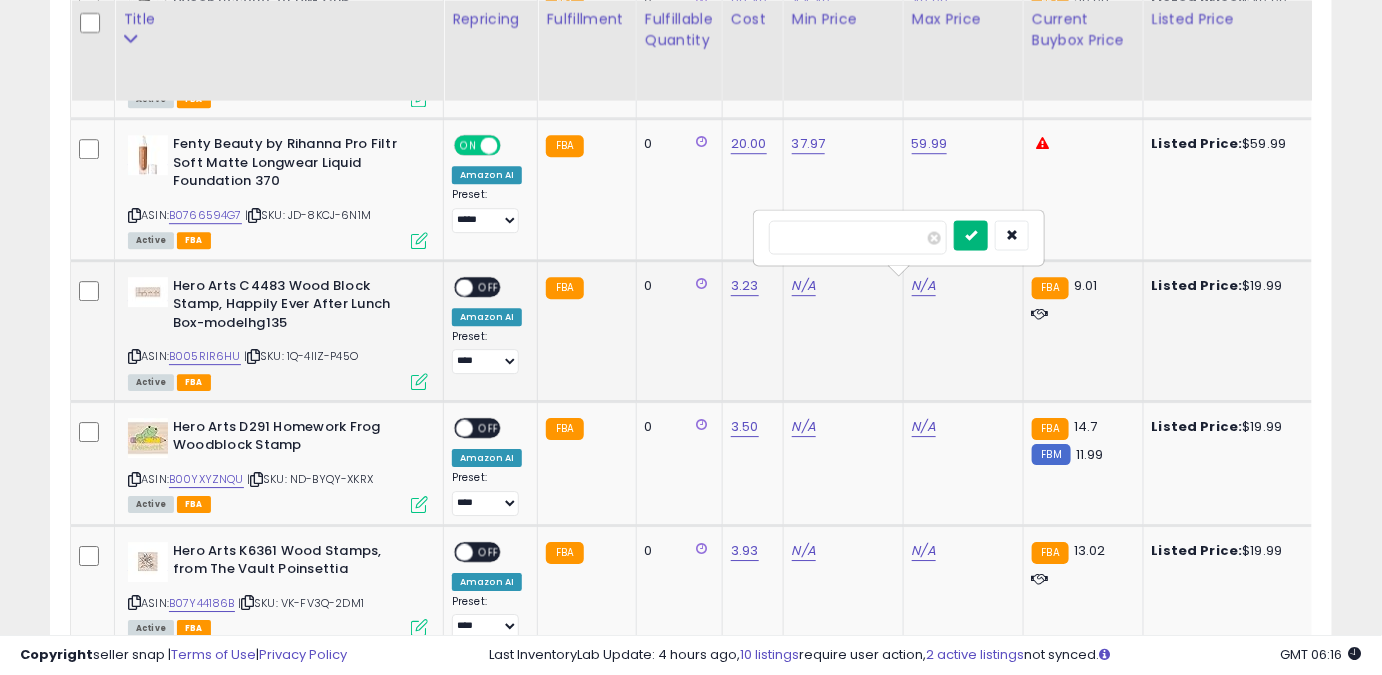 type on "*****" 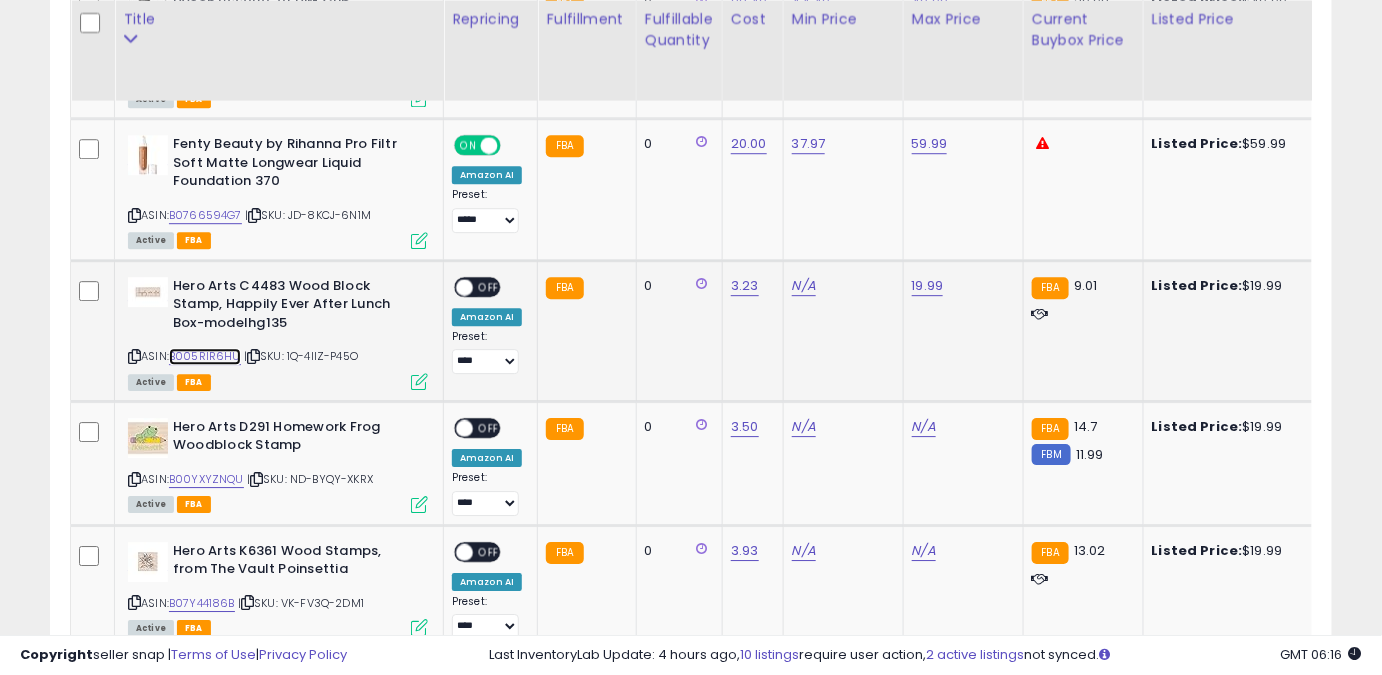 click on "B005RIR6HU" at bounding box center (205, 356) 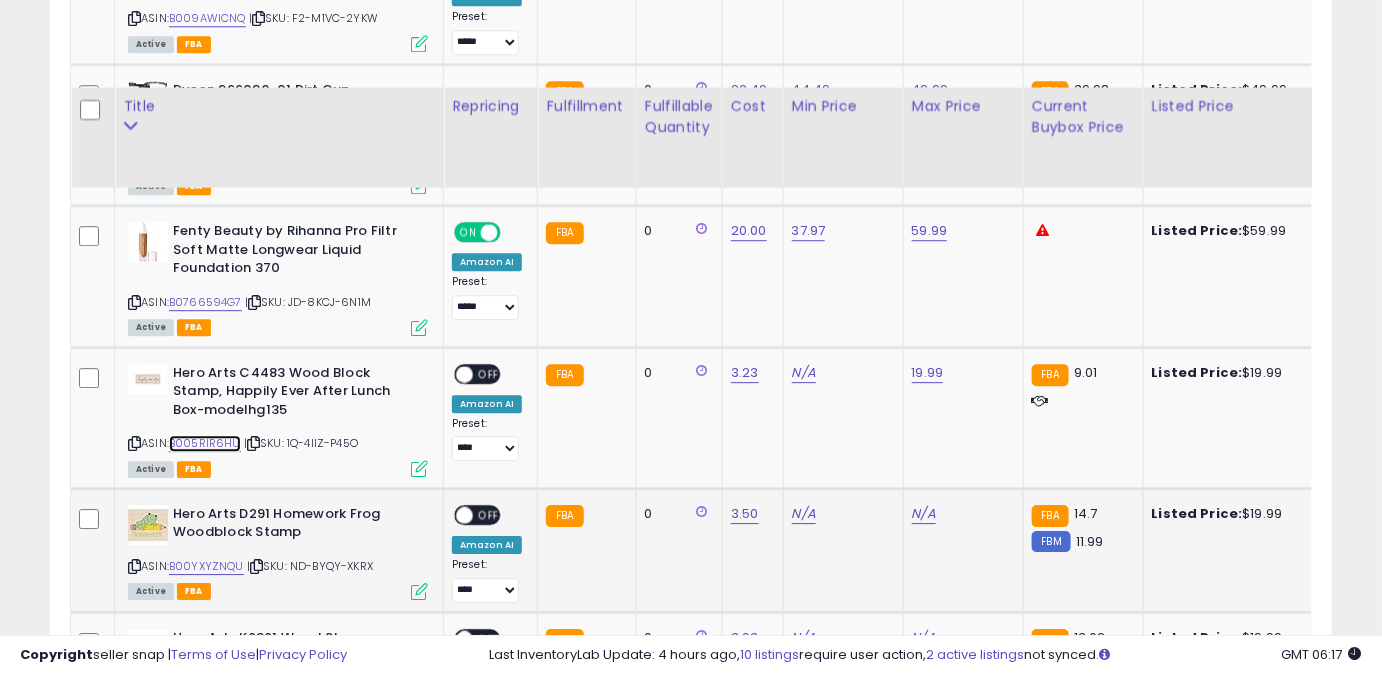 scroll, scrollTop: 1746, scrollLeft: 0, axis: vertical 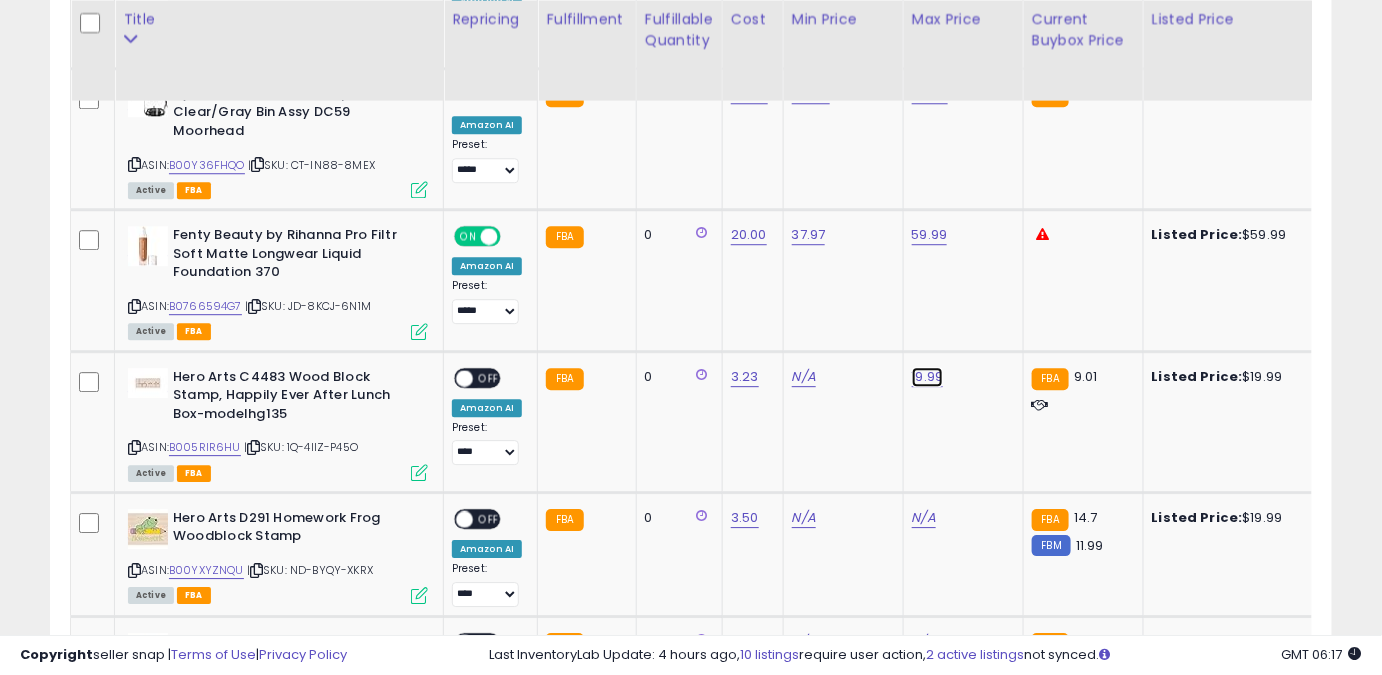 click on "19.99" at bounding box center (930, -651) 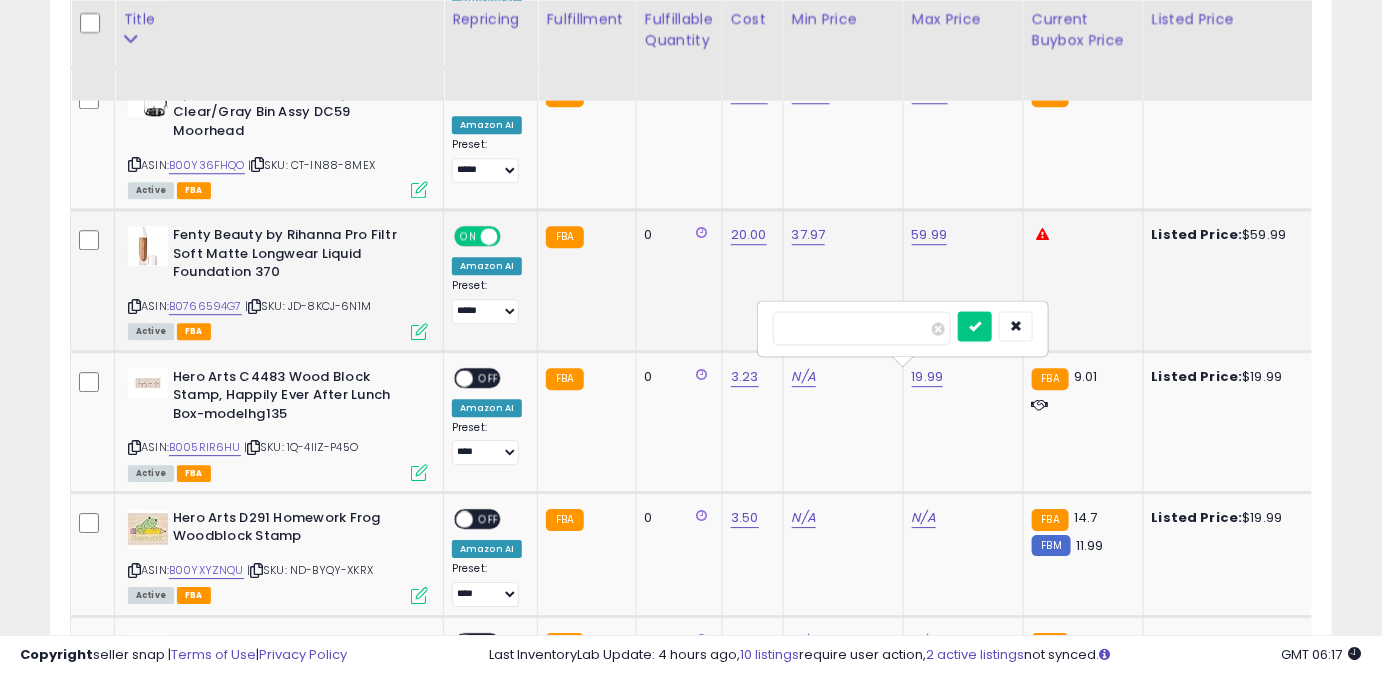 drag, startPoint x: 818, startPoint y: 332, endPoint x: 725, endPoint y: 325, distance: 93.26307 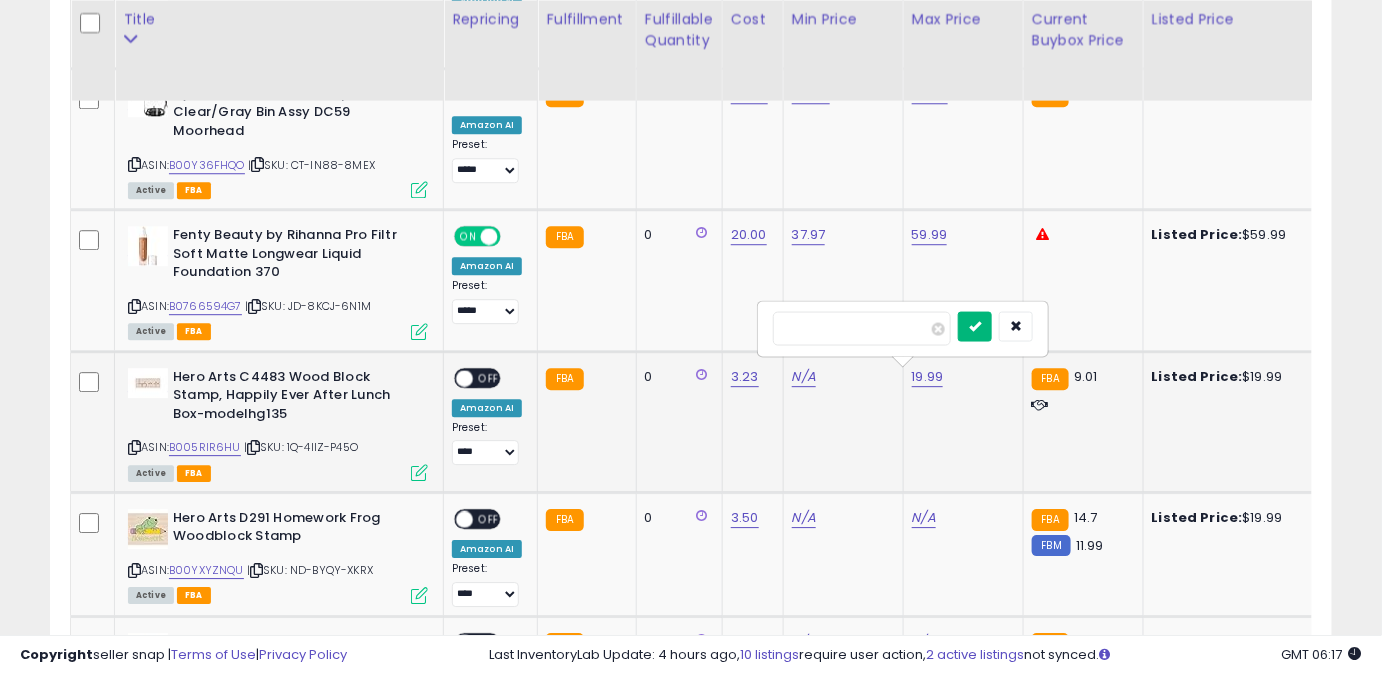 type on "****" 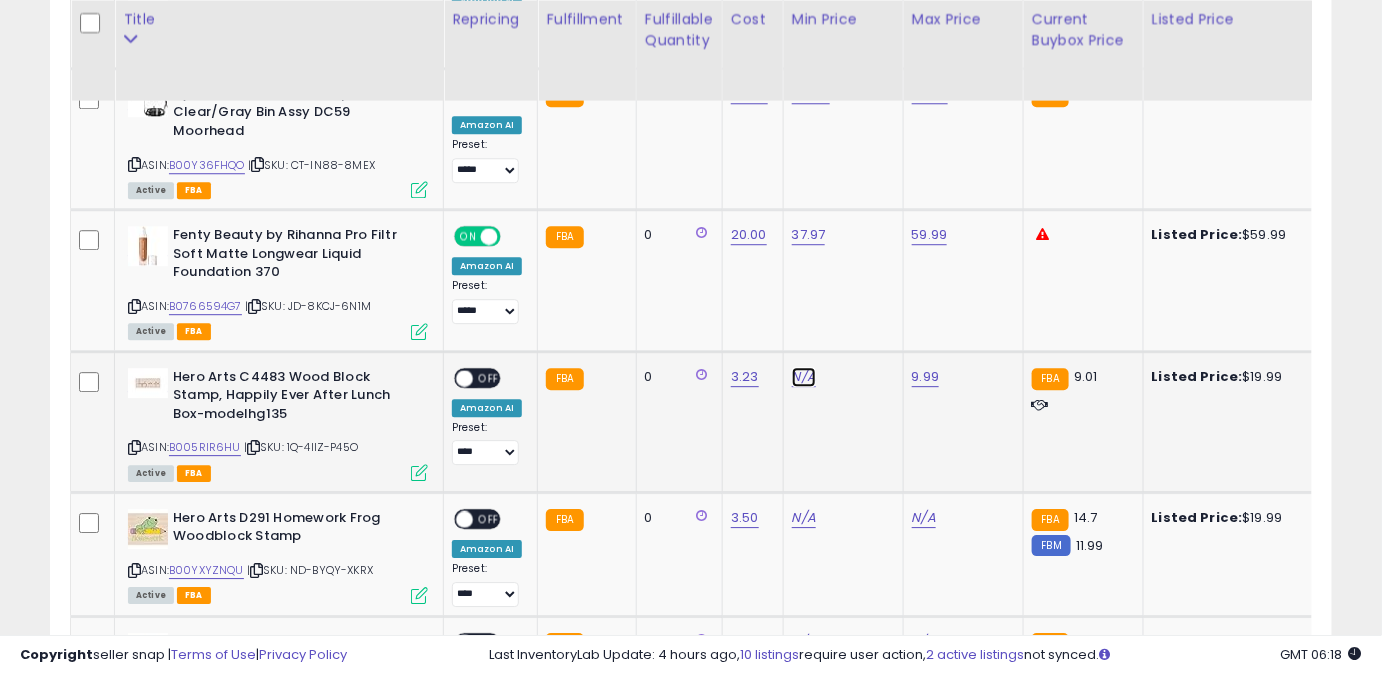 click on "N/A" at bounding box center (804, 377) 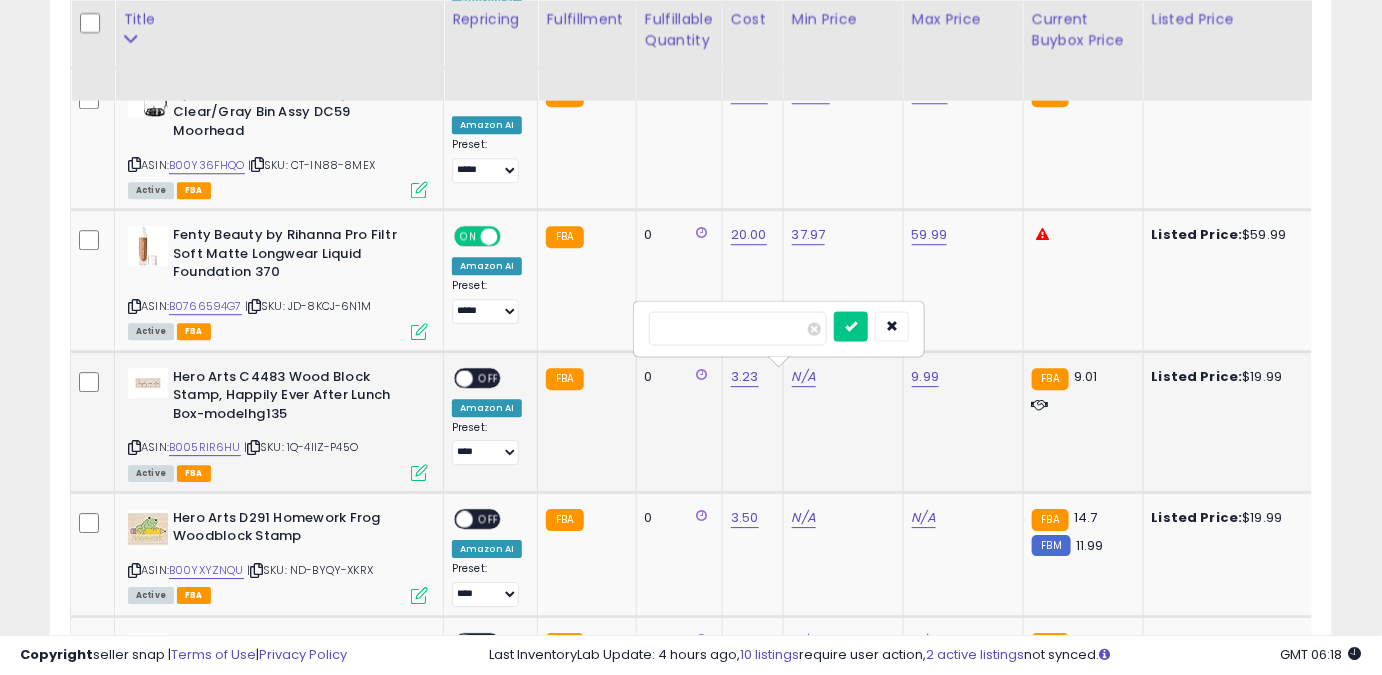 click at bounding box center (738, 328) 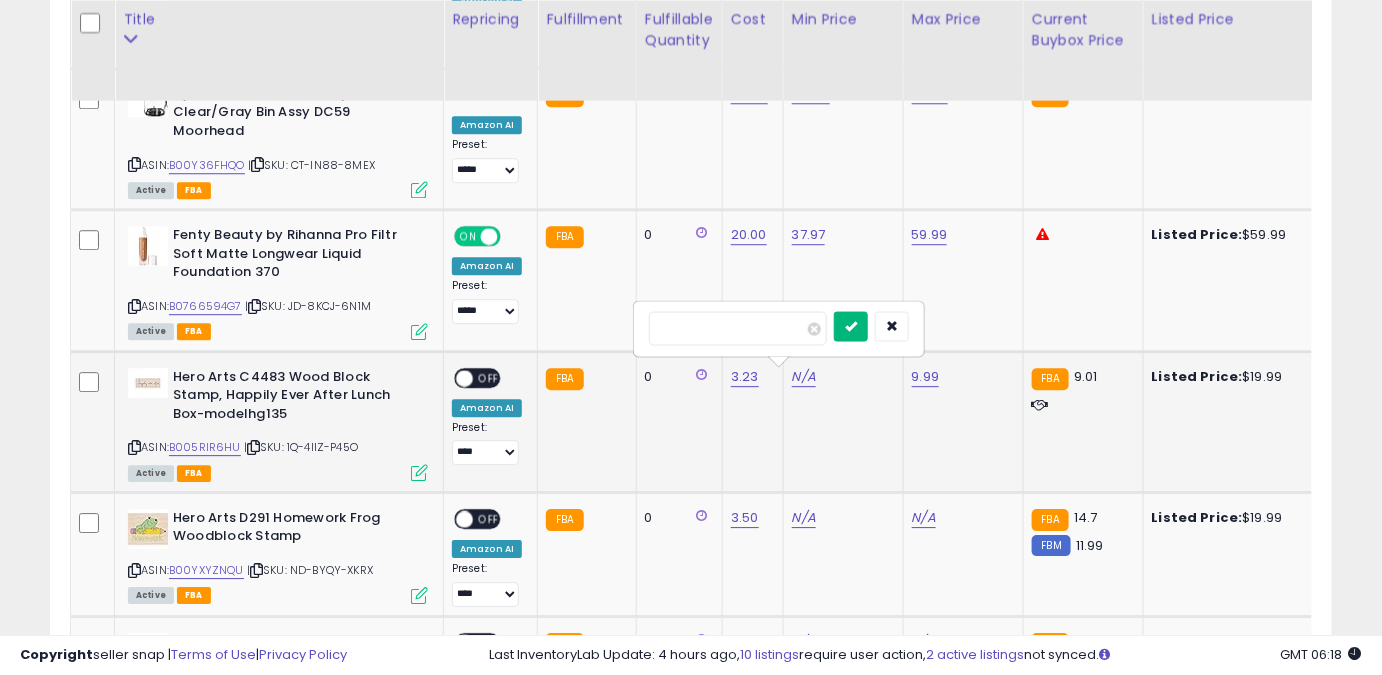 type on "****" 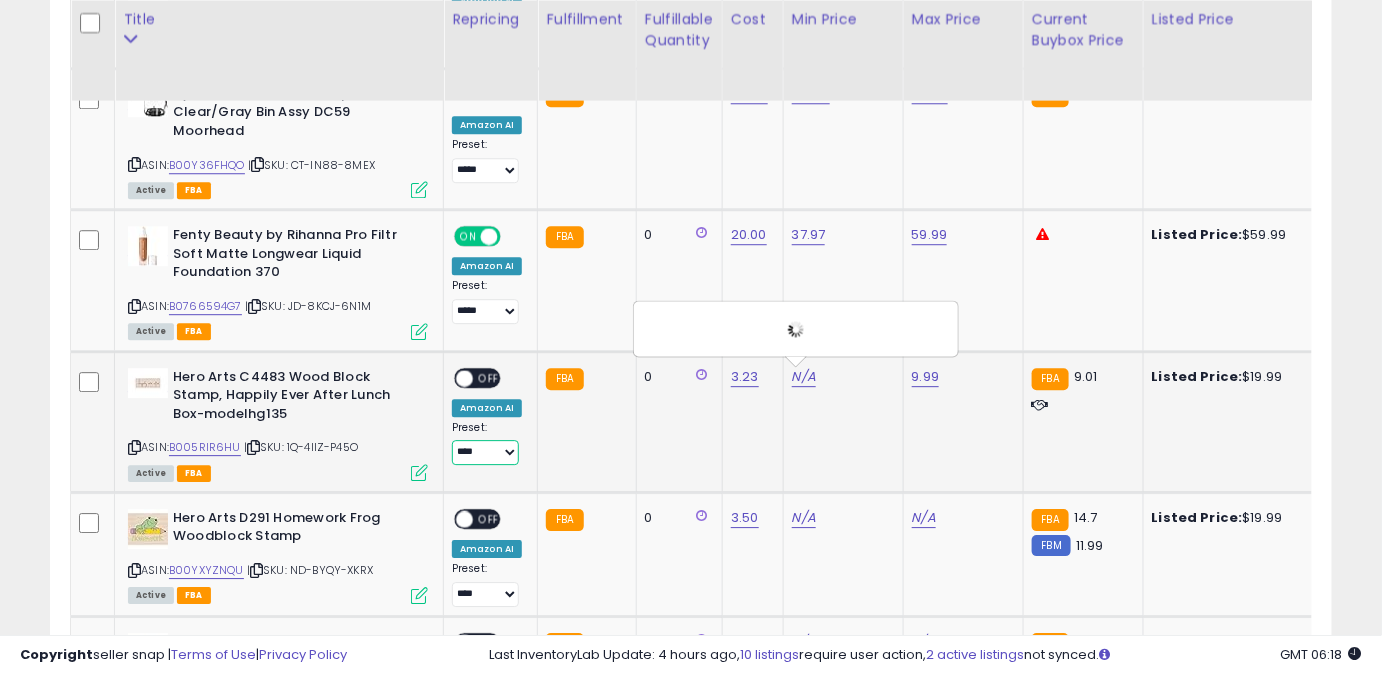 click on "**** ******** *****" at bounding box center [485, 452] 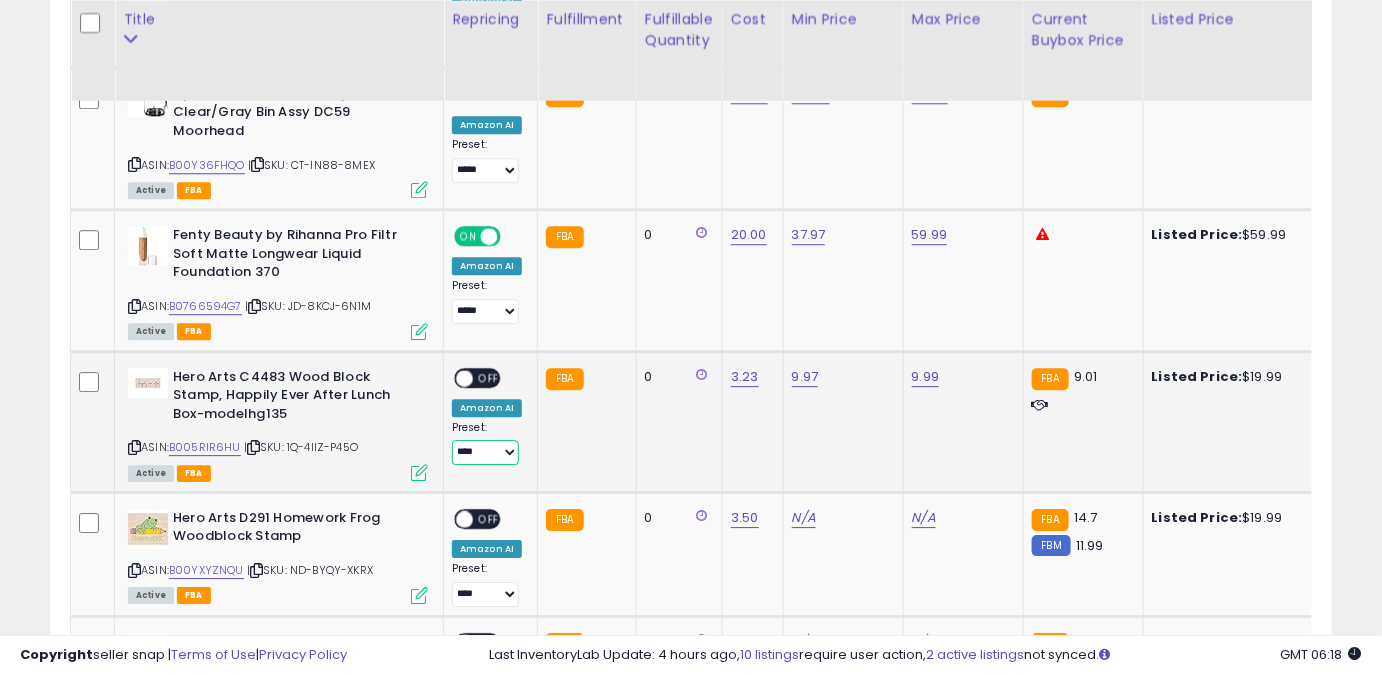 select on "*****" 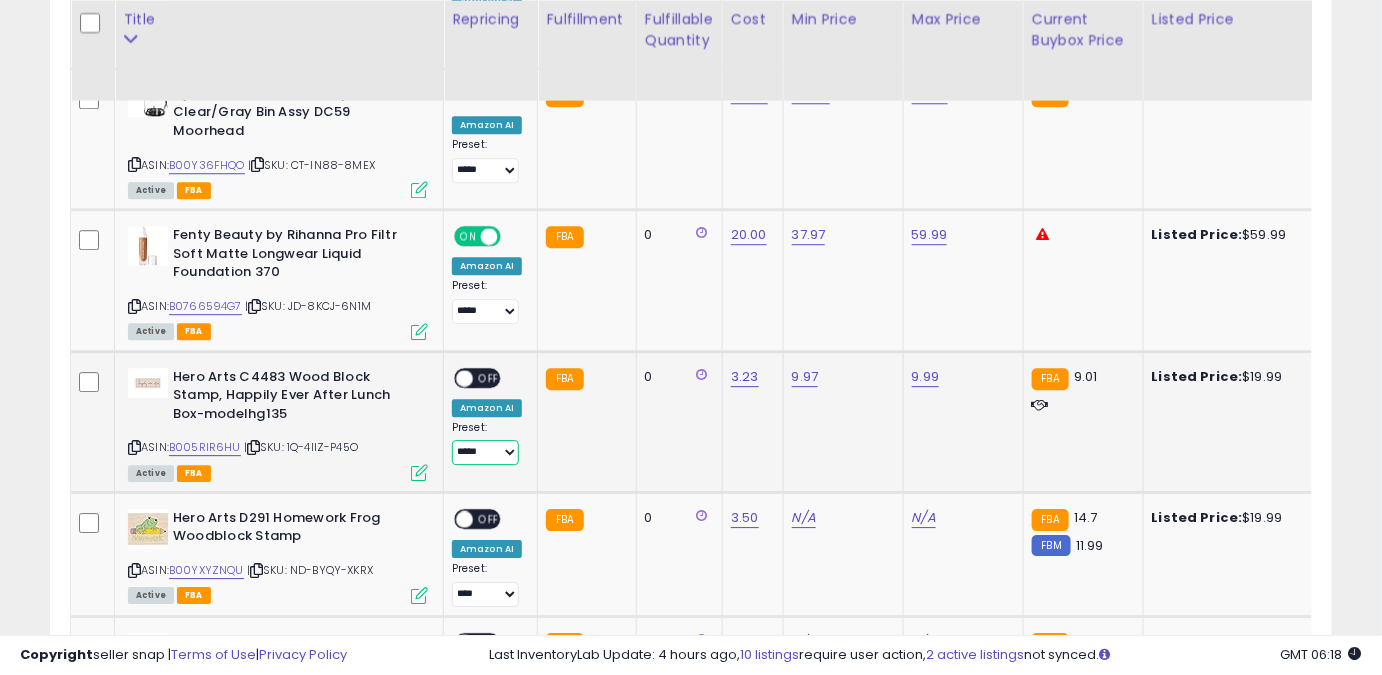 click on "**** ******** *****" at bounding box center [485, 452] 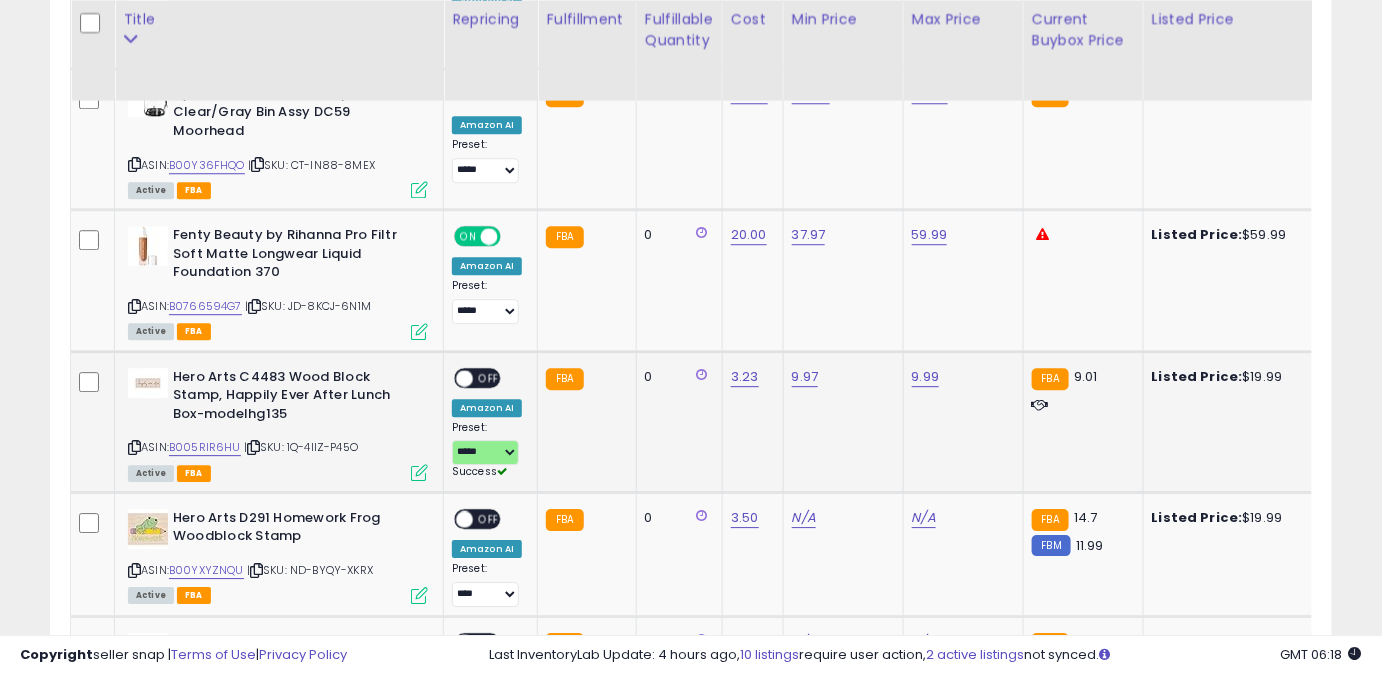 click on "OFF" at bounding box center (489, 377) 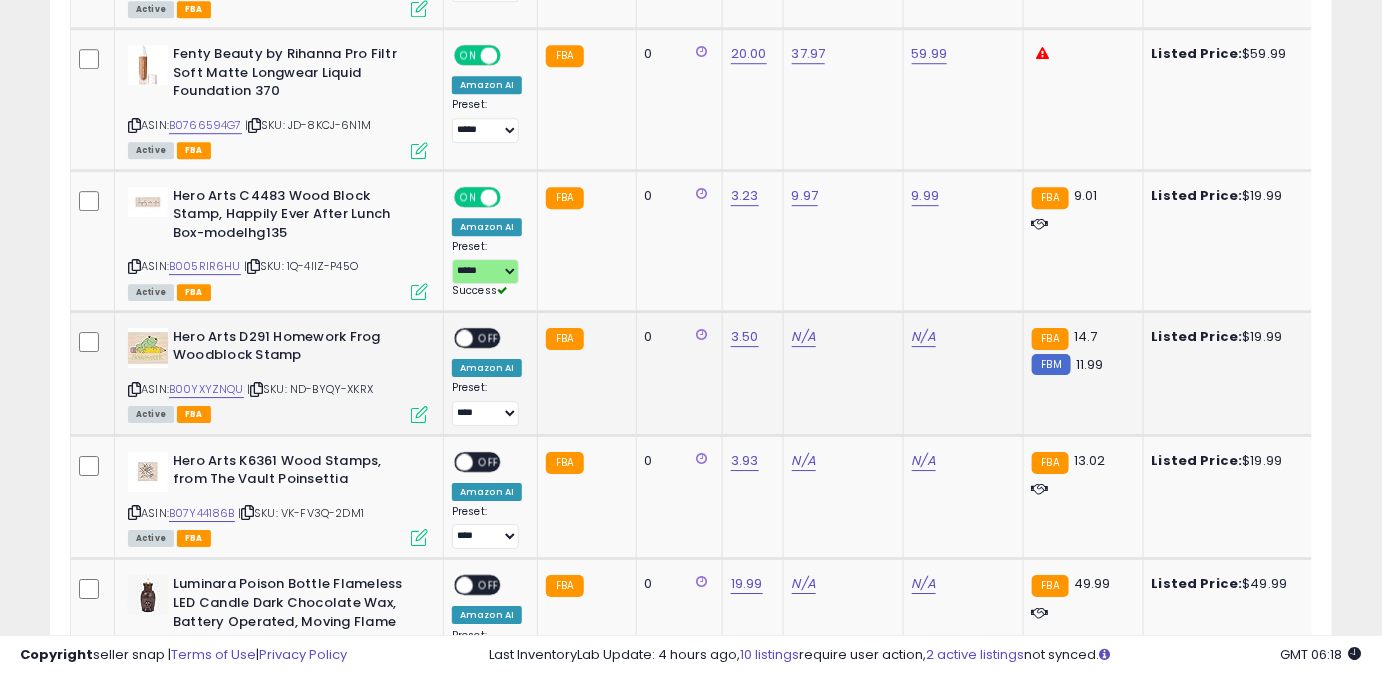 scroll, scrollTop: 1928, scrollLeft: 0, axis: vertical 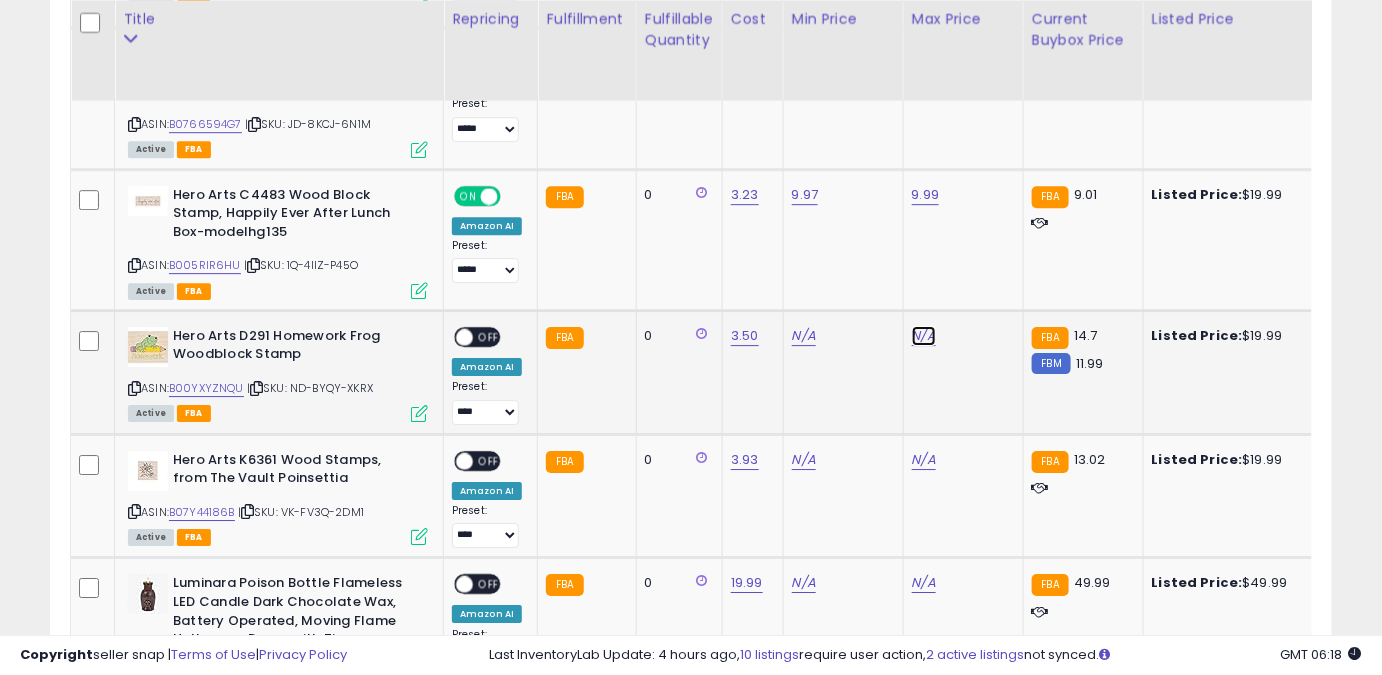 click on "N/A" at bounding box center [924, 336] 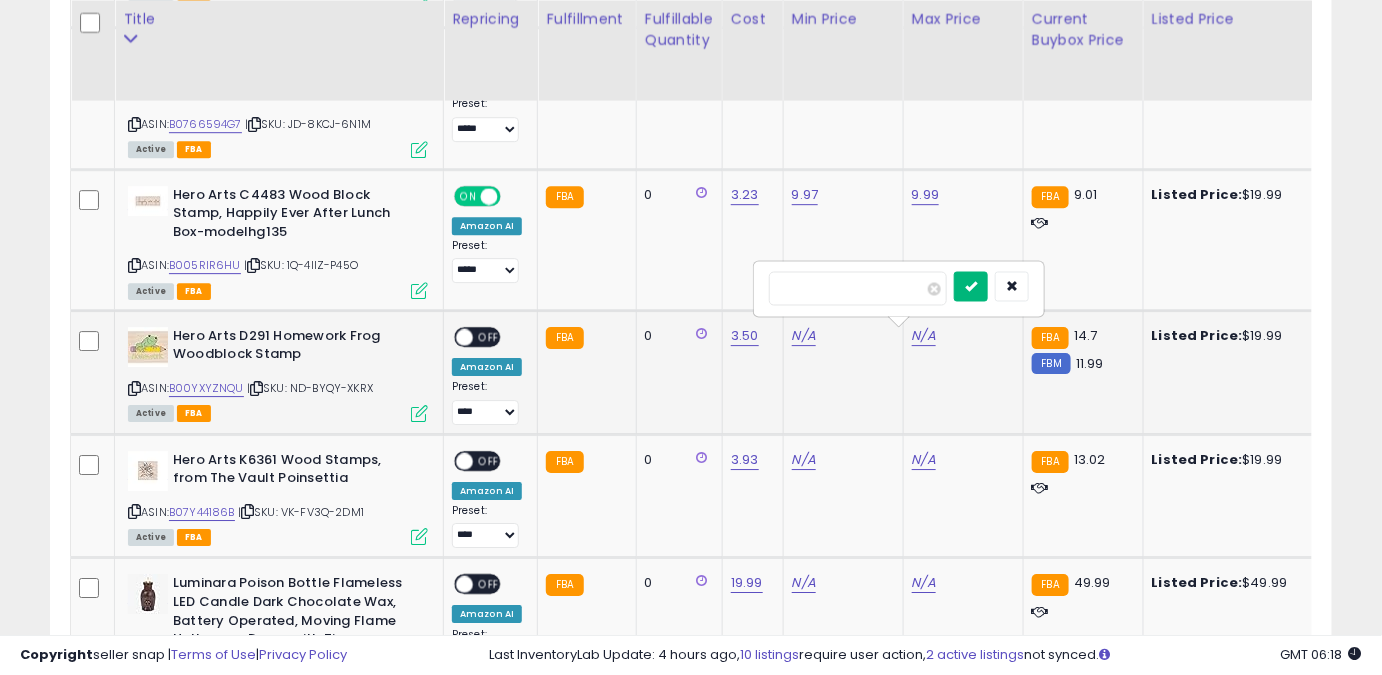 type on "*****" 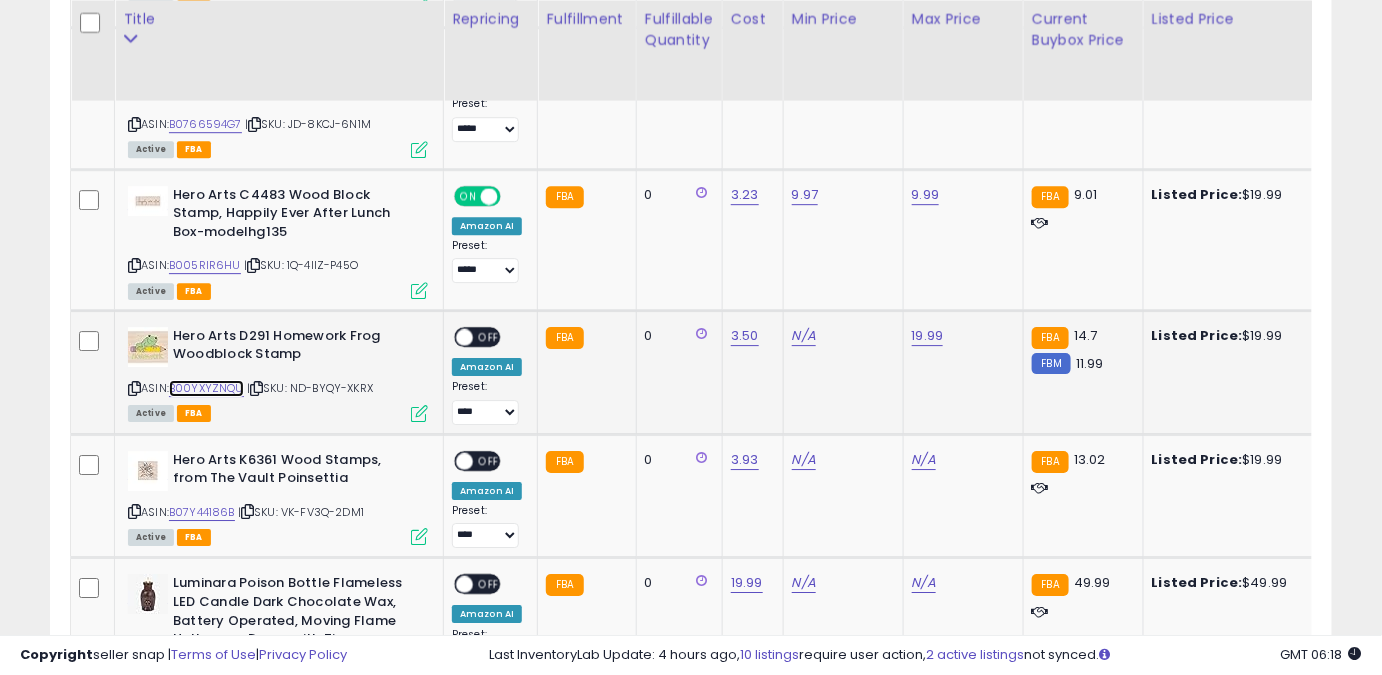 click on "B00YXYZNQU" at bounding box center (206, 388) 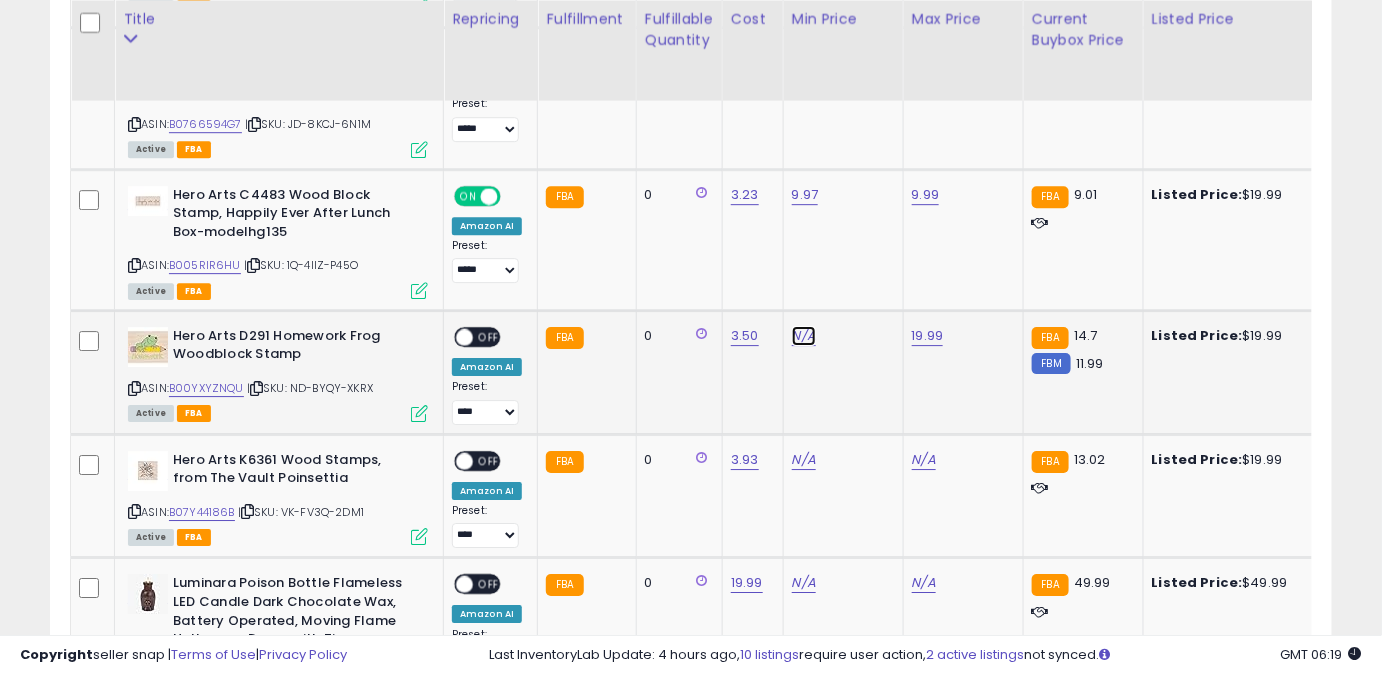 click on "N/A" at bounding box center [804, 336] 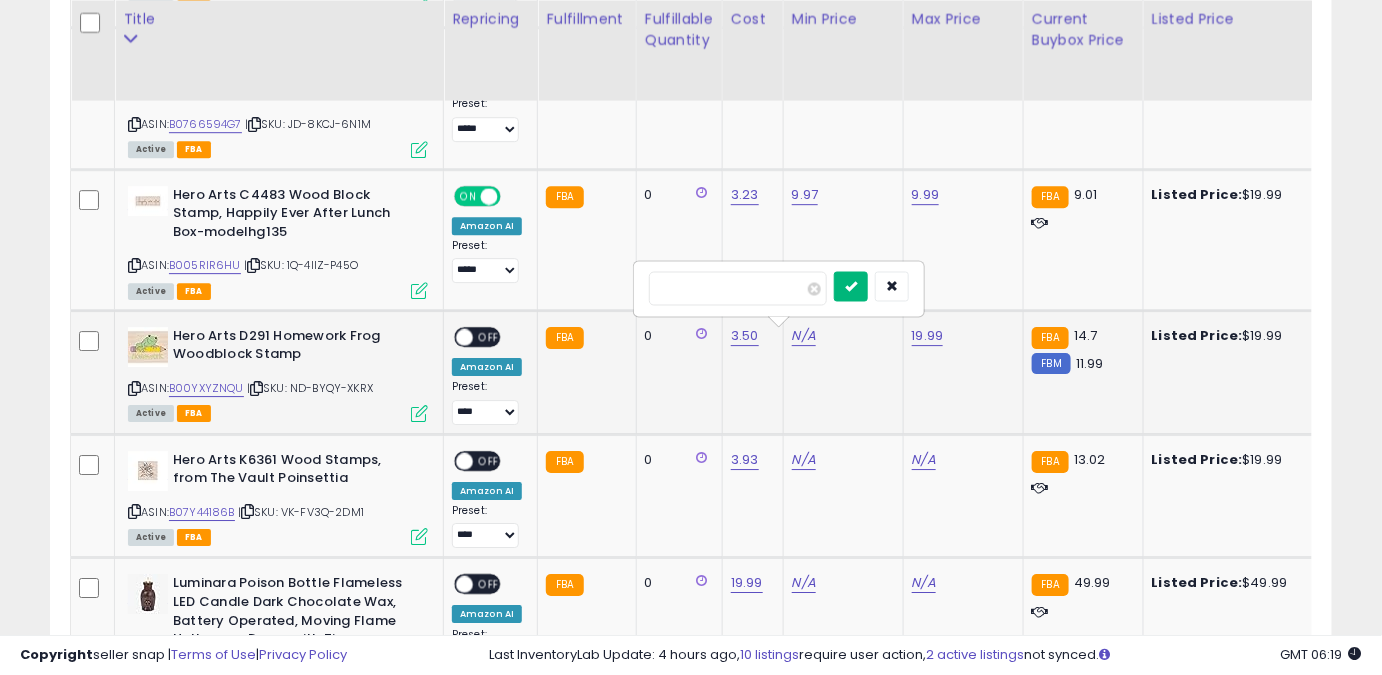 type on "*****" 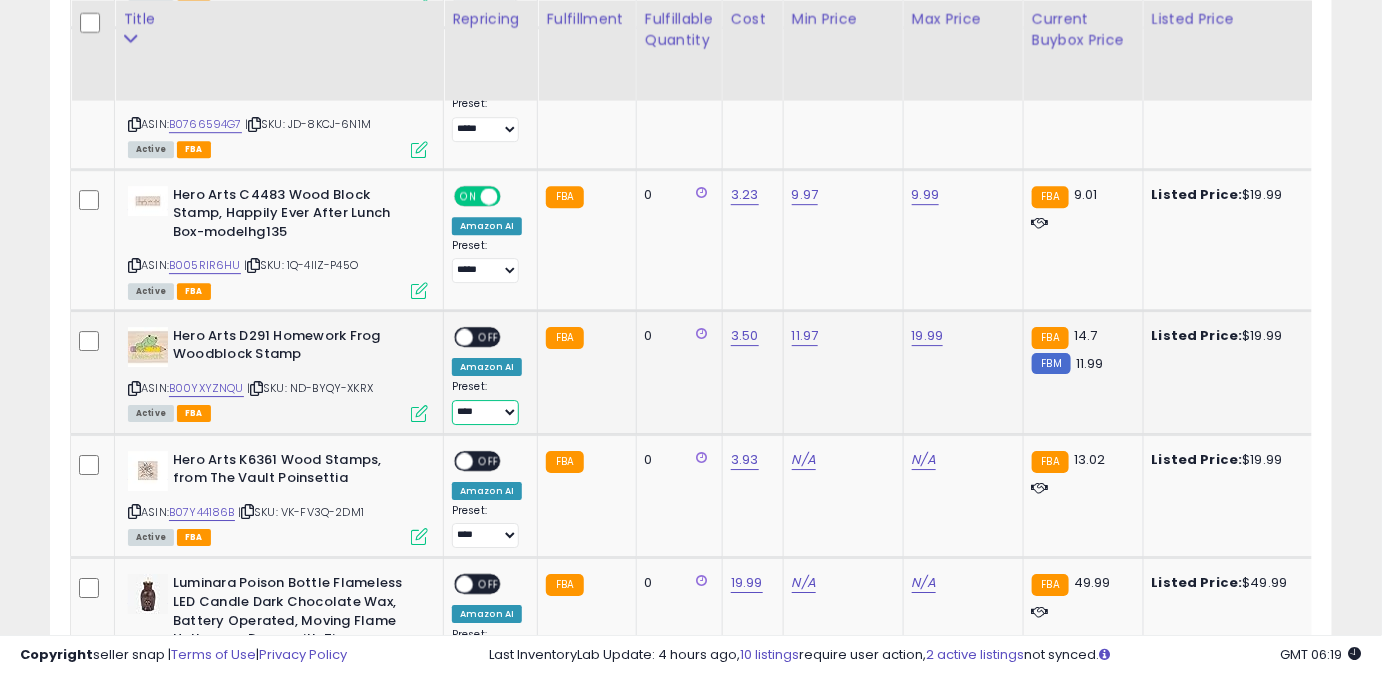click on "**** ******** *****" at bounding box center [485, 412] 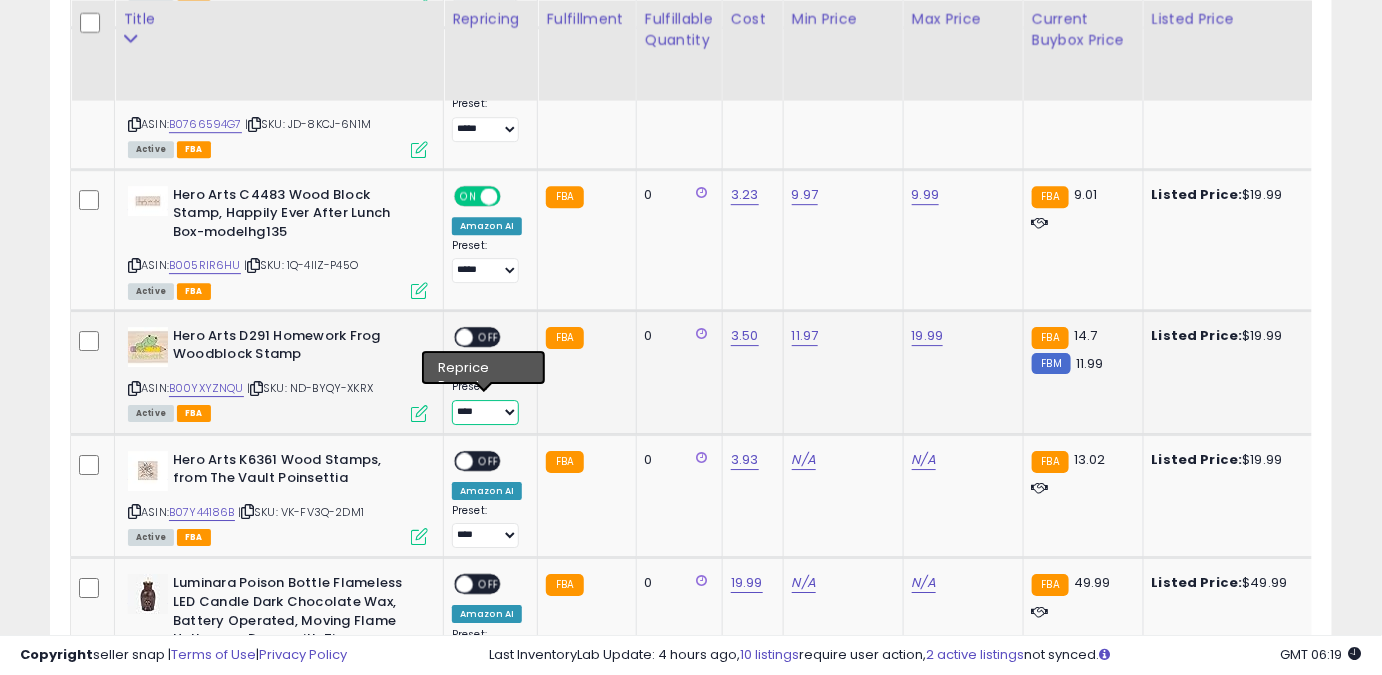select on "*****" 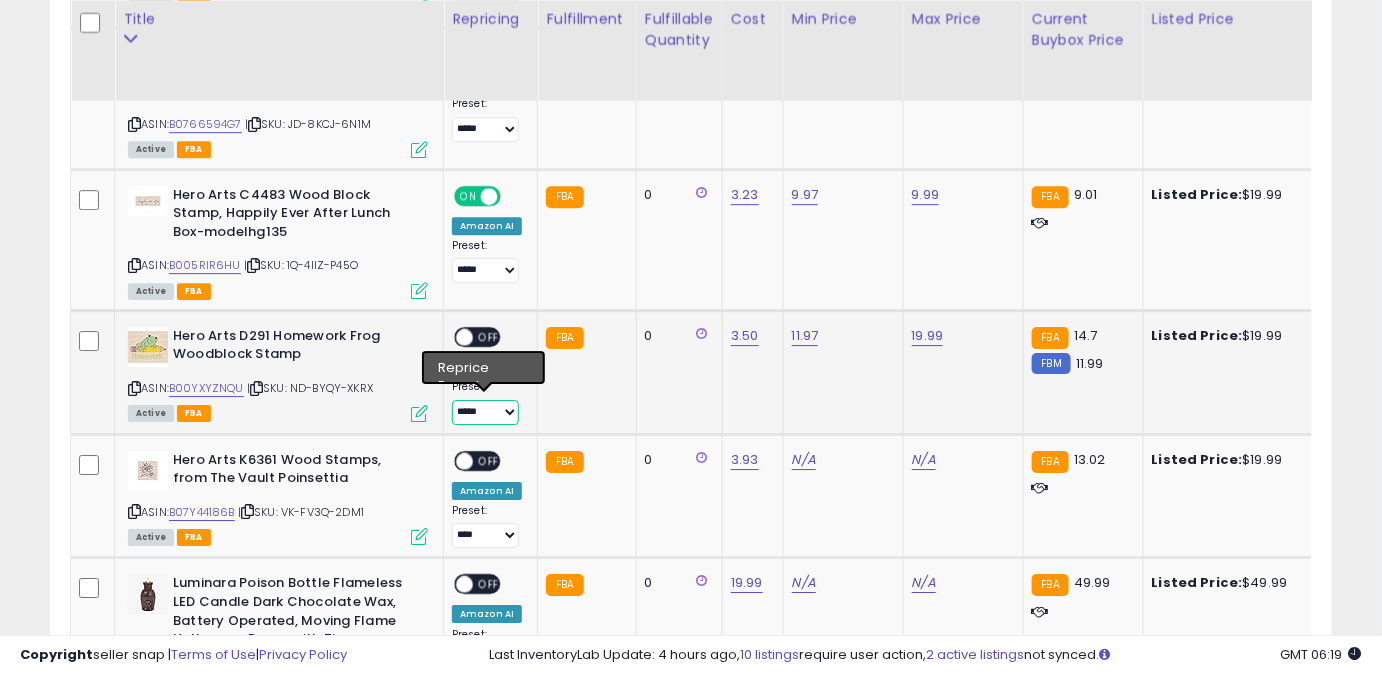 click on "**** ******** *****" at bounding box center [485, 412] 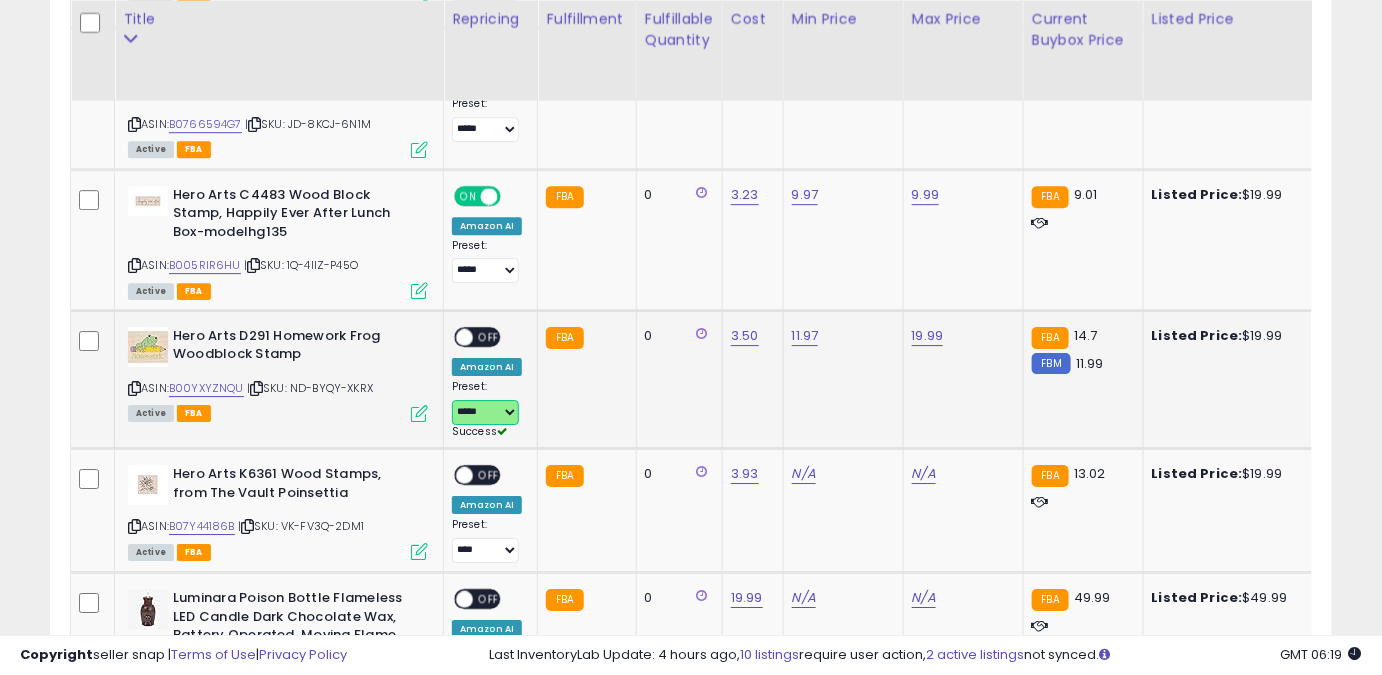 click at bounding box center (464, 336) 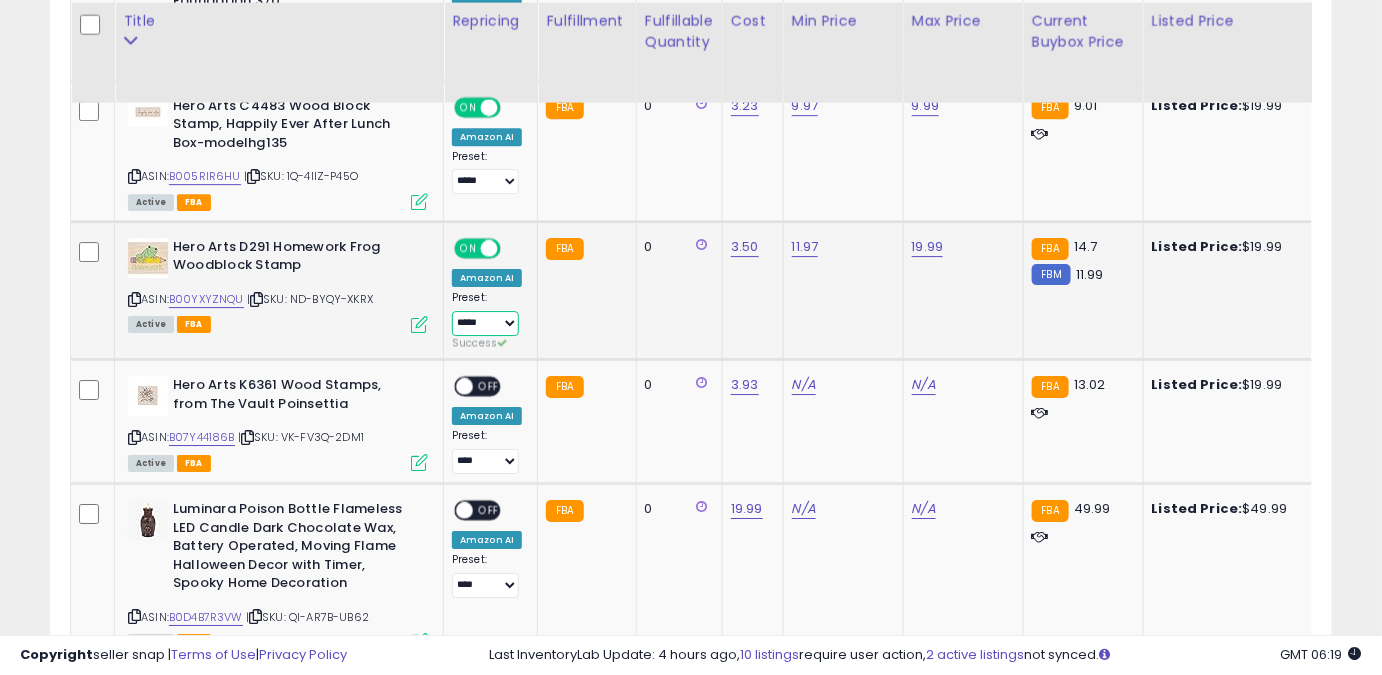 scroll, scrollTop: 2019, scrollLeft: 0, axis: vertical 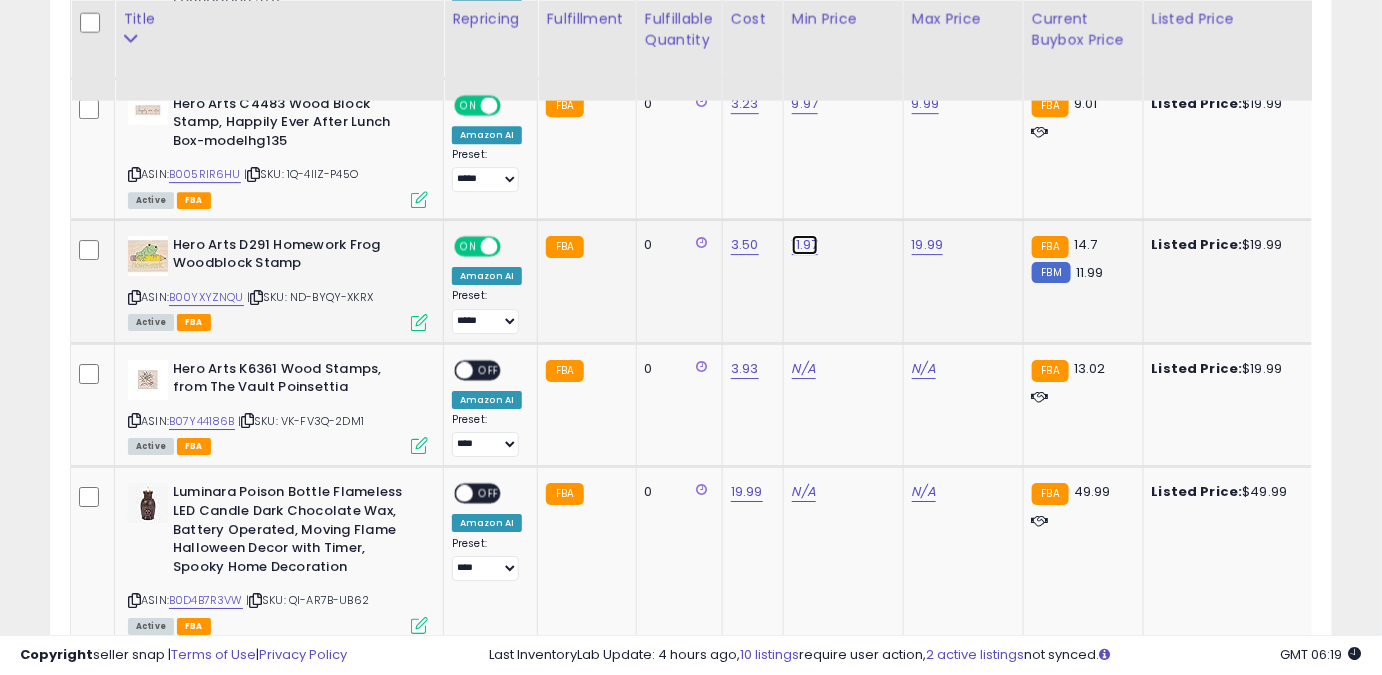 click on "11.97" at bounding box center (809, -924) 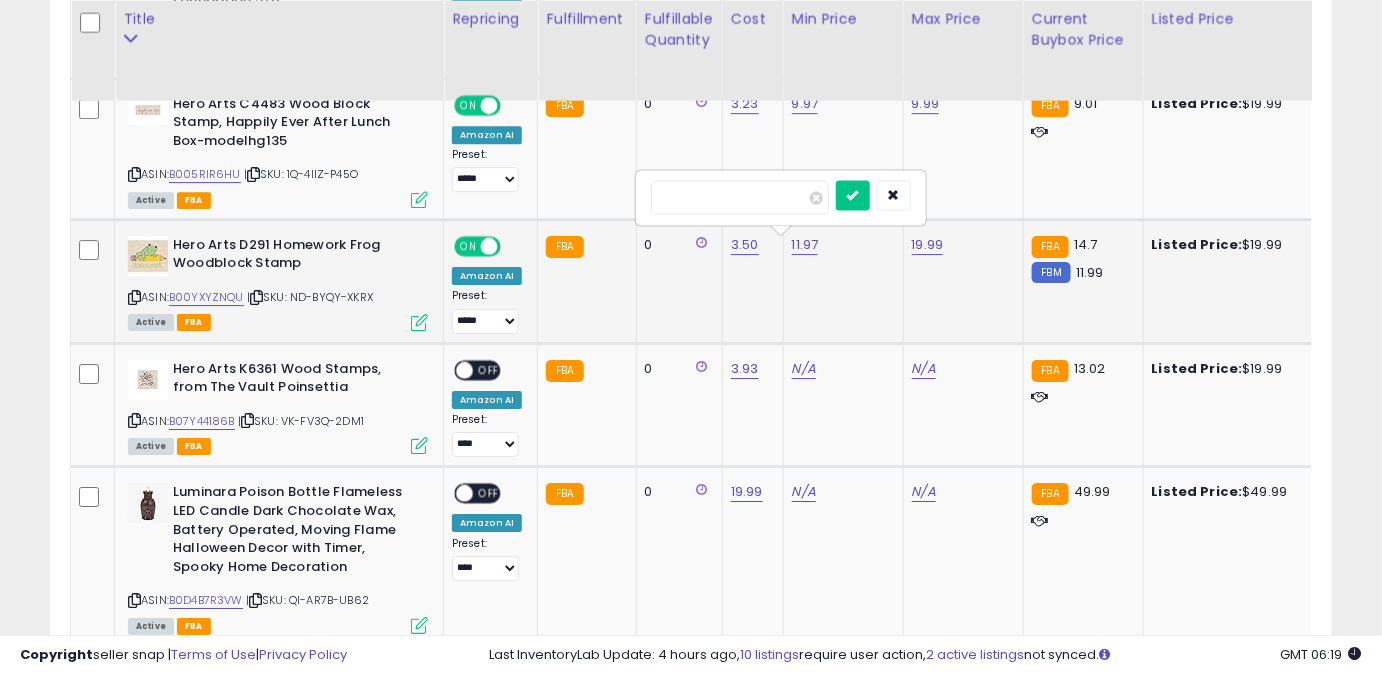 click on "*****" at bounding box center (740, 197) 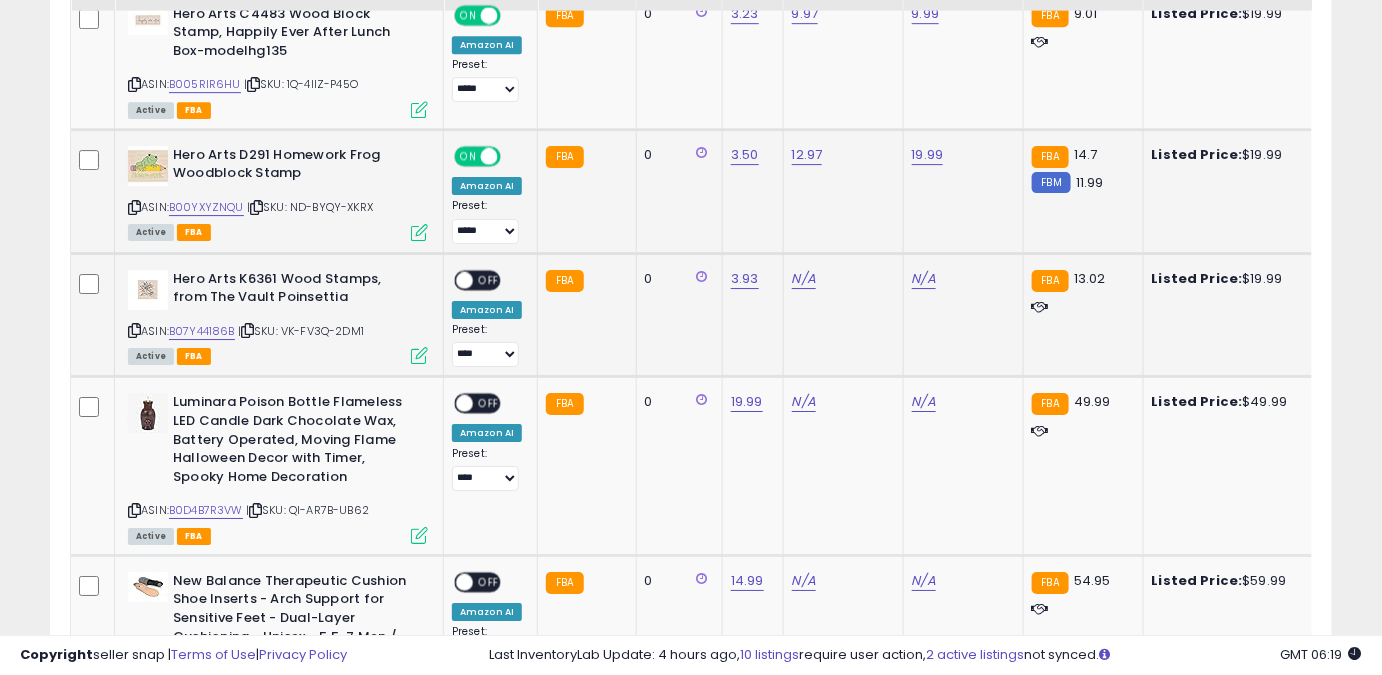scroll, scrollTop: 2110, scrollLeft: 0, axis: vertical 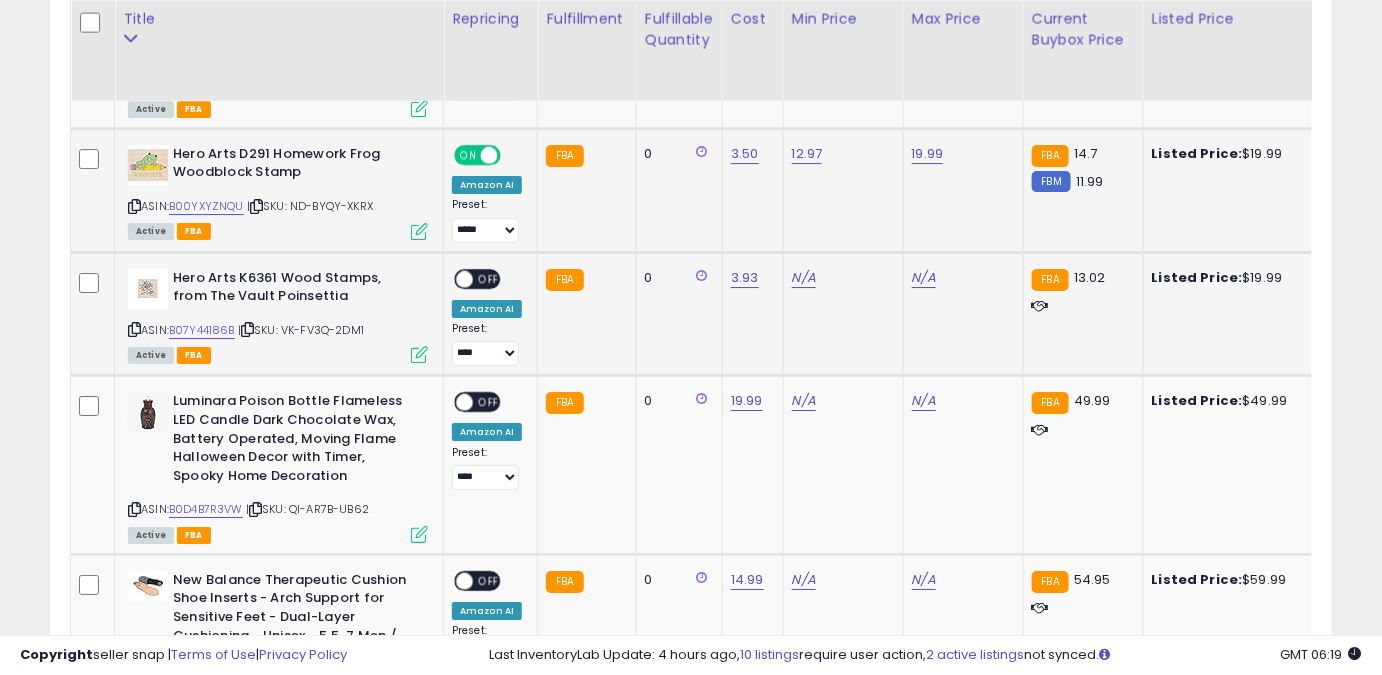 click on "N/A" 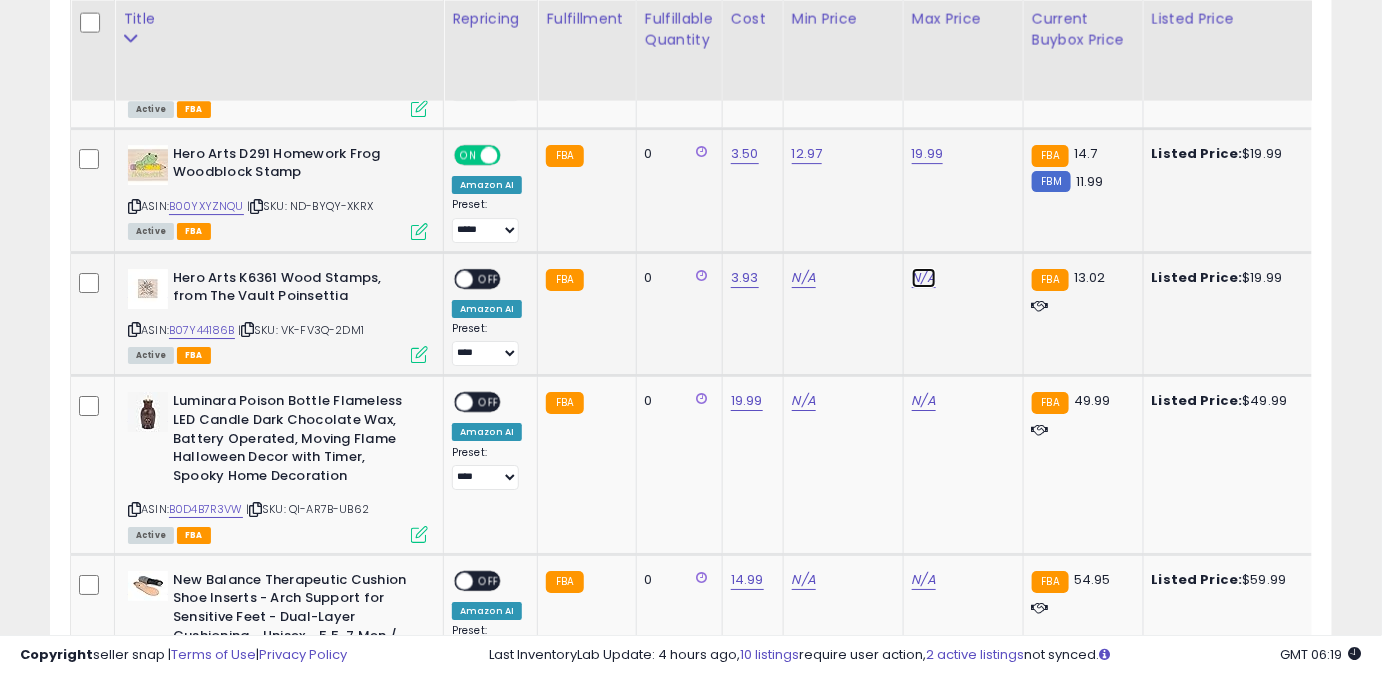 click on "N/A" at bounding box center (924, 278) 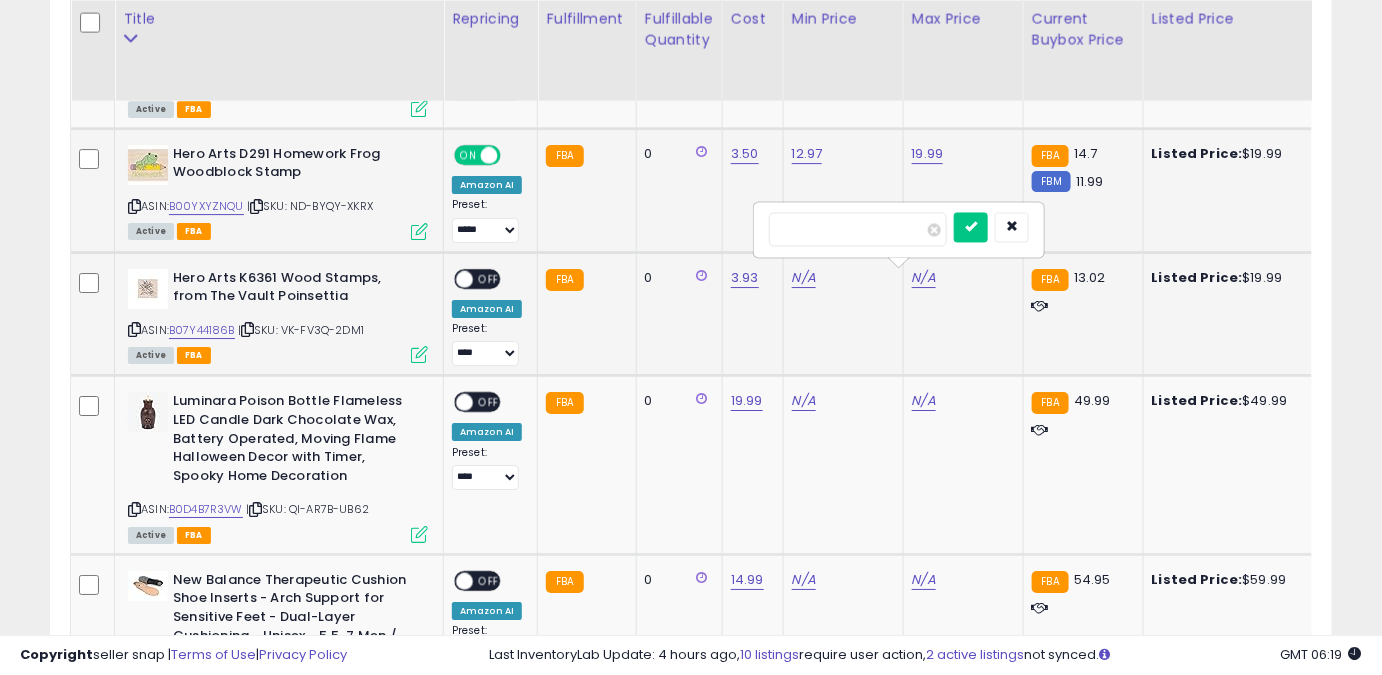 type on "*****" 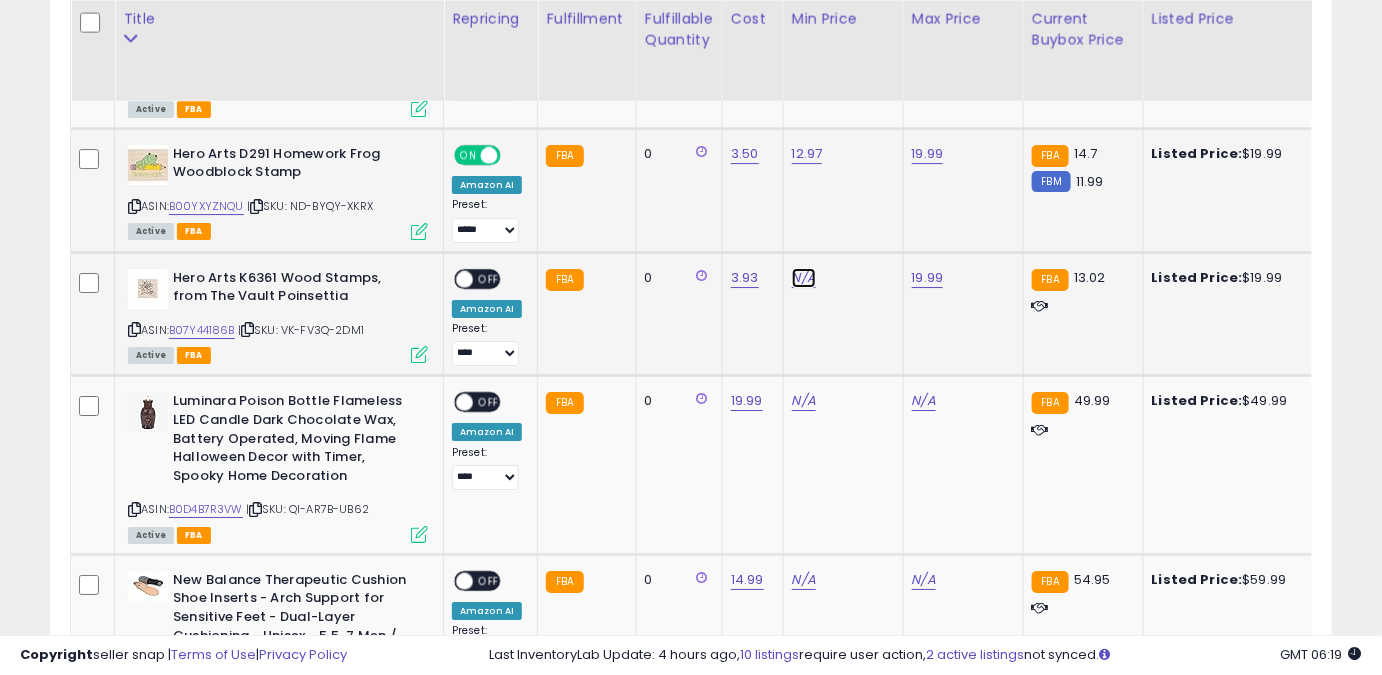 click on "N/A" at bounding box center (804, 278) 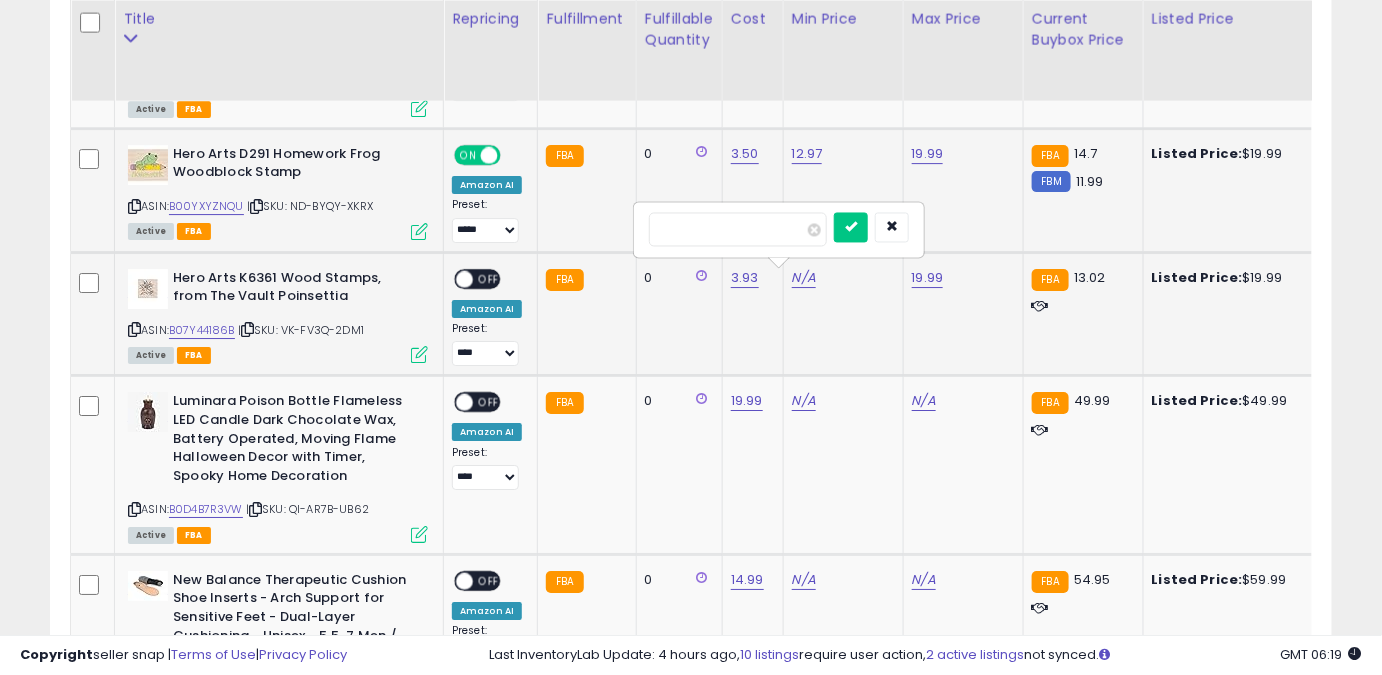 click at bounding box center [738, 229] 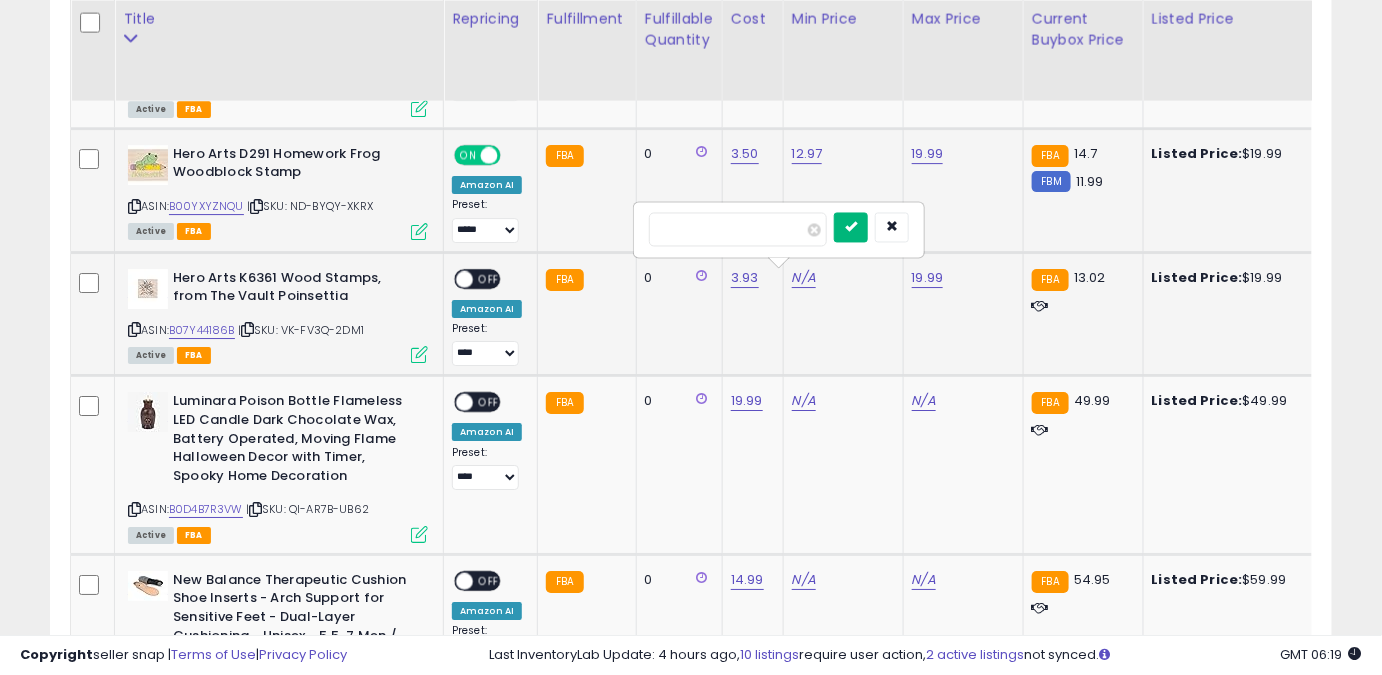 type on "*****" 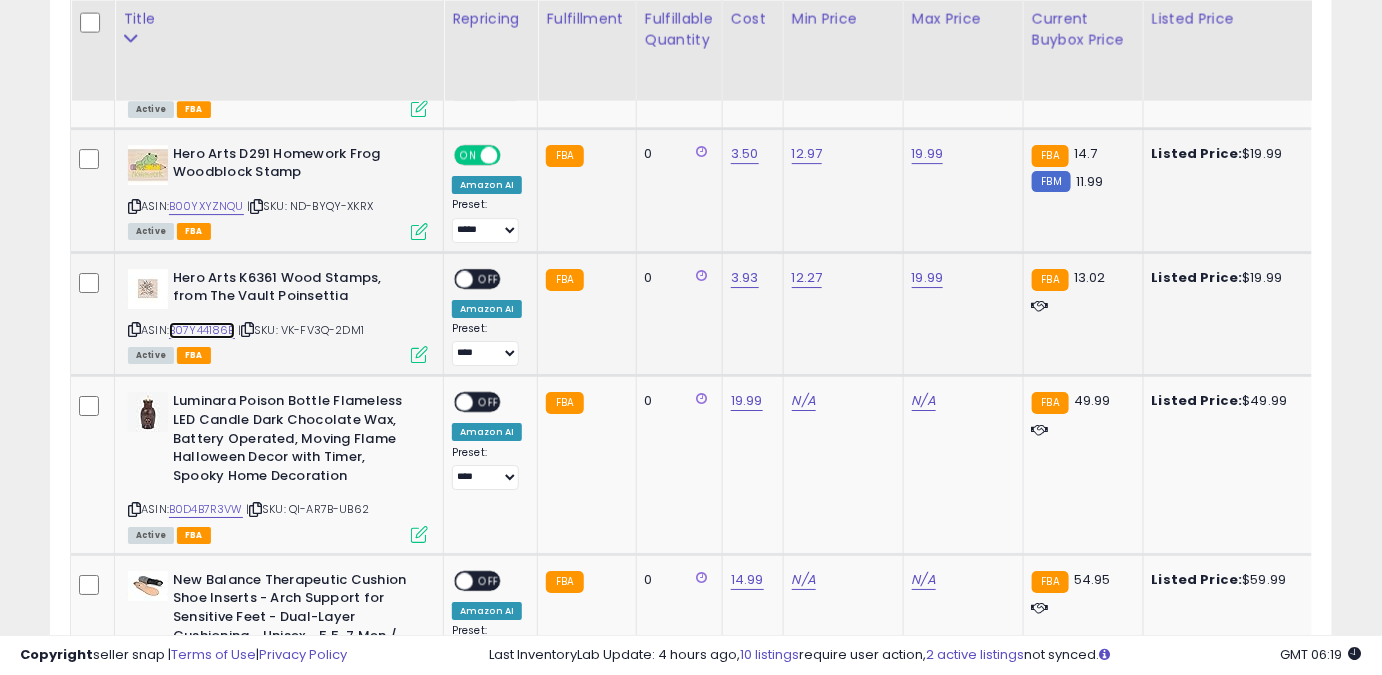 click on "B07Y44186B" at bounding box center [202, 330] 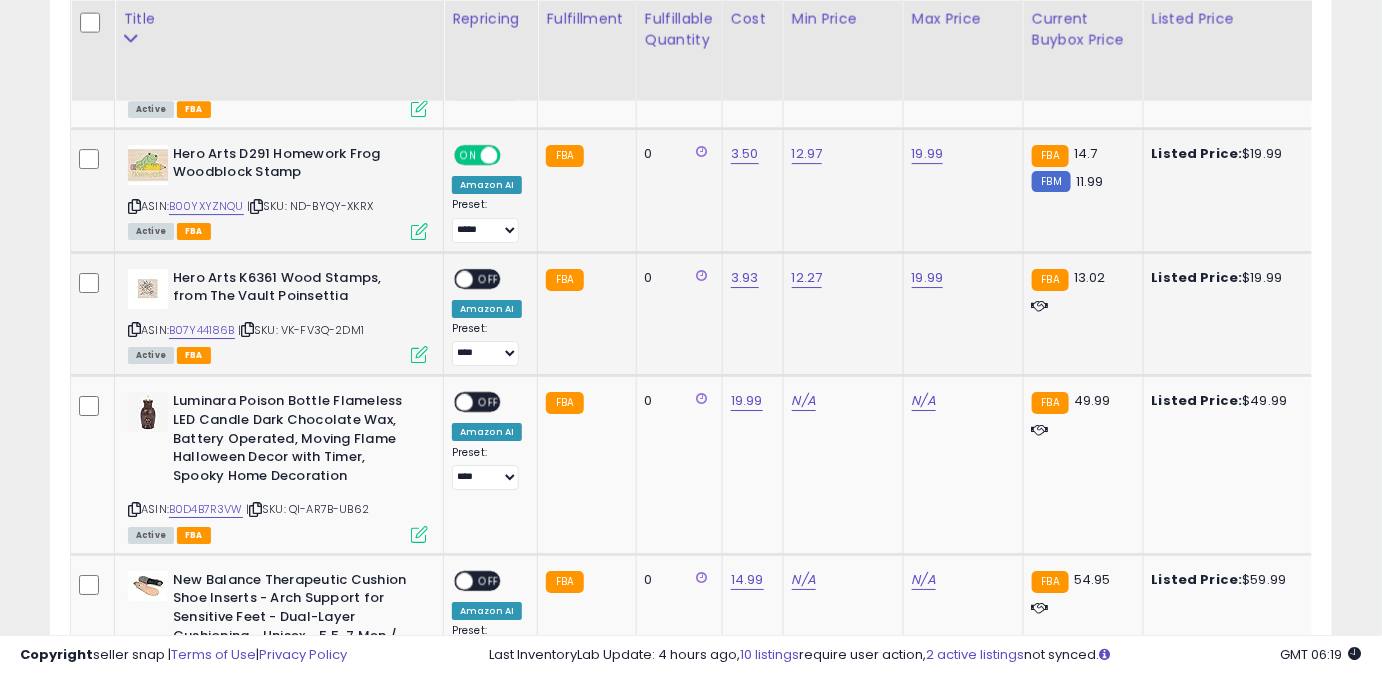 click on "OFF" at bounding box center [489, 278] 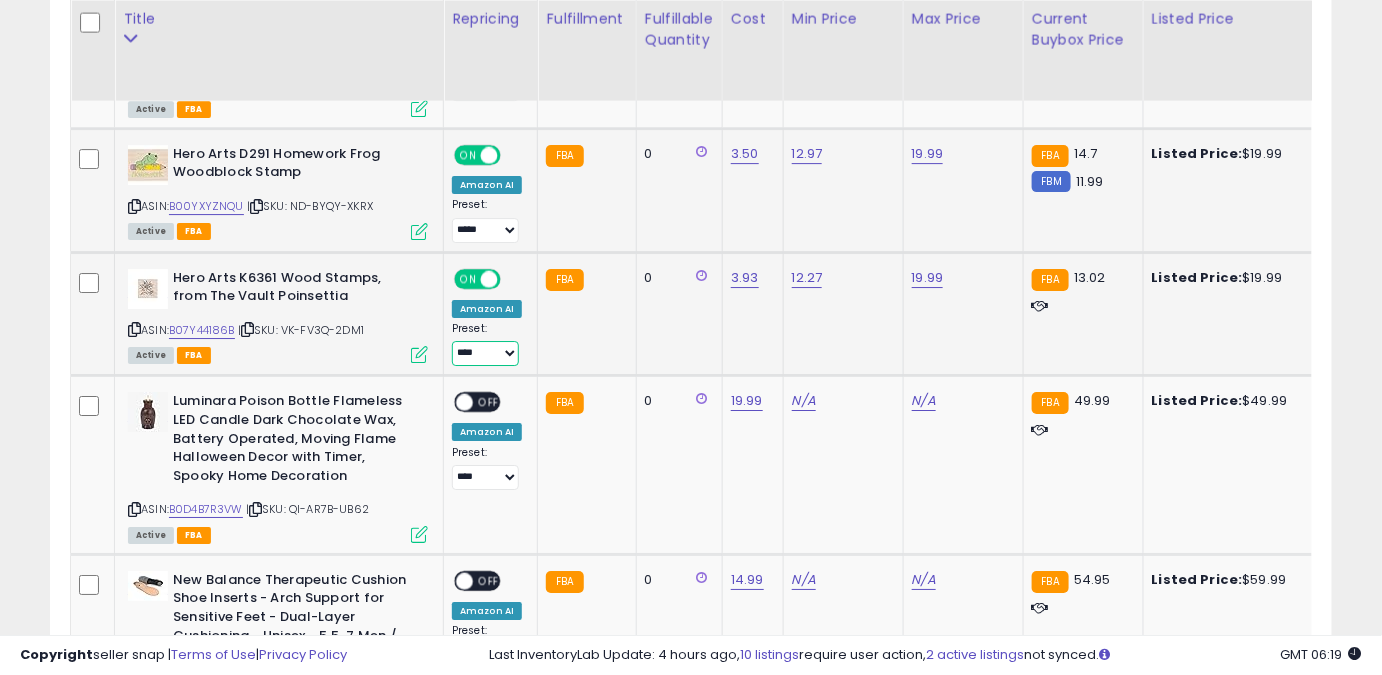 click on "**** ******** *****" at bounding box center (485, 353) 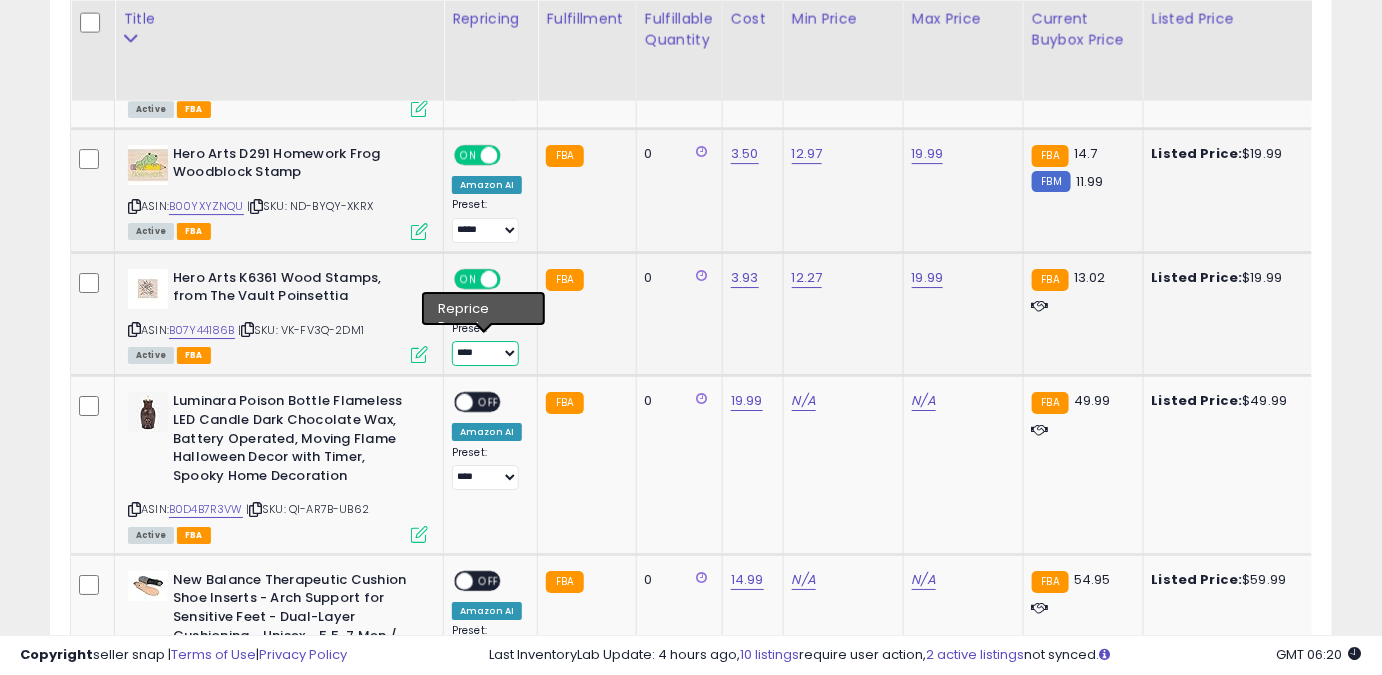select on "*****" 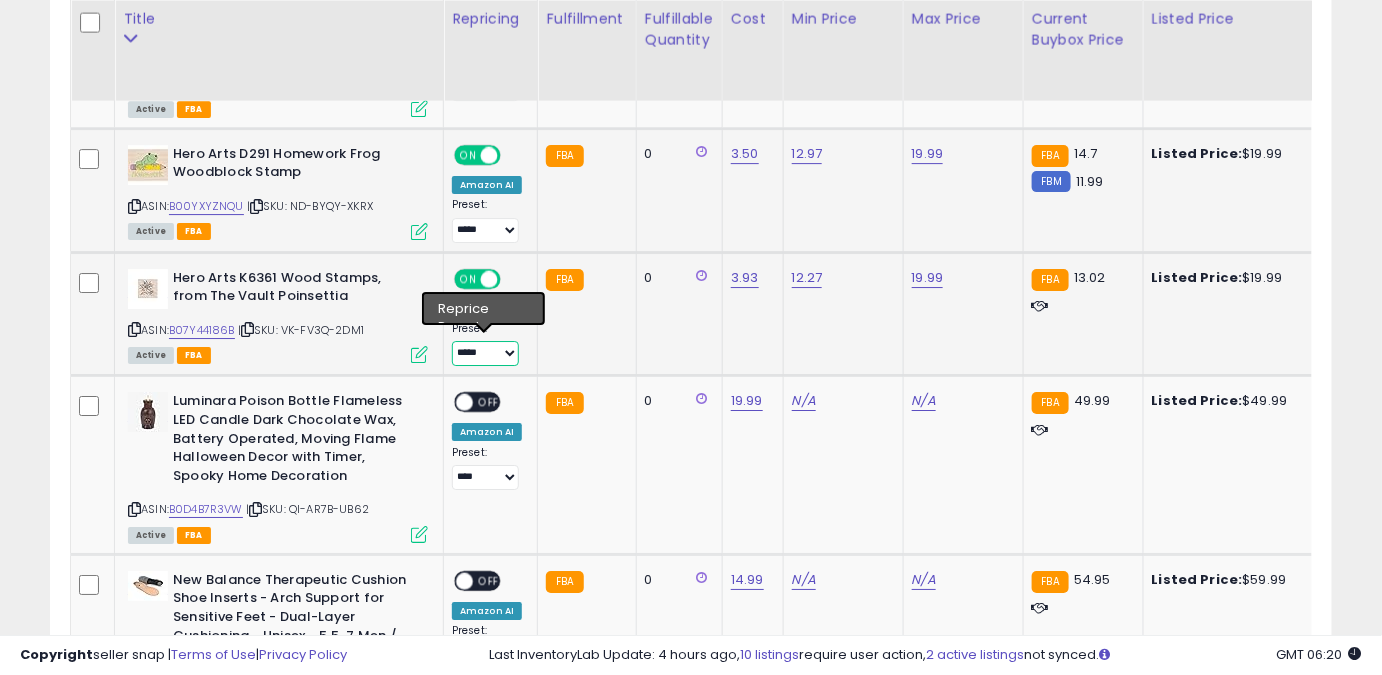 click on "**** ******** *****" at bounding box center (485, 353) 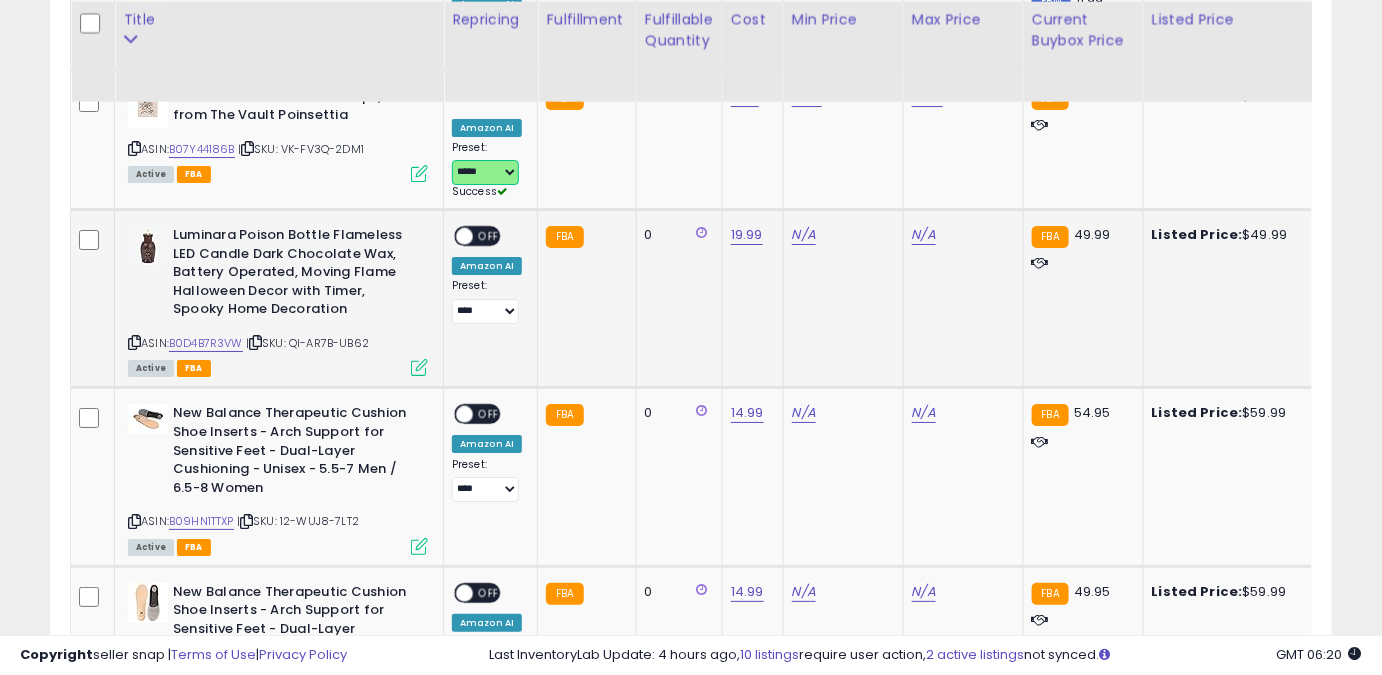 scroll, scrollTop: 2292, scrollLeft: 0, axis: vertical 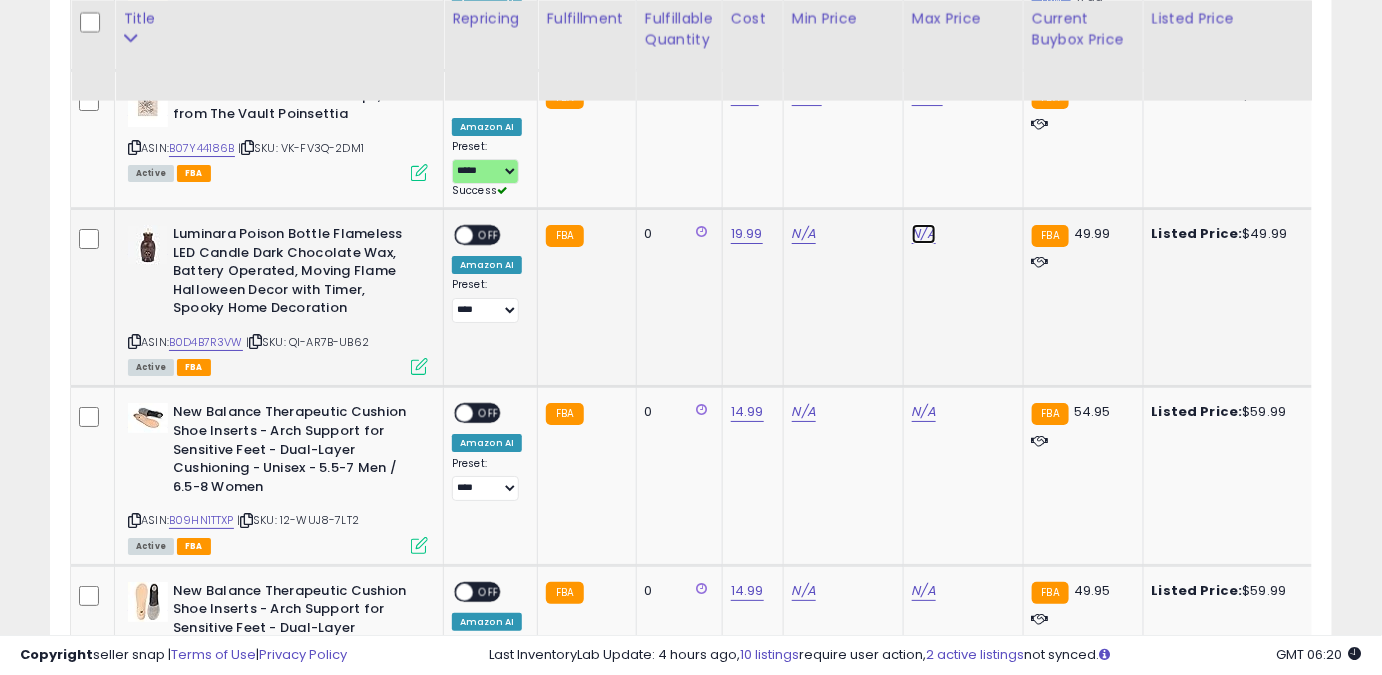 click on "N/A" at bounding box center (924, 234) 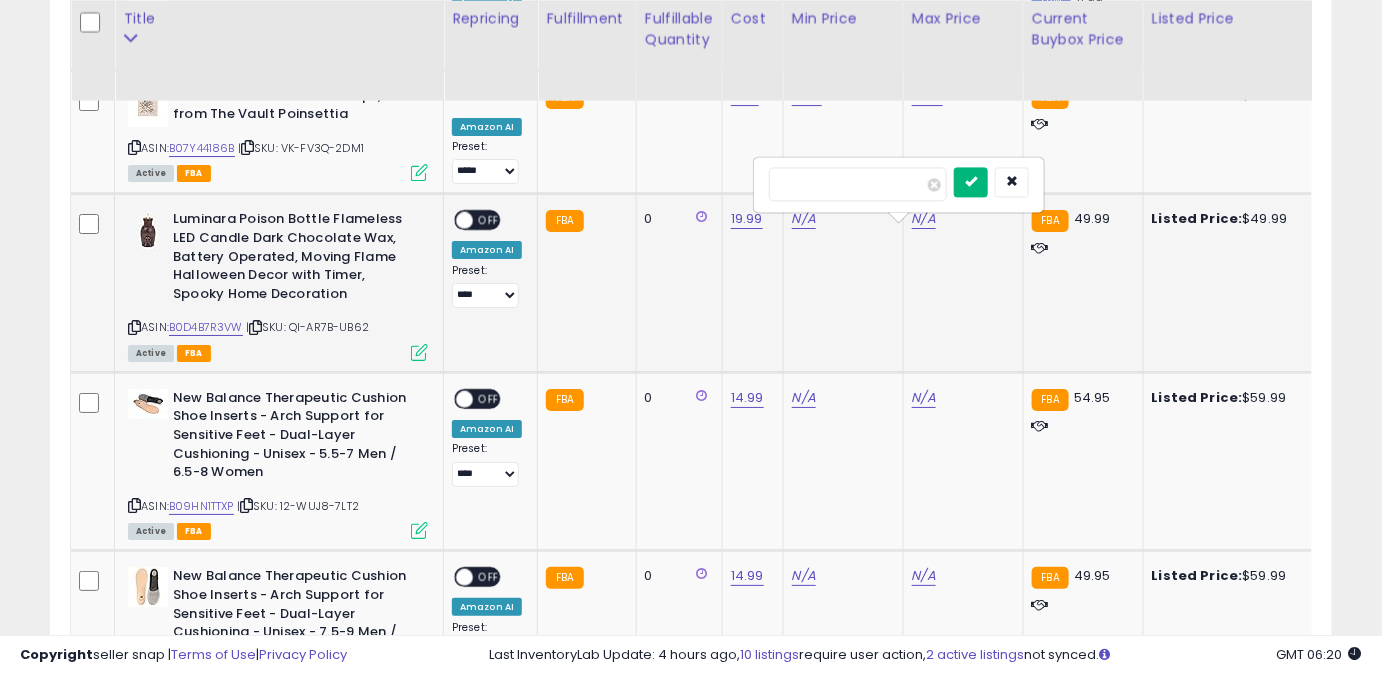type on "*****" 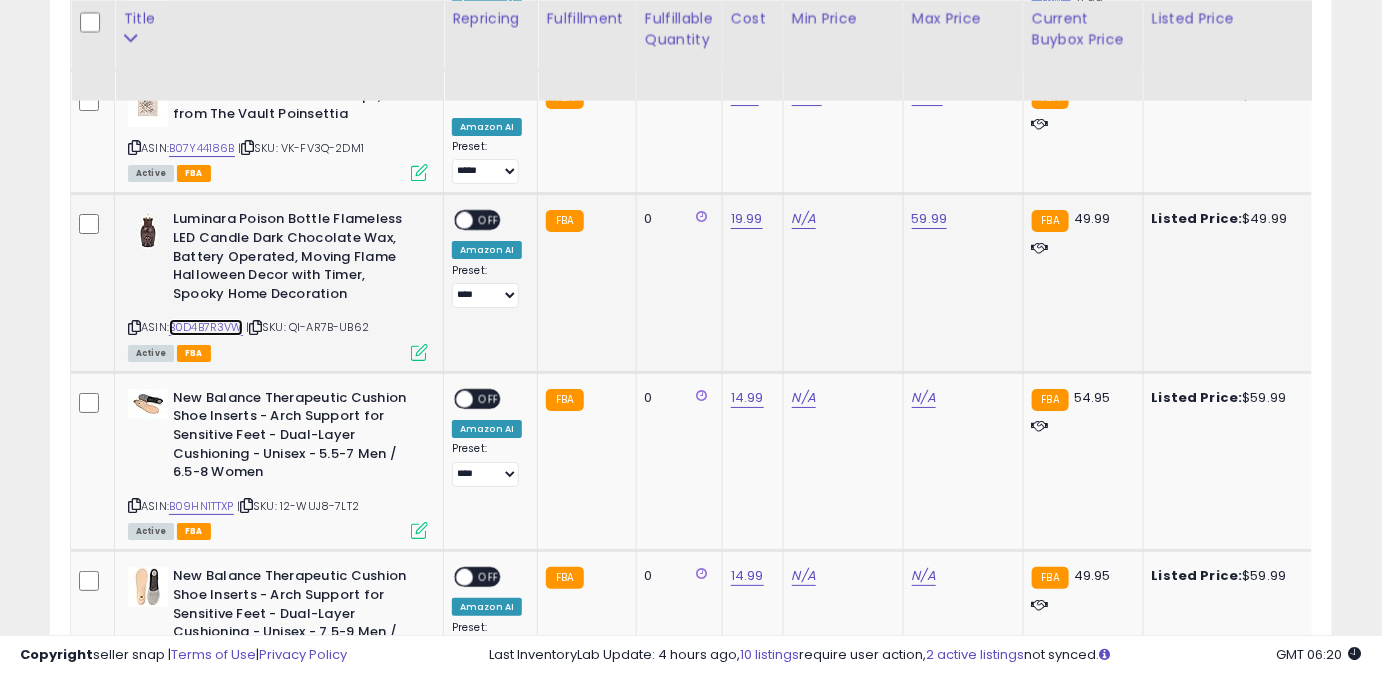 click on "B0D4B7R3VW" at bounding box center [206, 327] 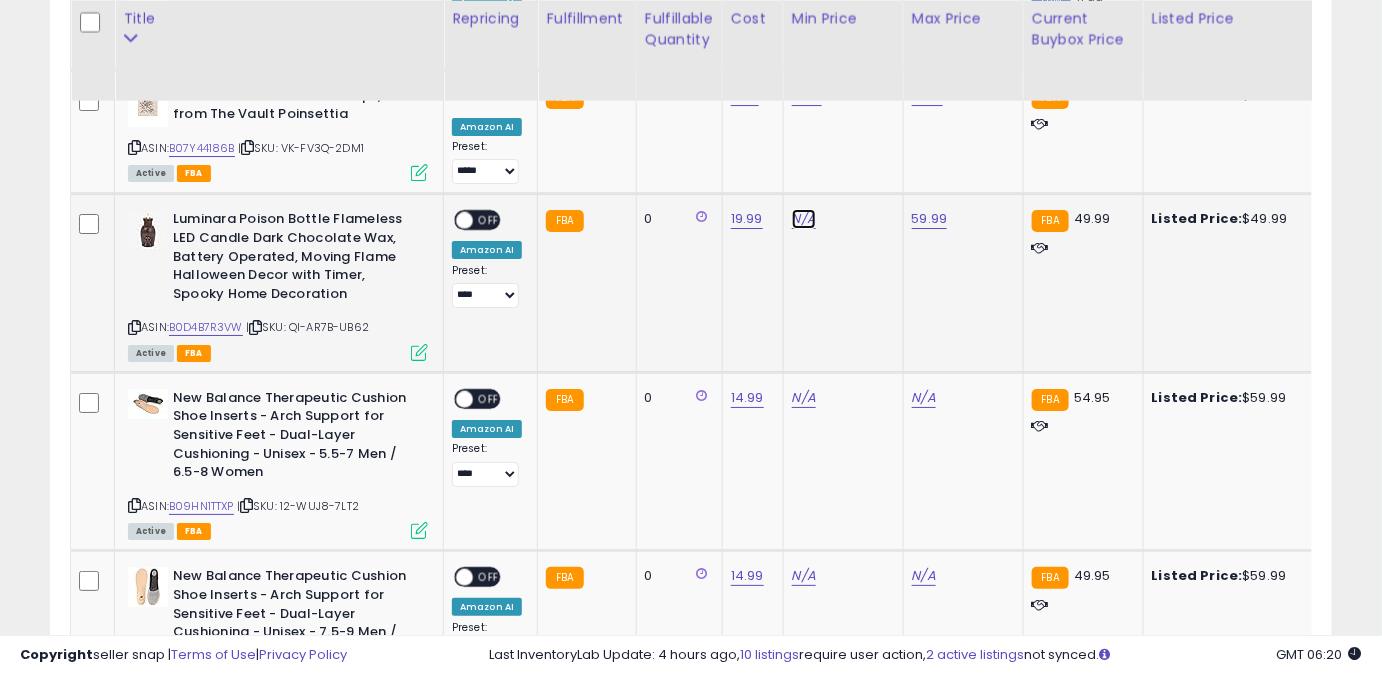 click on "N/A" at bounding box center (804, 219) 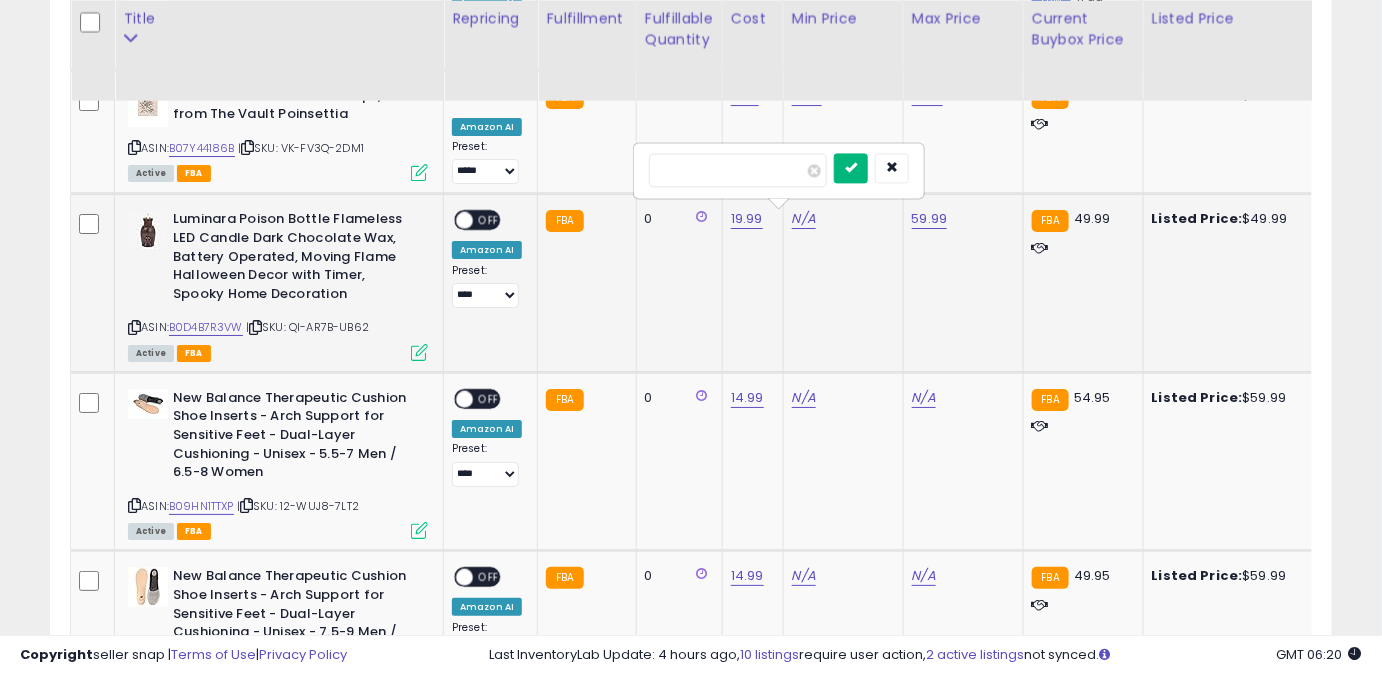 type on "*****" 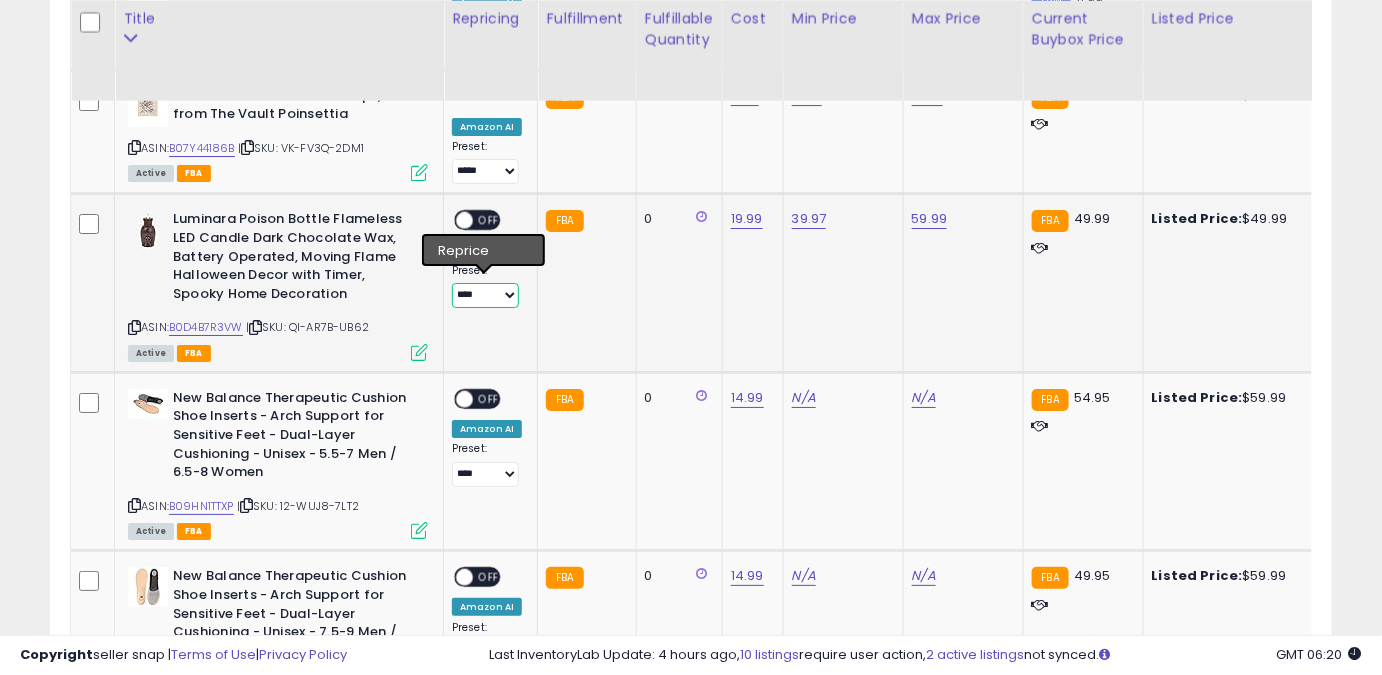 click on "**** ******** *****" at bounding box center [485, 295] 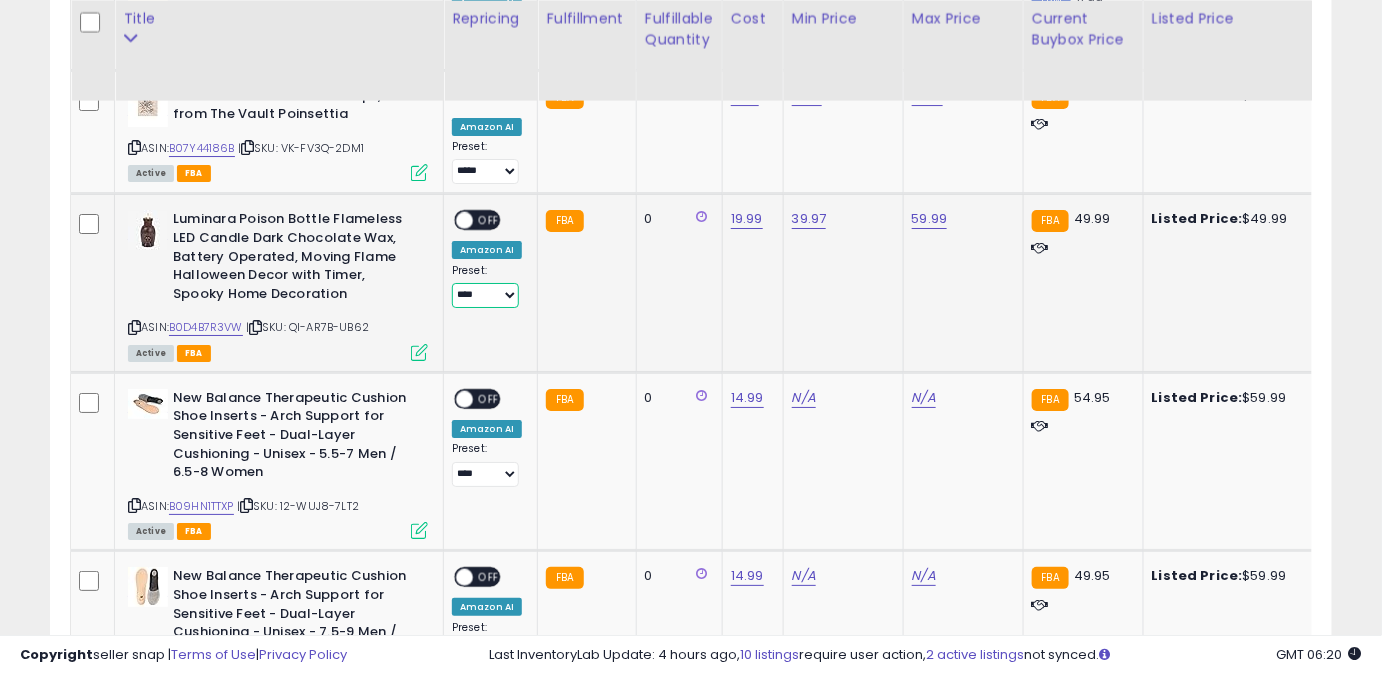 select on "*****" 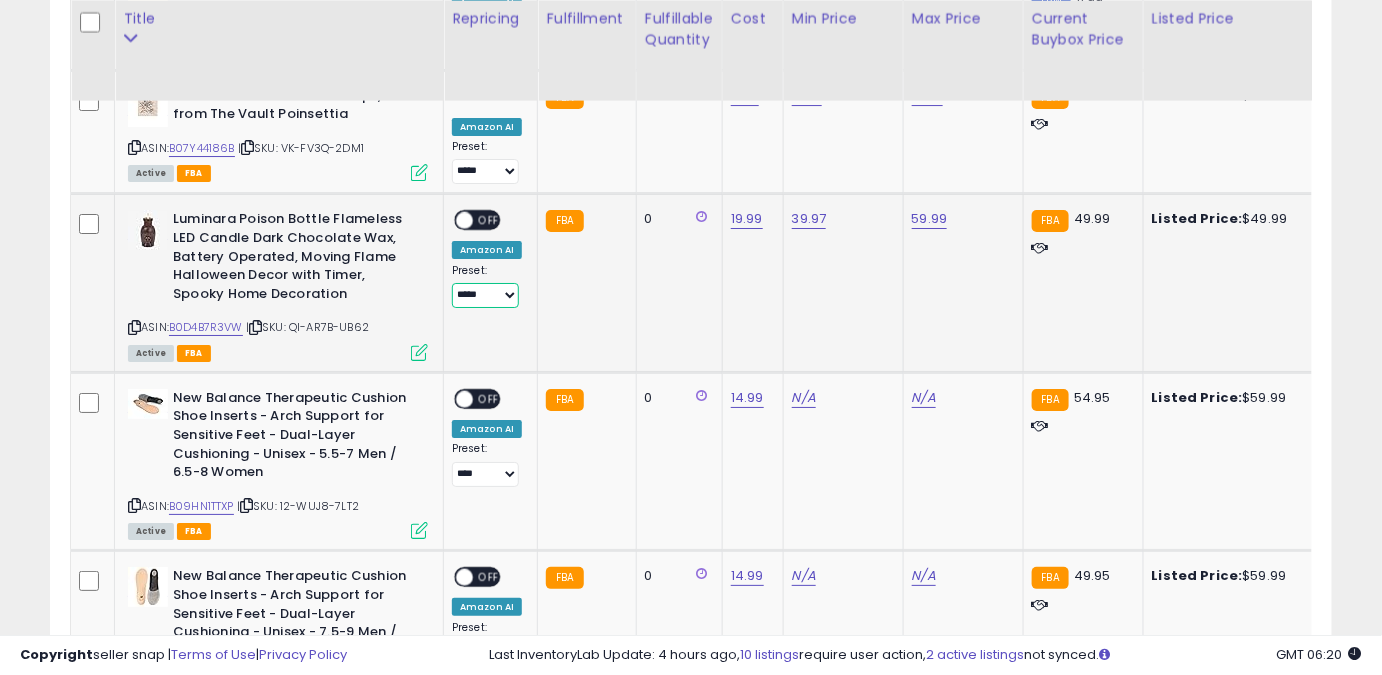click on "**** ******** *****" at bounding box center [485, 295] 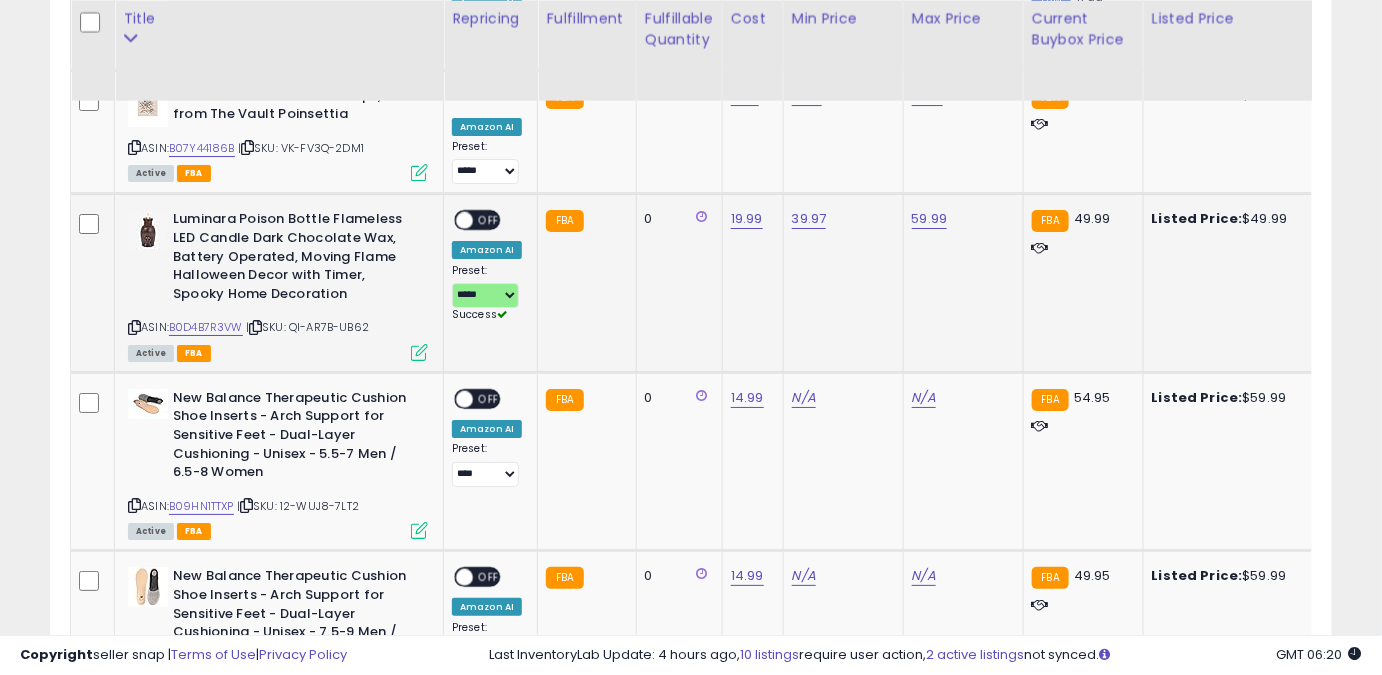 click on "OFF" at bounding box center [489, 220] 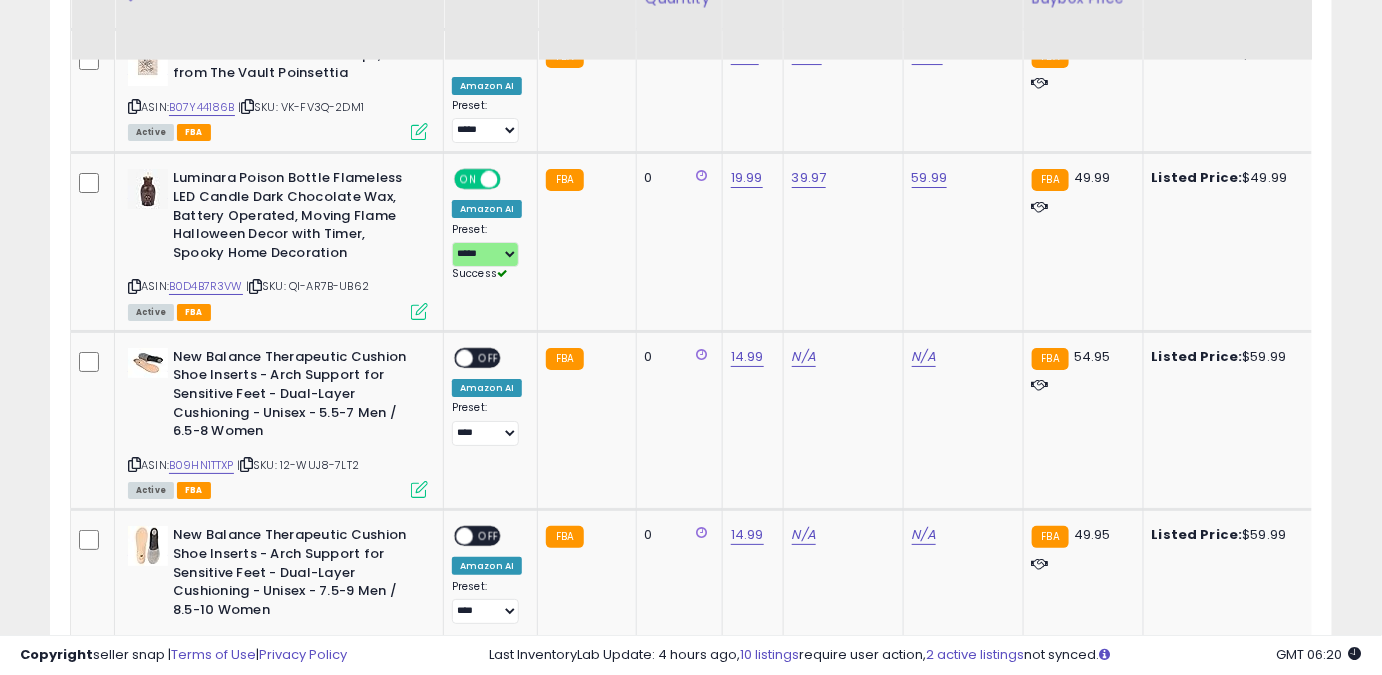 scroll, scrollTop: 2383, scrollLeft: 0, axis: vertical 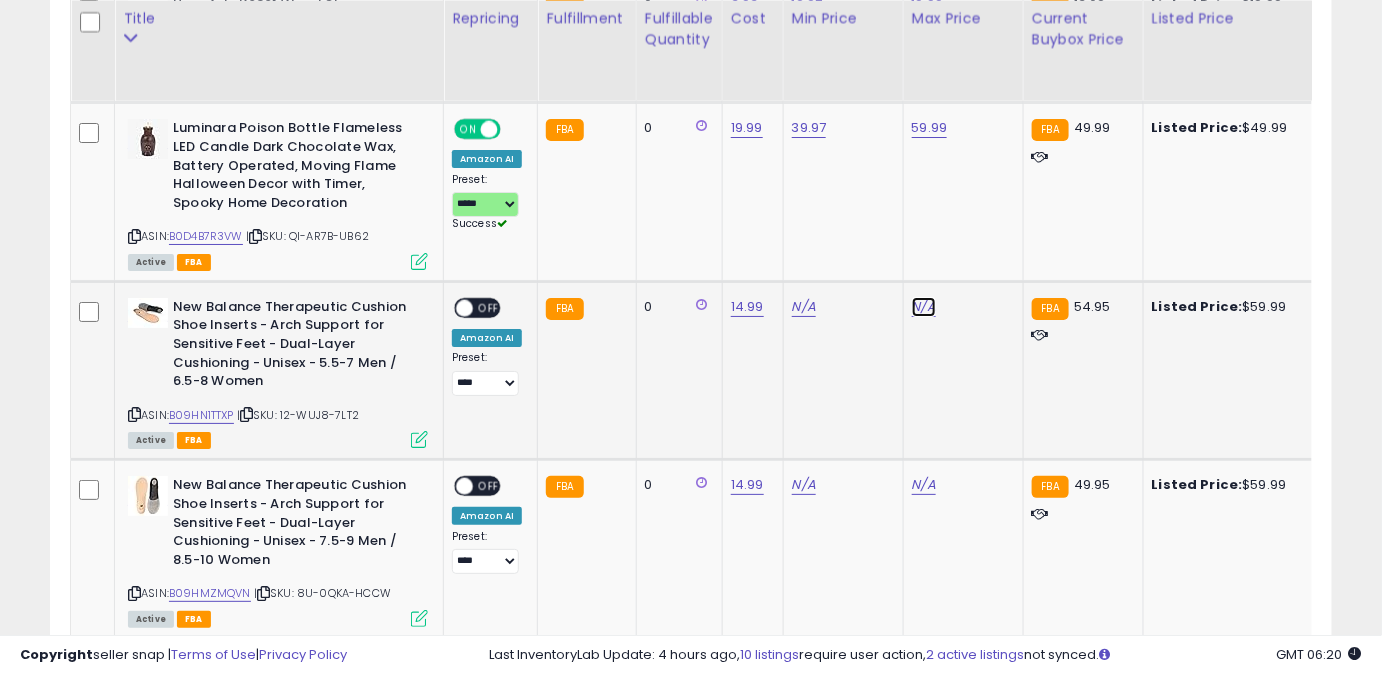 click on "N/A" at bounding box center (924, 307) 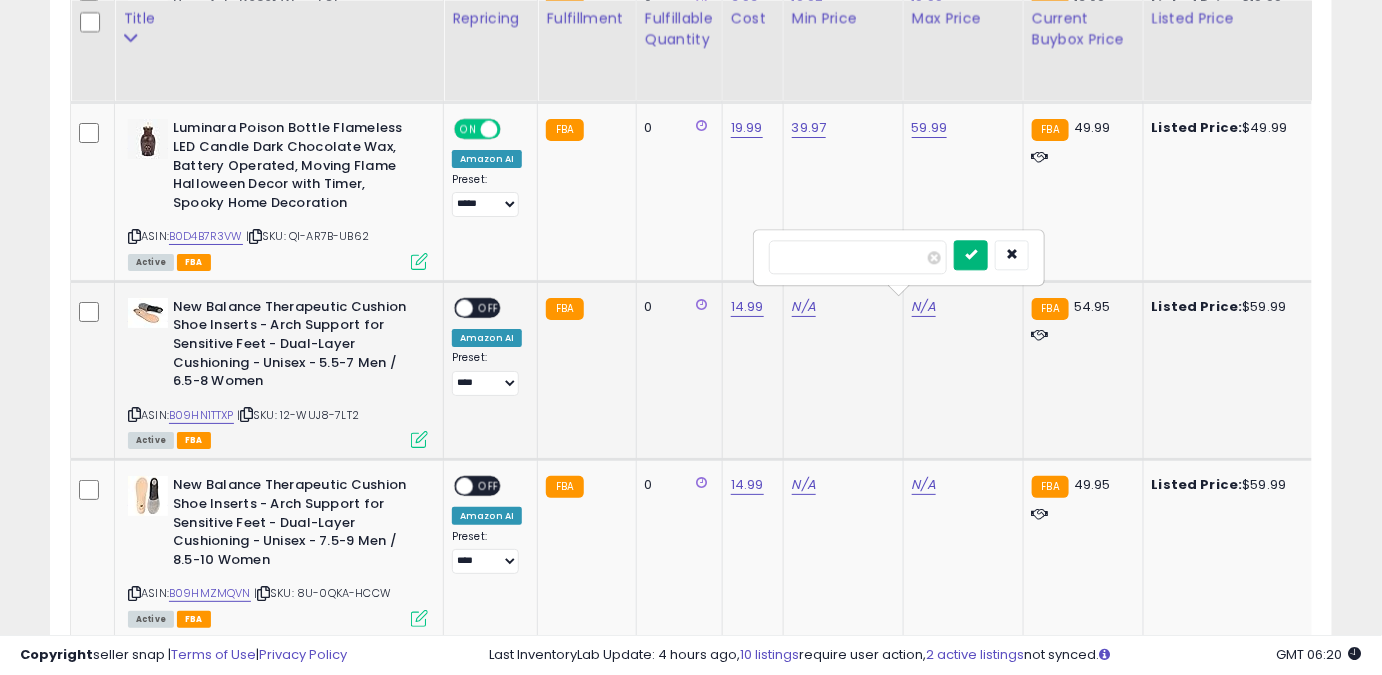 type on "*****" 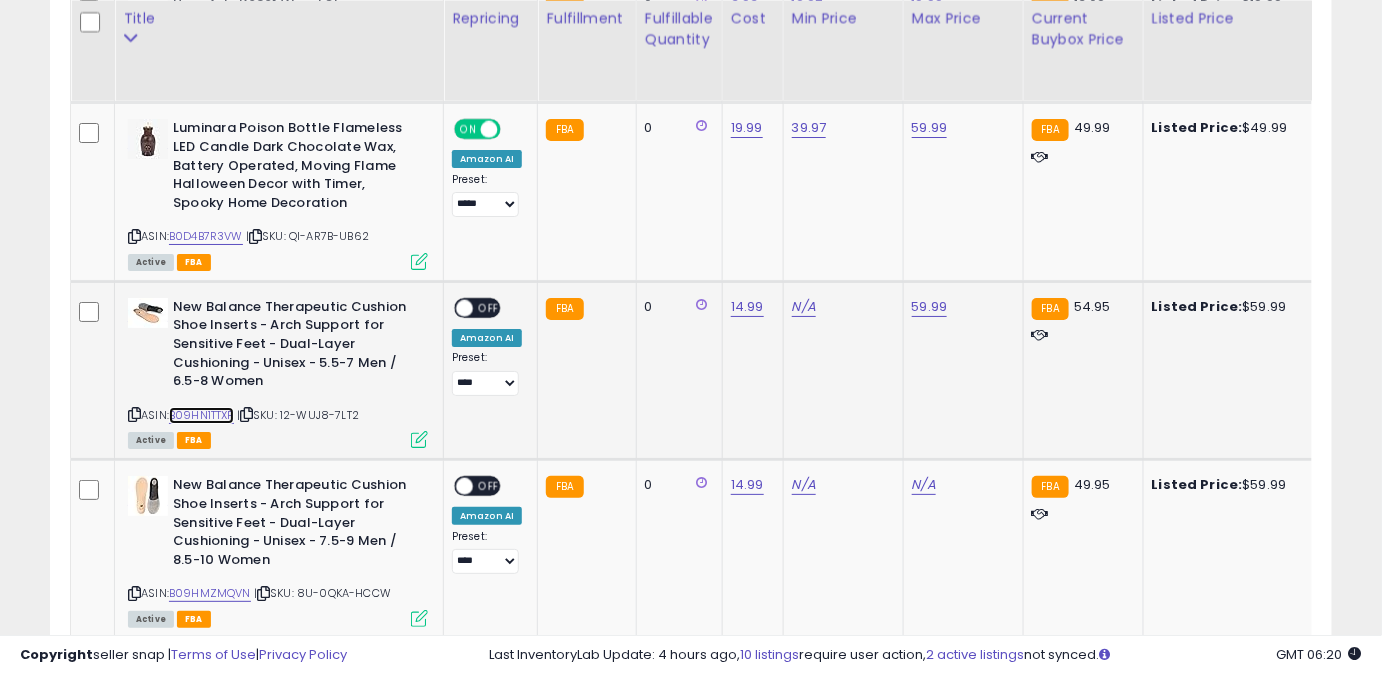 click on "B09HN1TTXP" at bounding box center [201, 415] 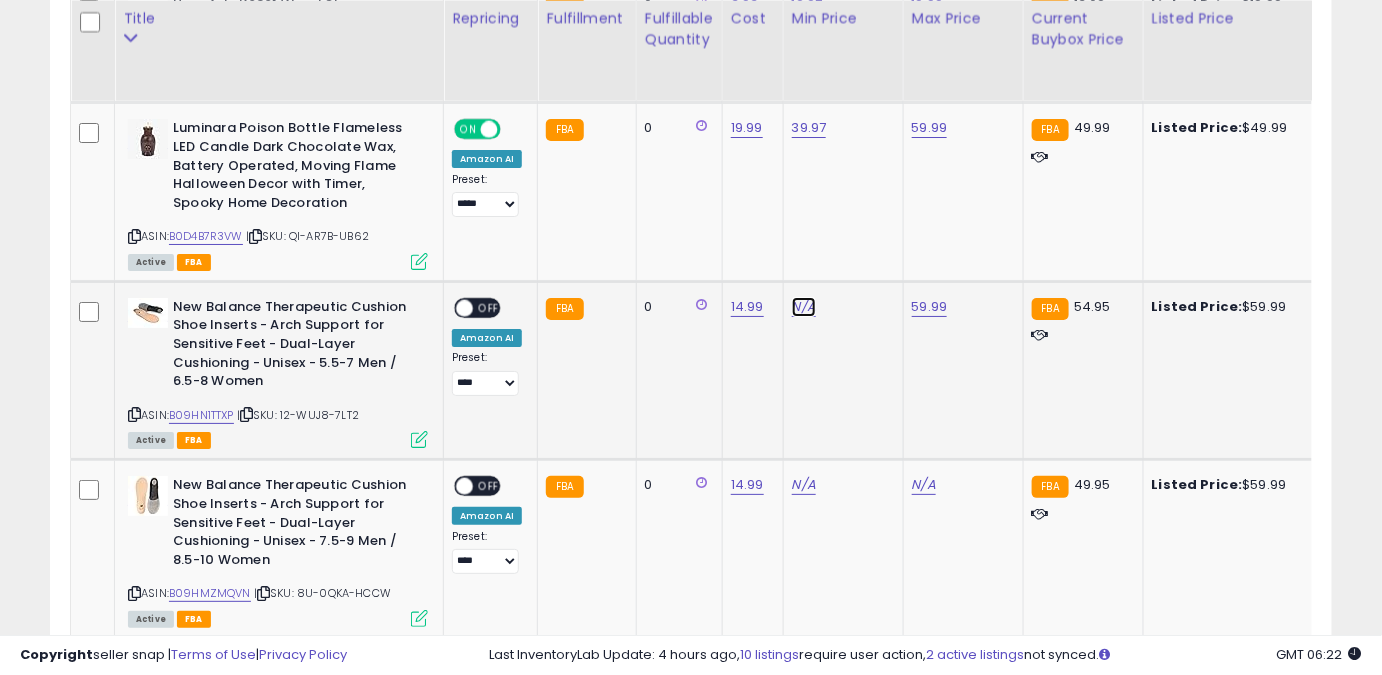 click on "N/A" at bounding box center [804, 307] 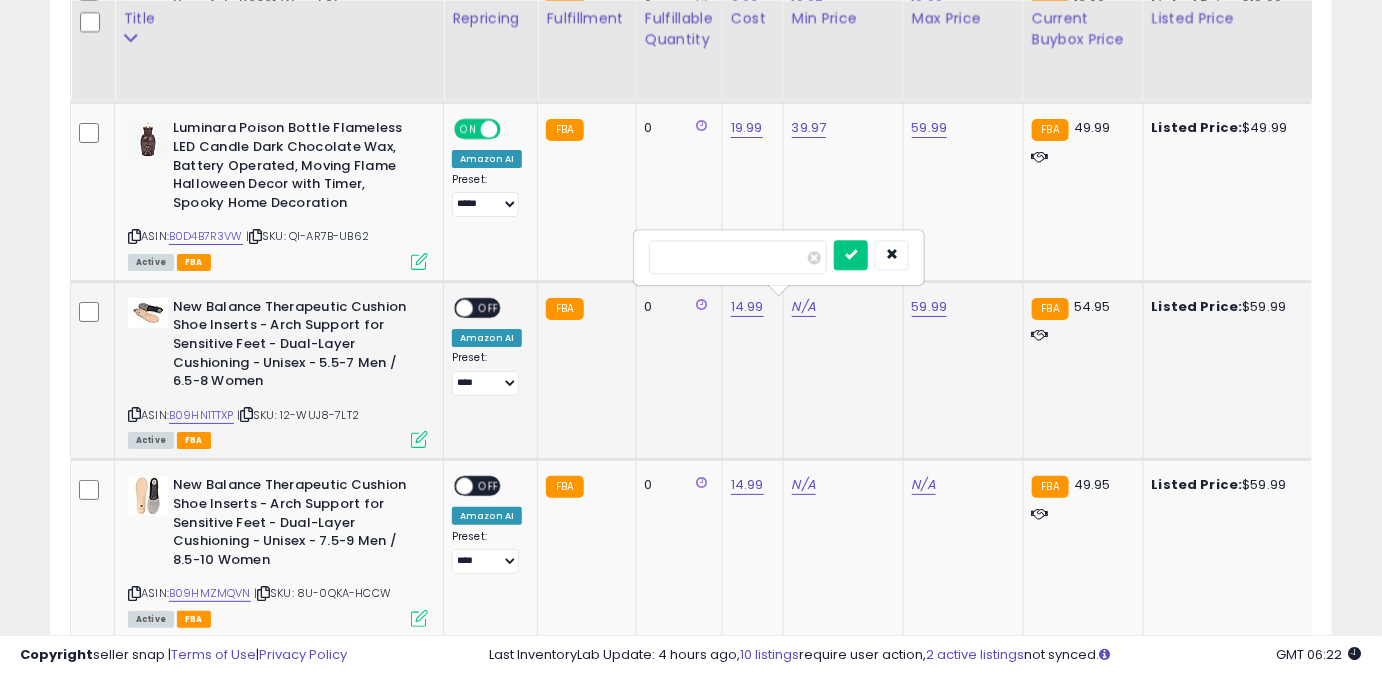 click at bounding box center (738, 257) 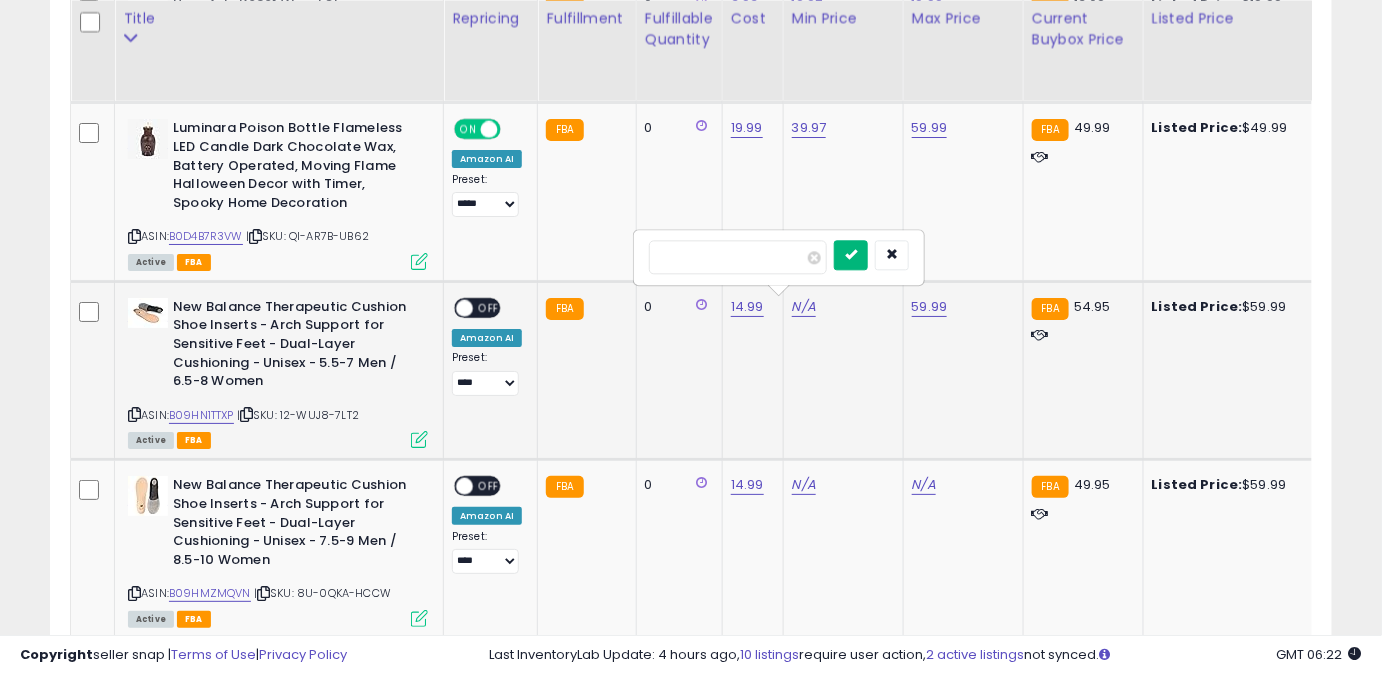 click at bounding box center [851, 254] 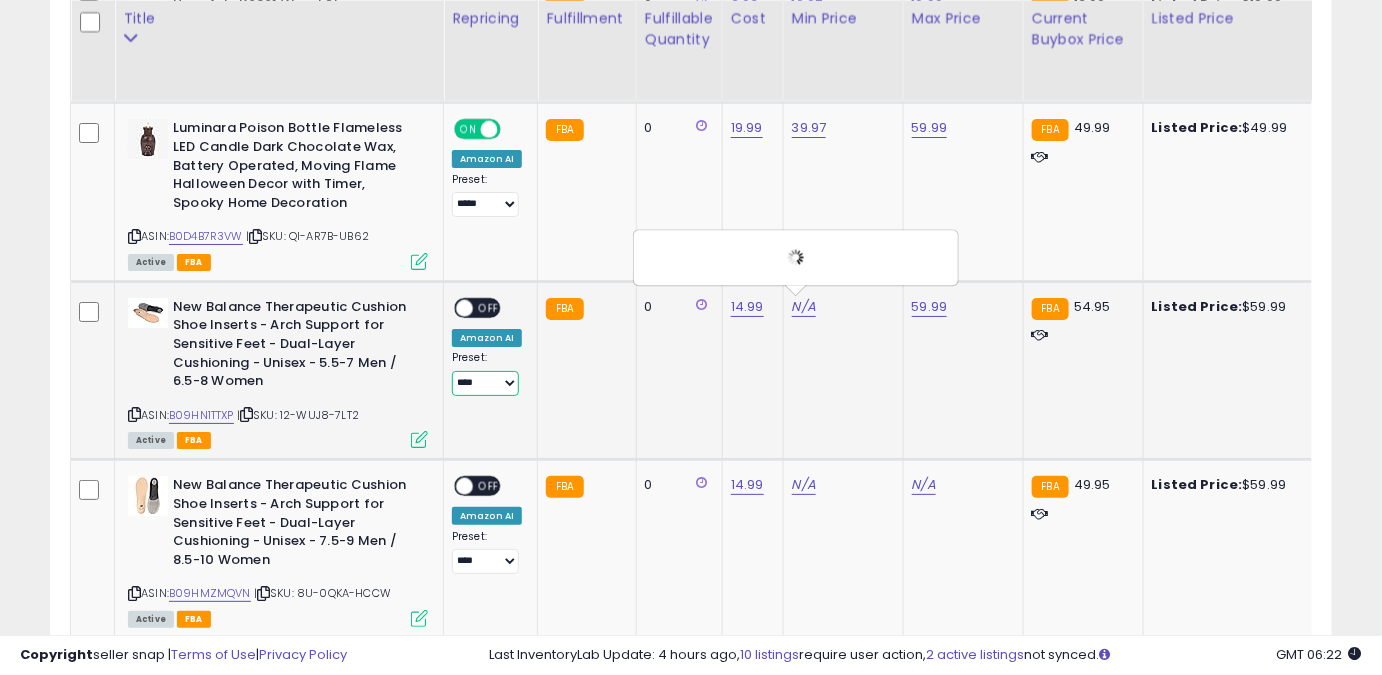 click on "**** ******** *****" at bounding box center (485, 383) 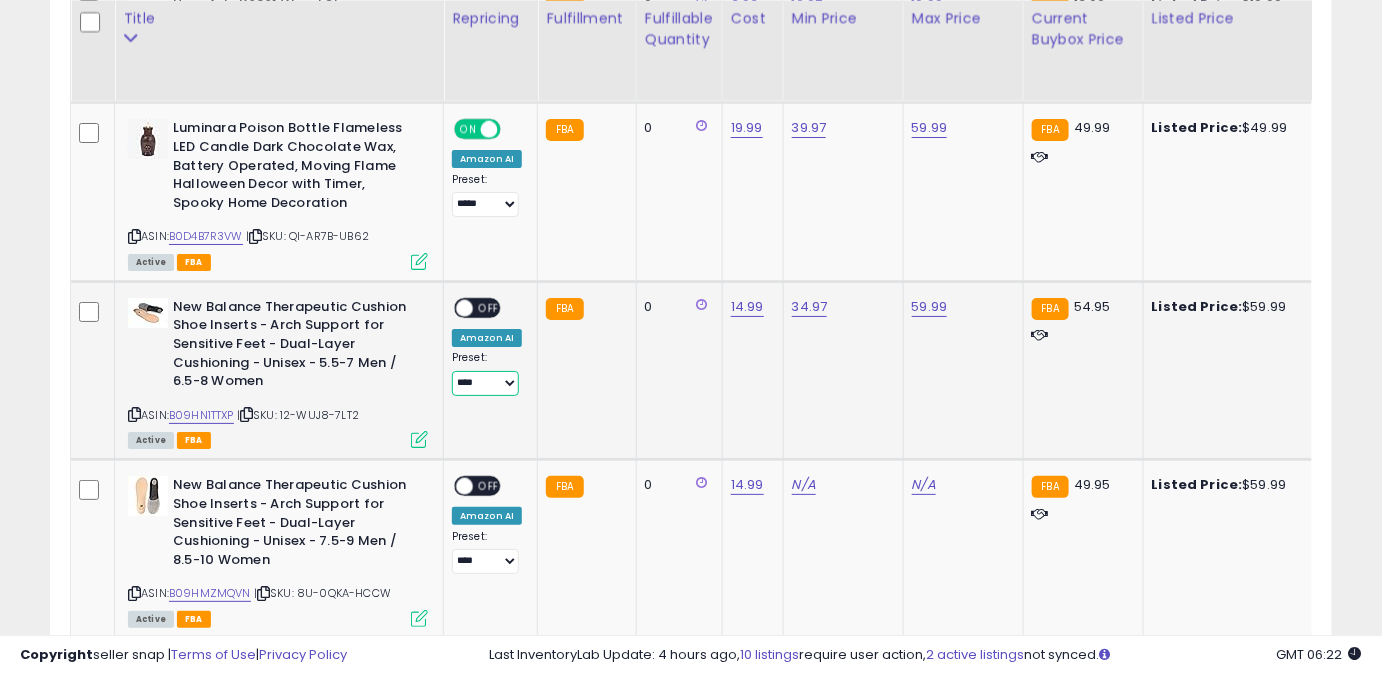 select on "*****" 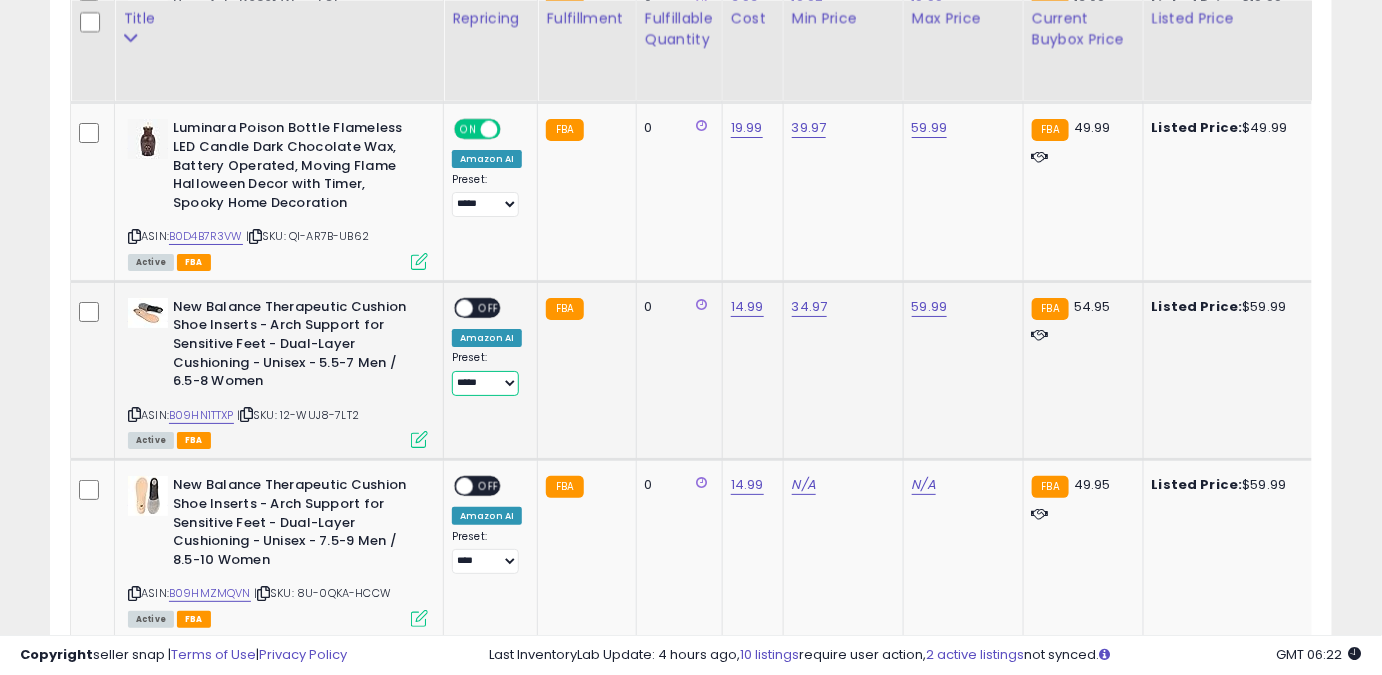 click on "**** ******** *****" at bounding box center (485, 383) 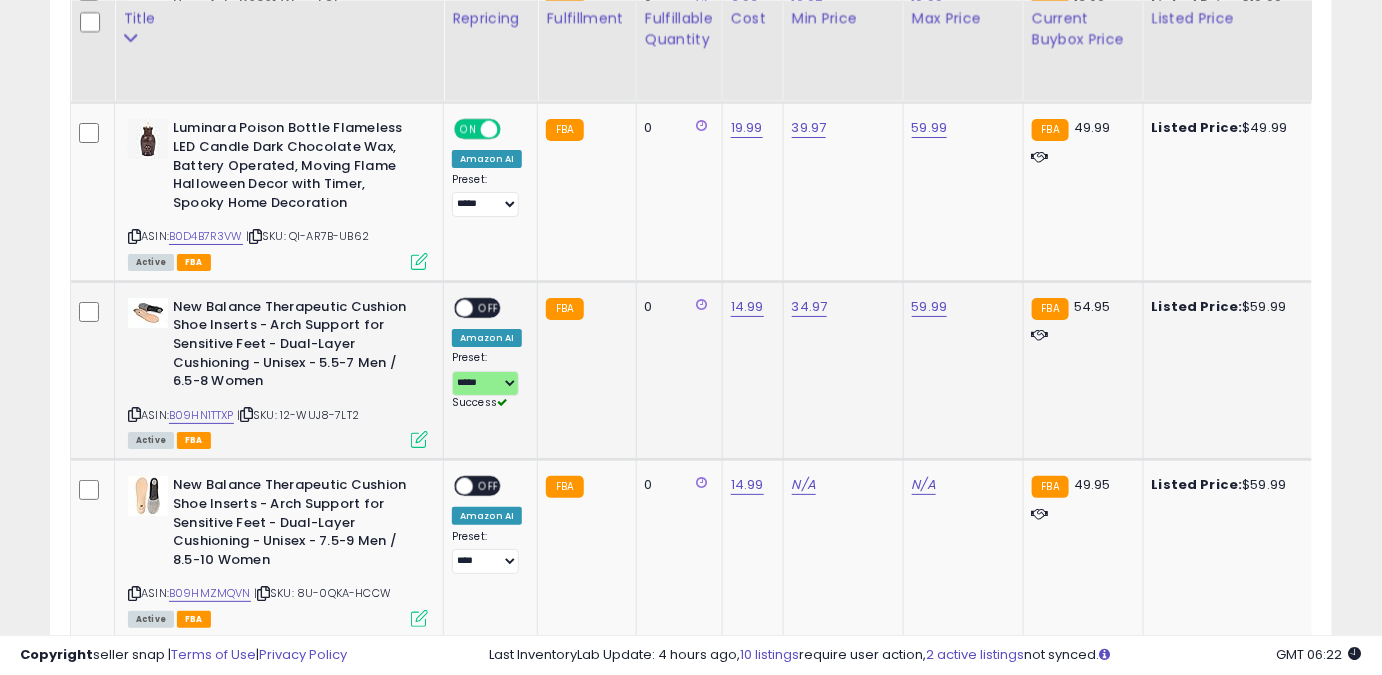 click on "OFF" at bounding box center [489, 307] 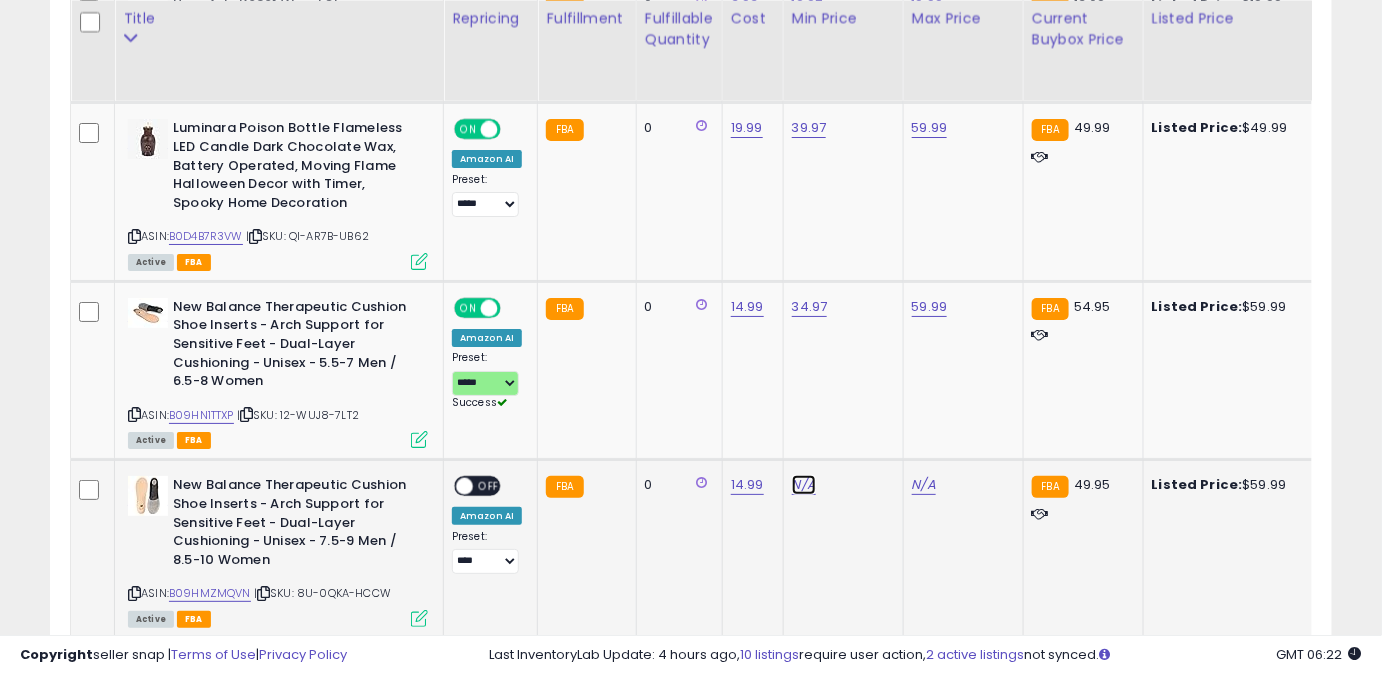 click on "N/A" at bounding box center (804, 485) 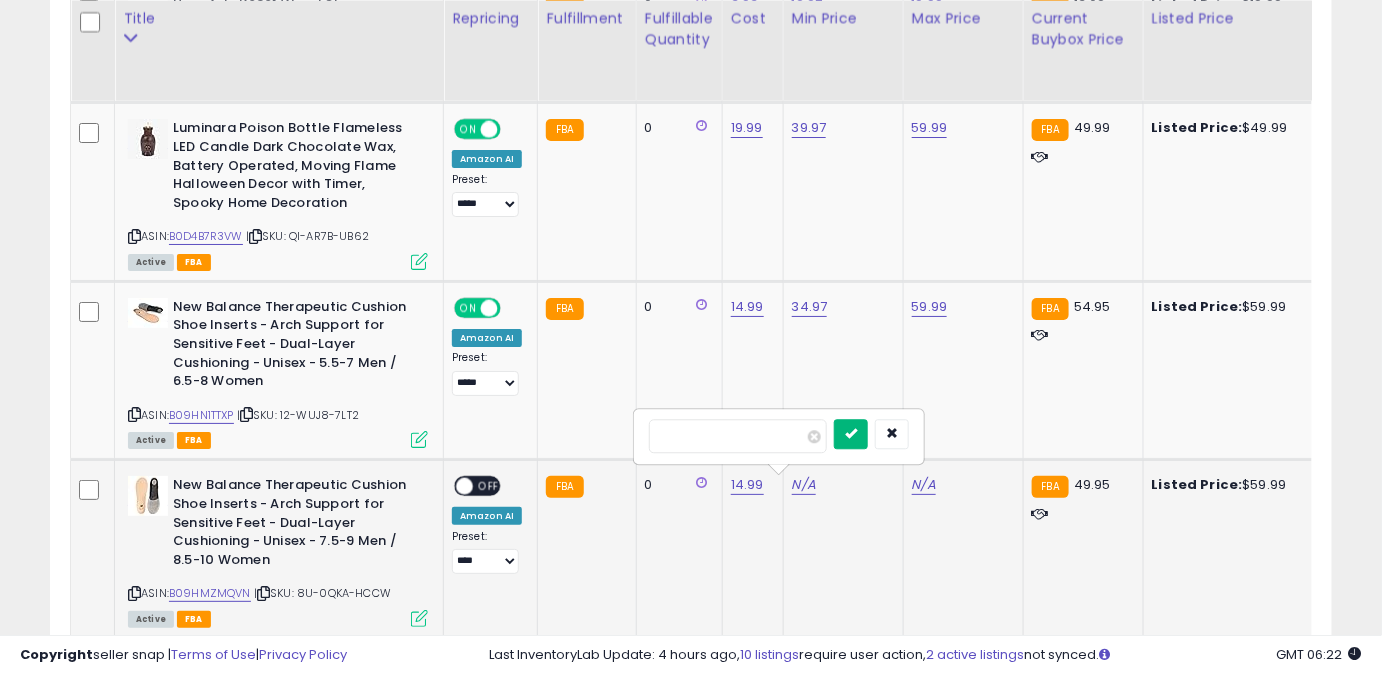 type on "*****" 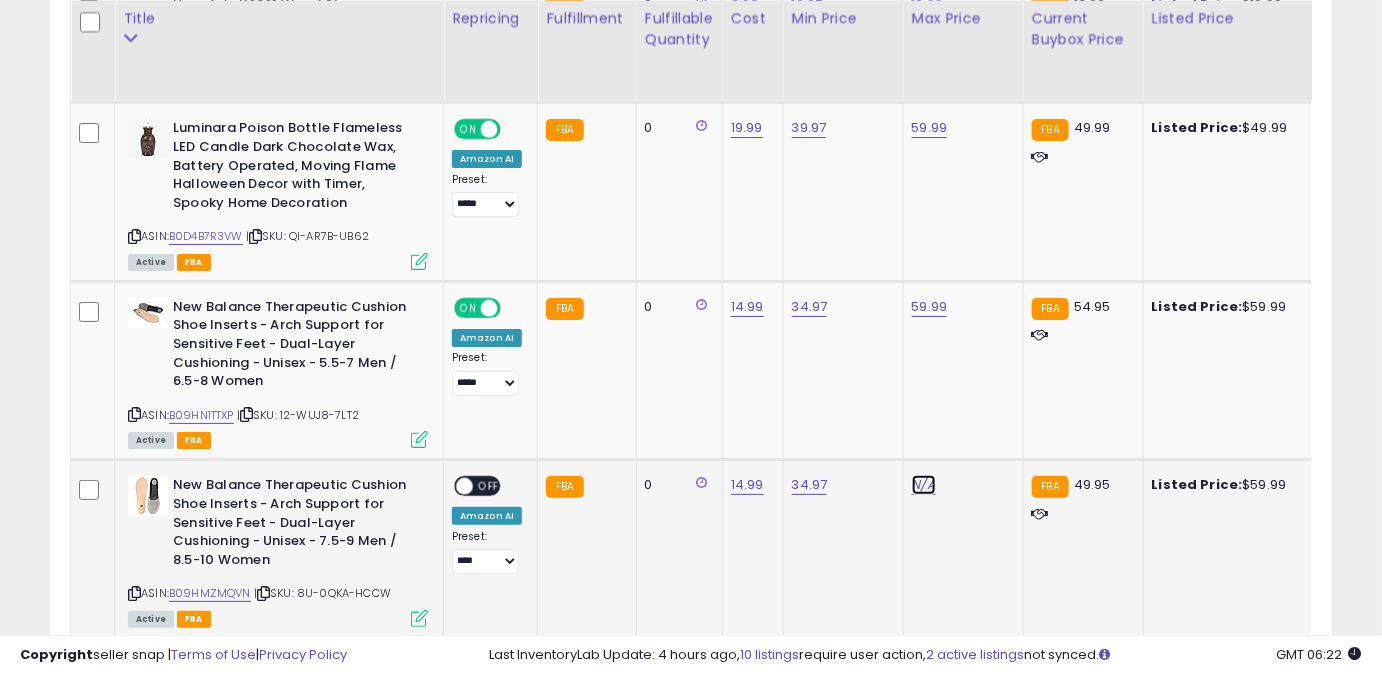 click on "N/A" at bounding box center (924, 485) 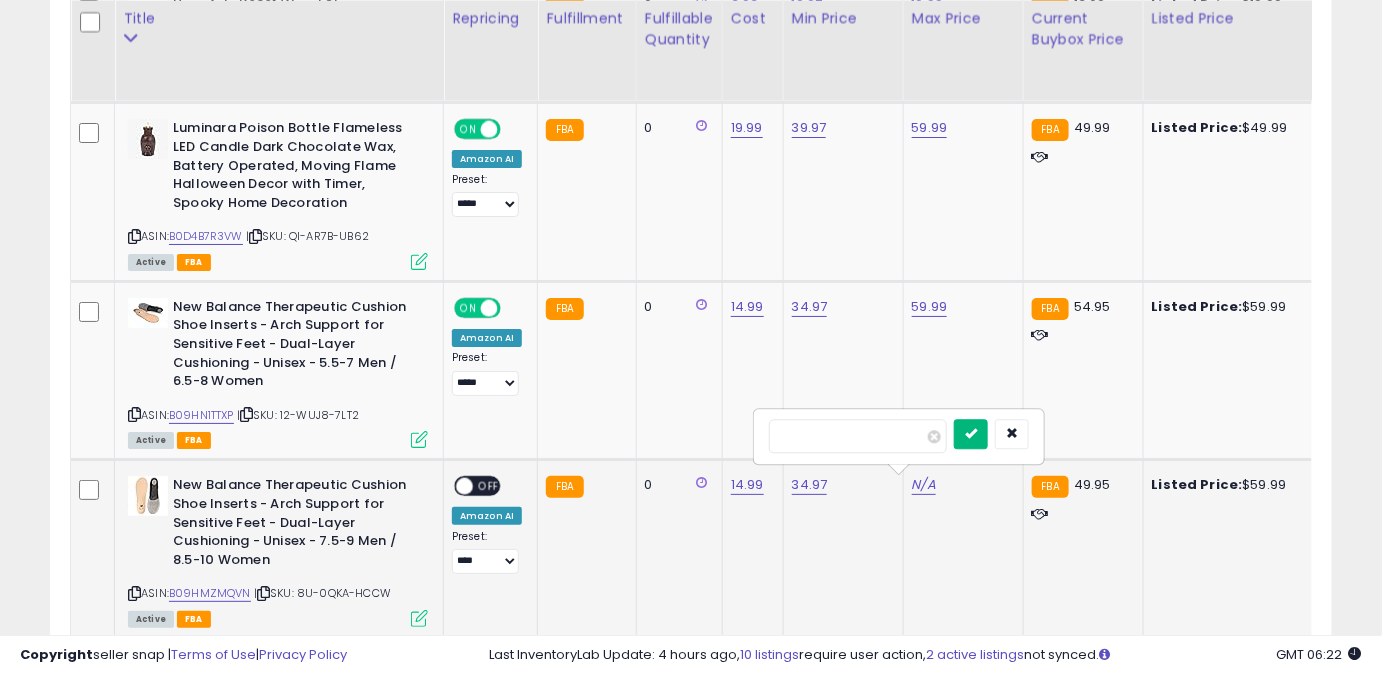 type on "*****" 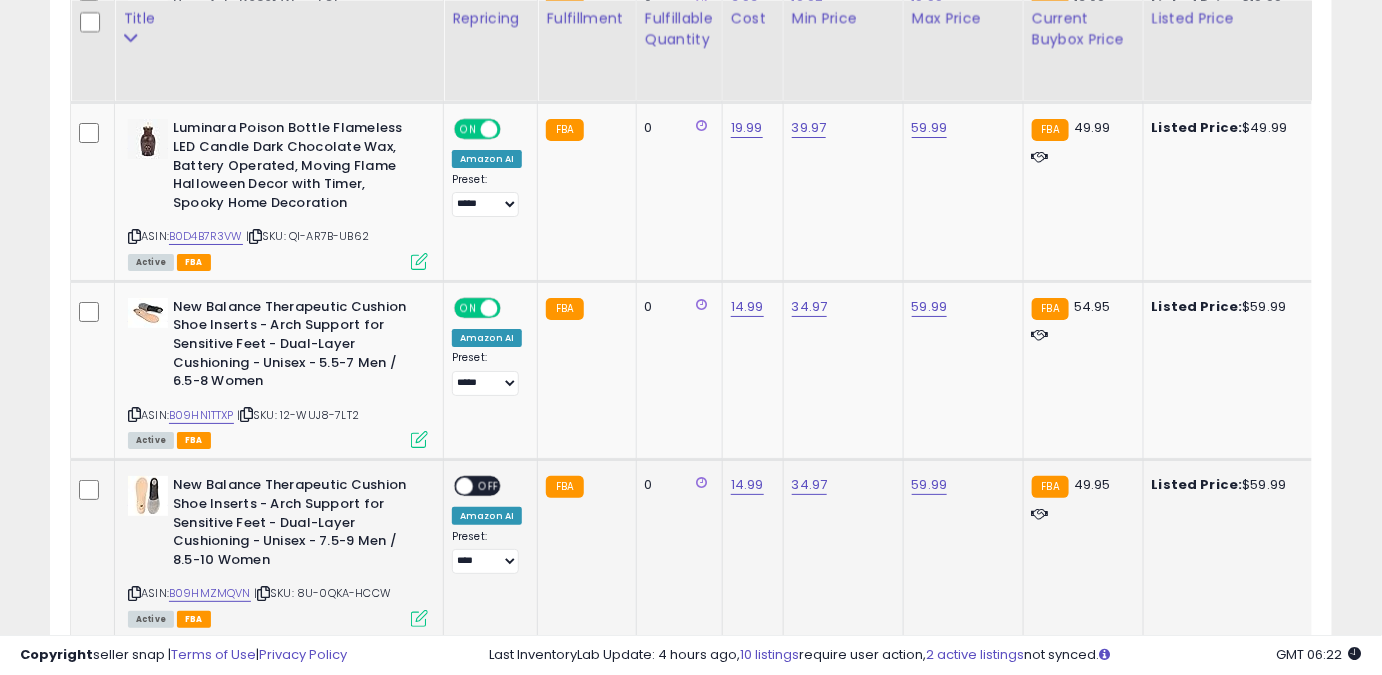 click on "ON   OFF" at bounding box center [477, 486] 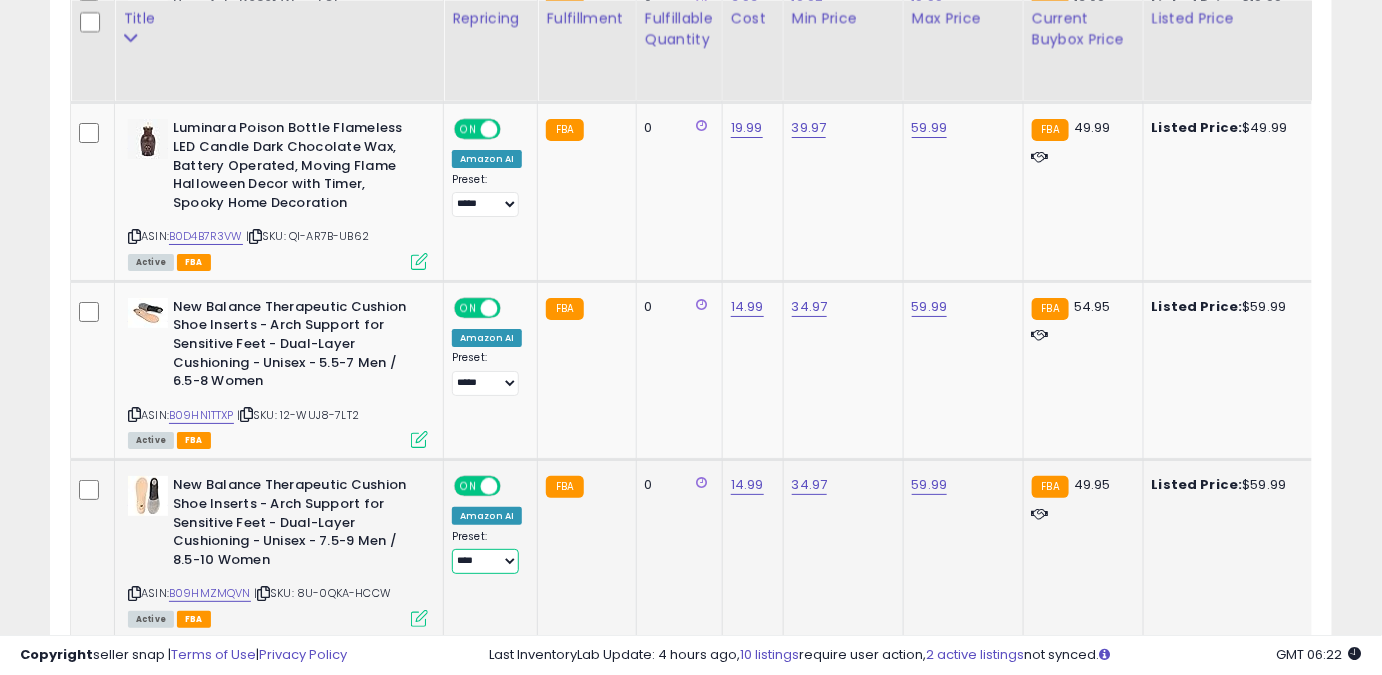 click on "**** ******** *****" at bounding box center [485, 561] 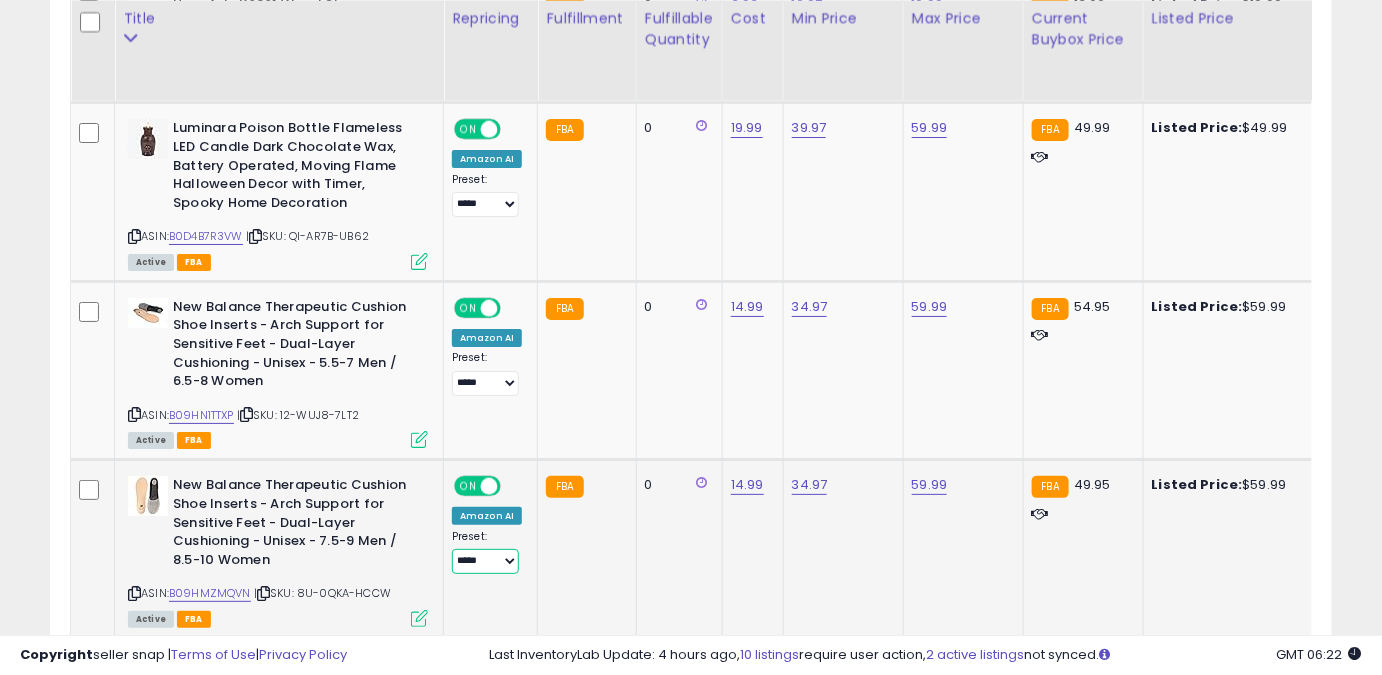 click on "**** ******** *****" at bounding box center [485, 561] 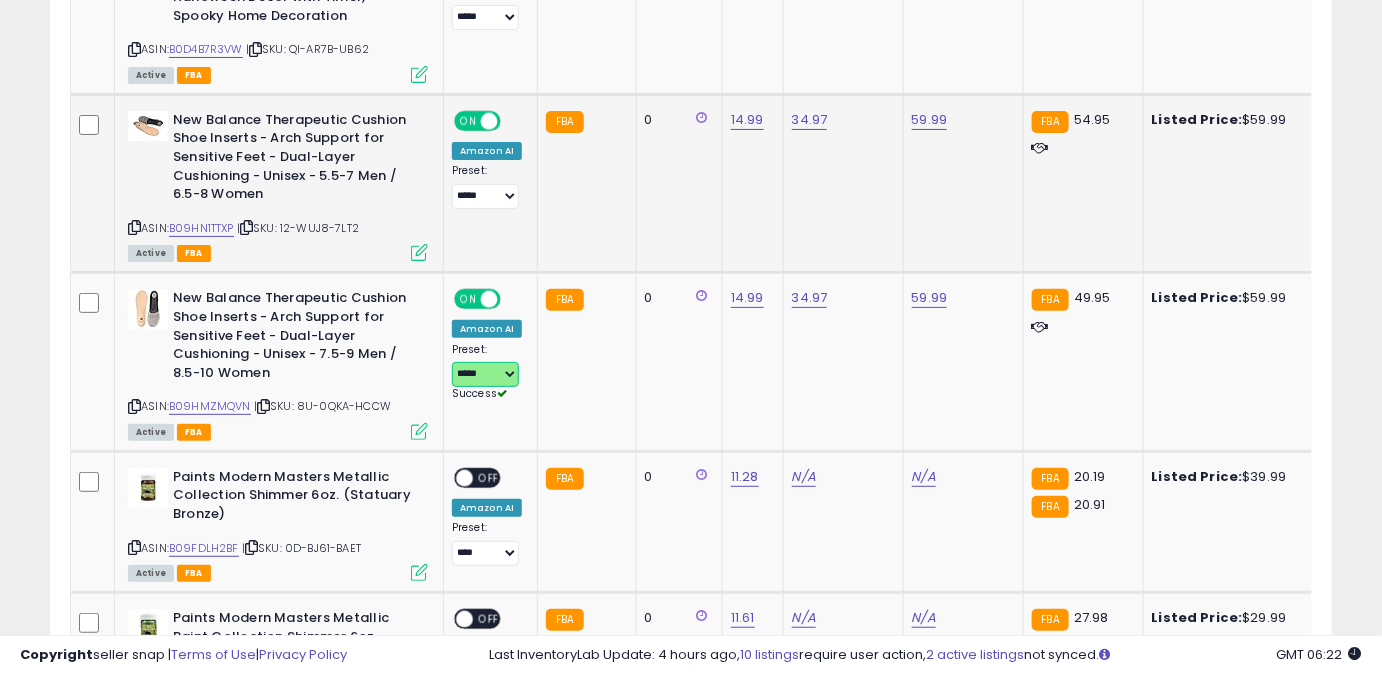 scroll, scrollTop: 2656, scrollLeft: 0, axis: vertical 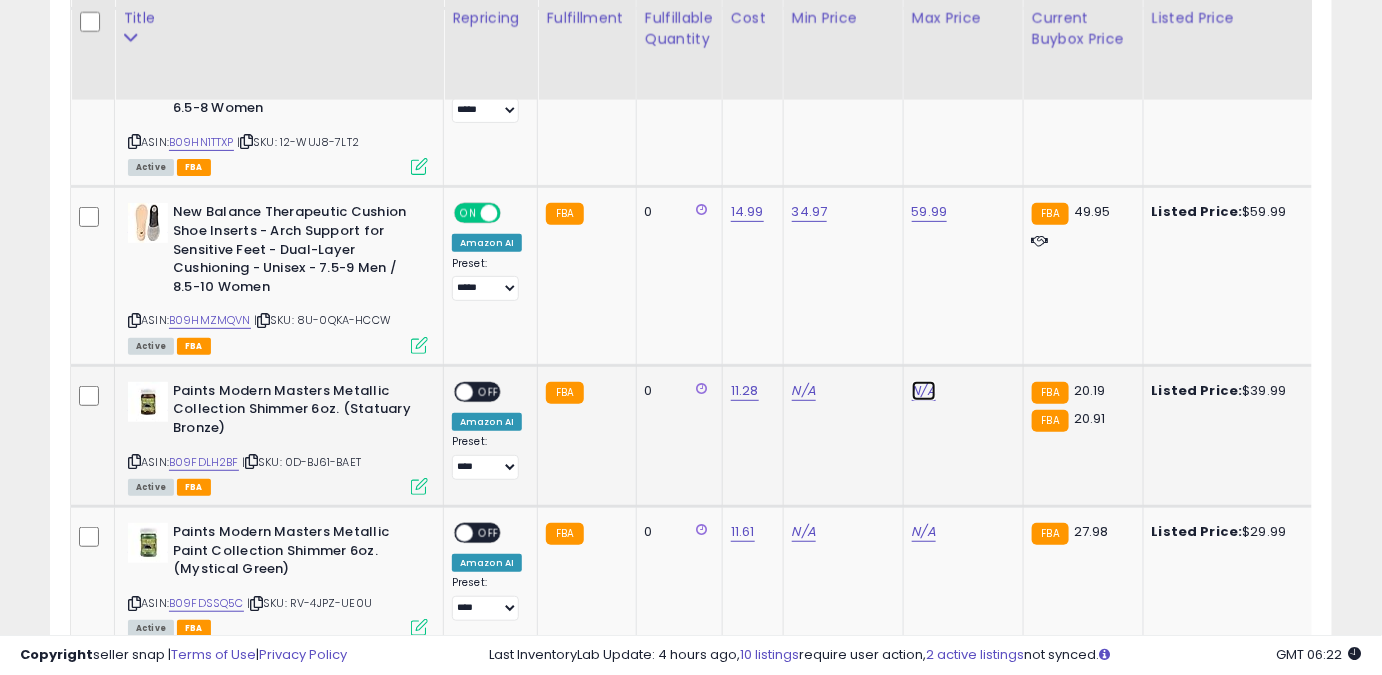 click on "N/A" at bounding box center [924, 391] 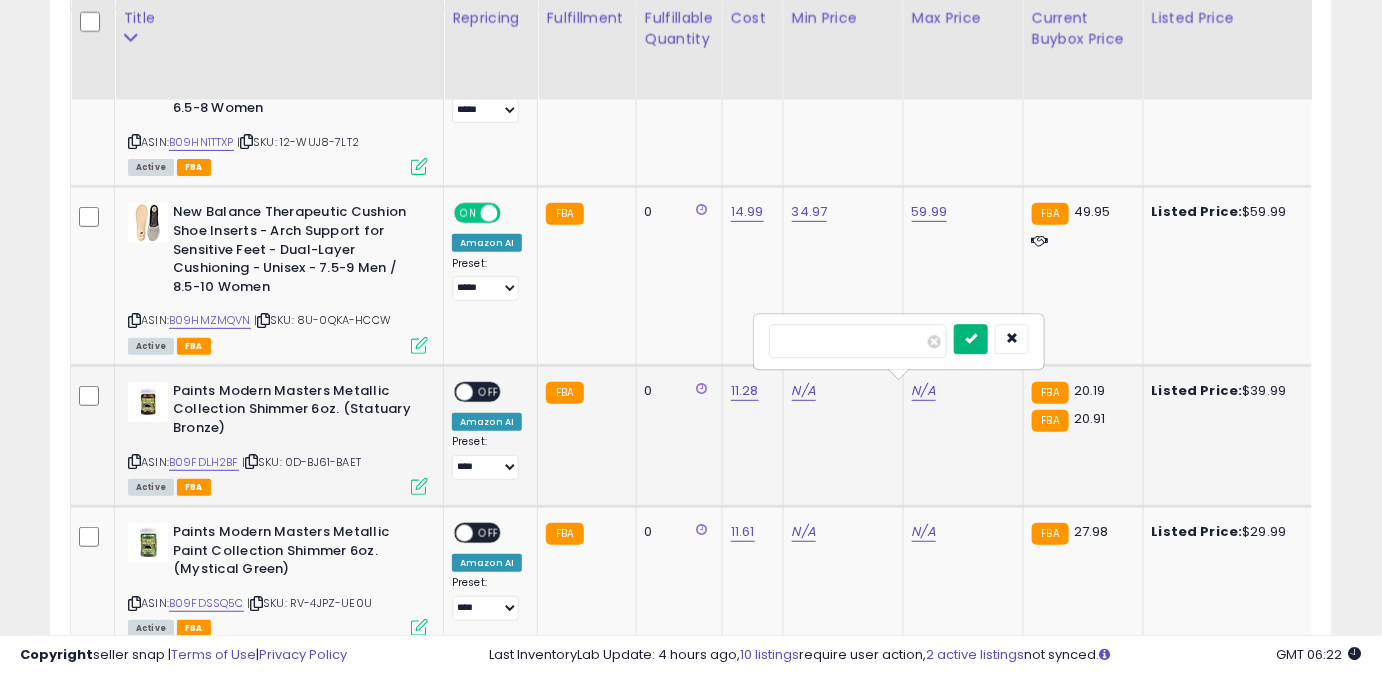 type on "*****" 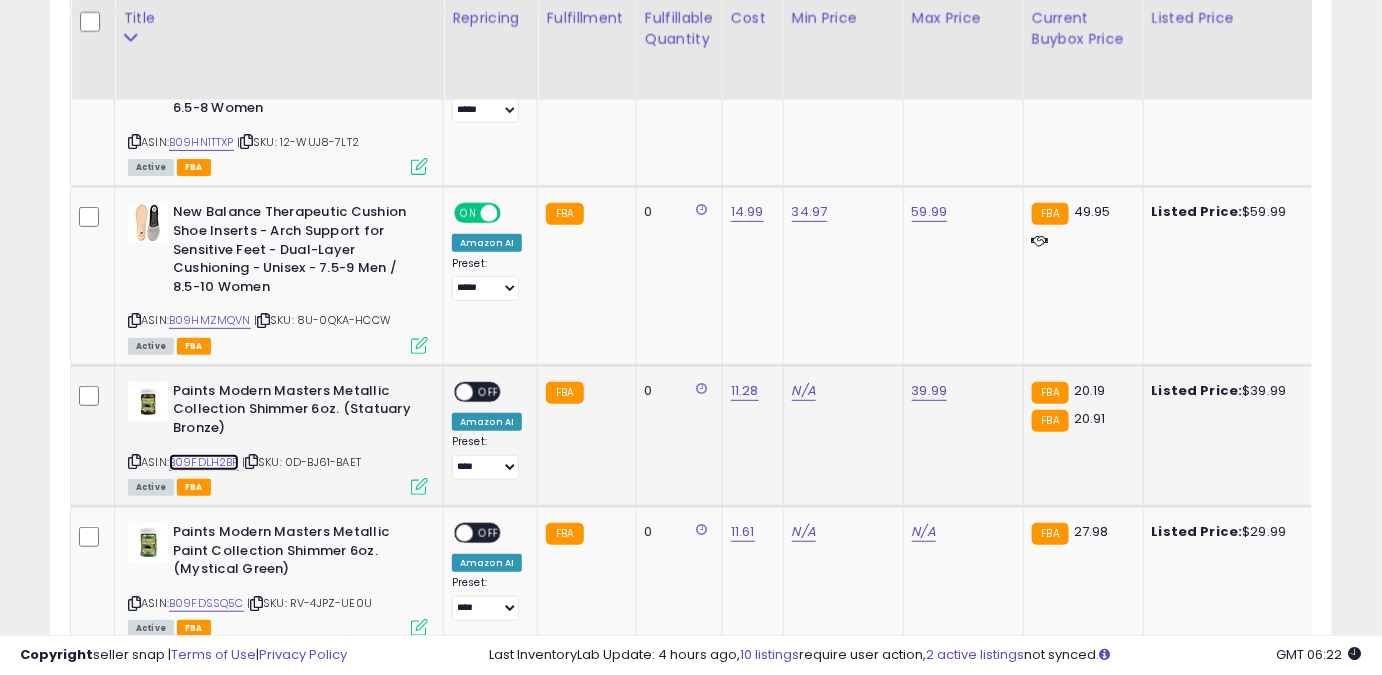 click on "B09FDLH2BF" at bounding box center (204, 462) 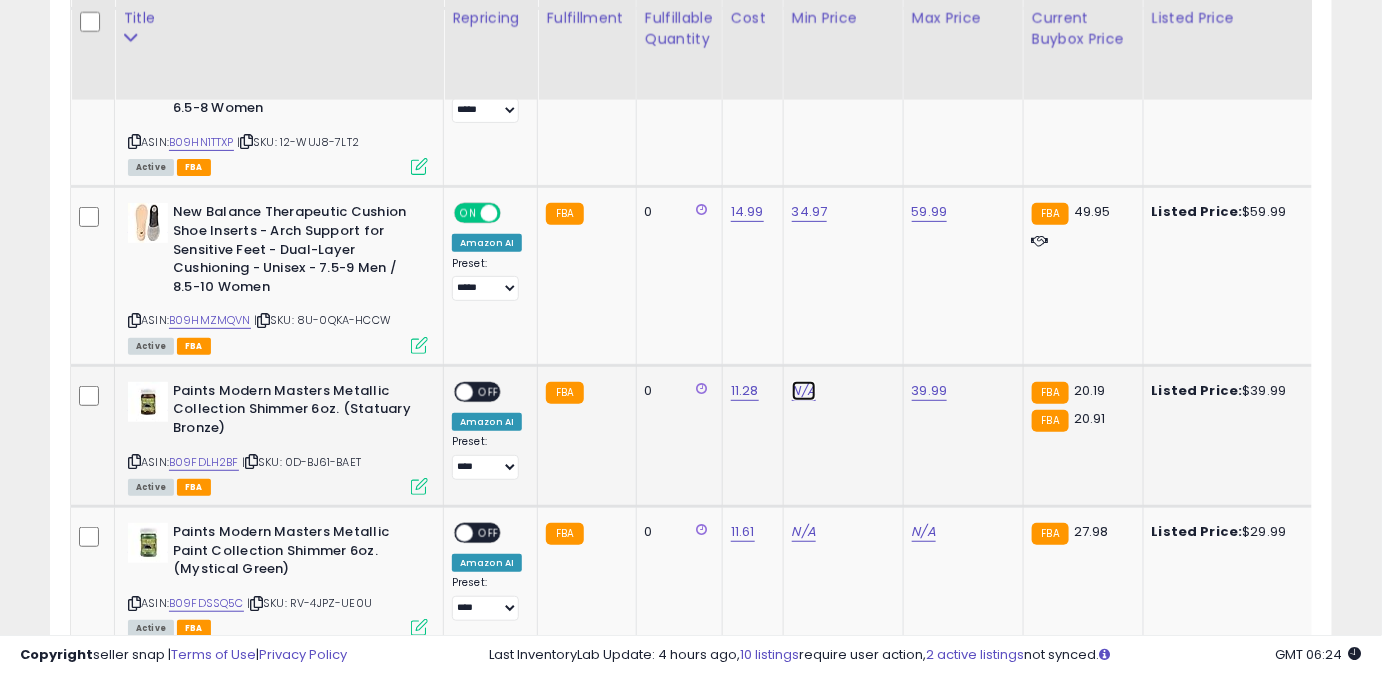 click on "N/A" at bounding box center (804, 391) 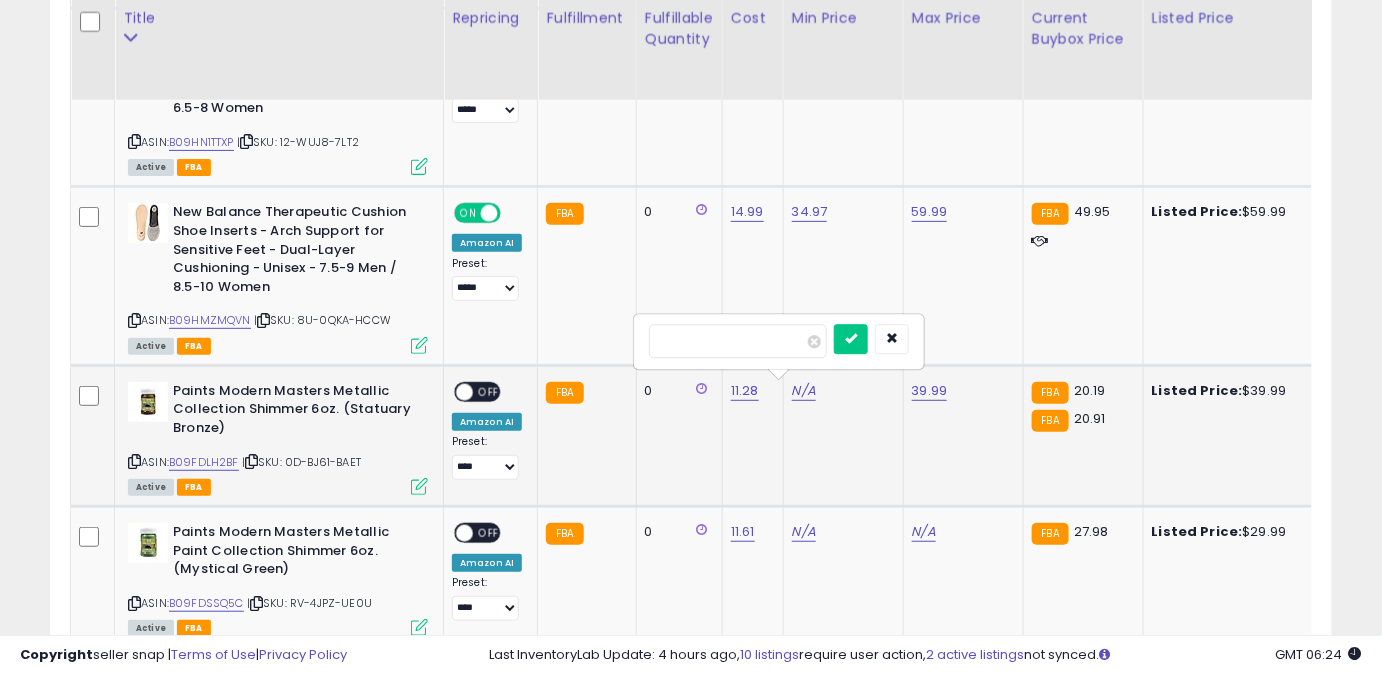 click at bounding box center [738, 341] 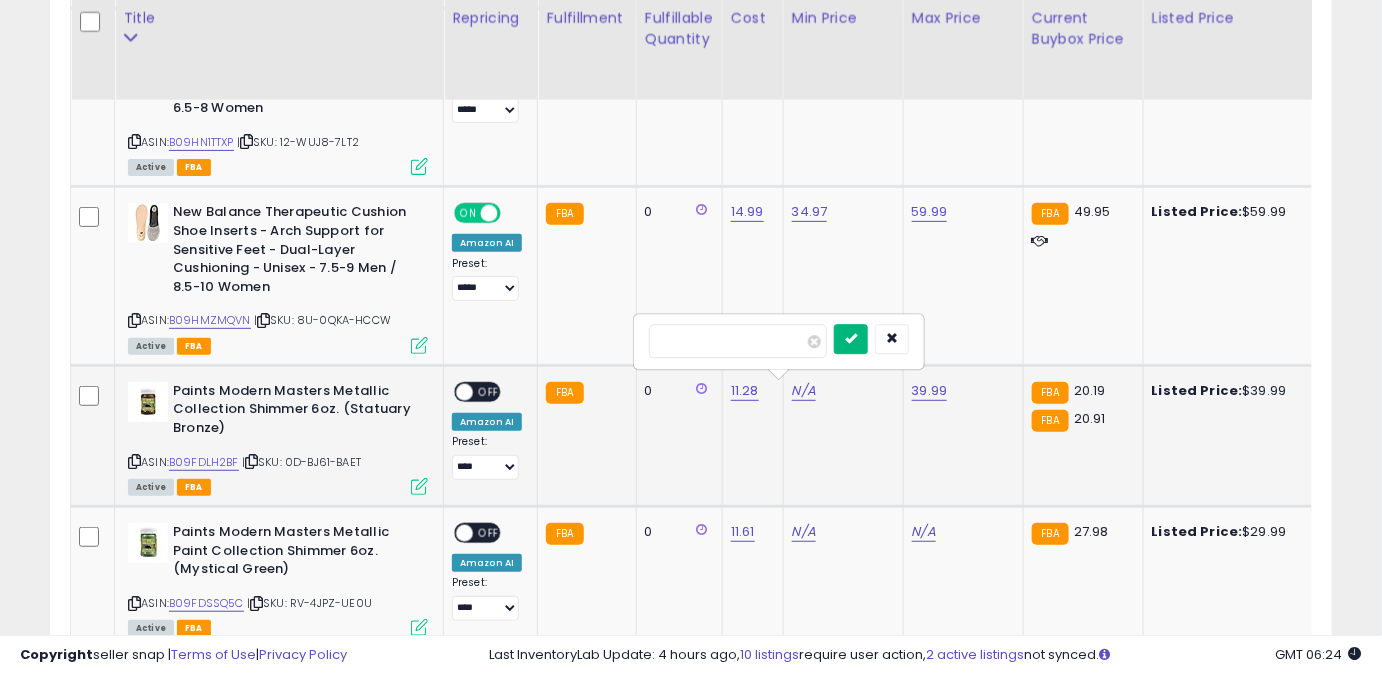 type on "*****" 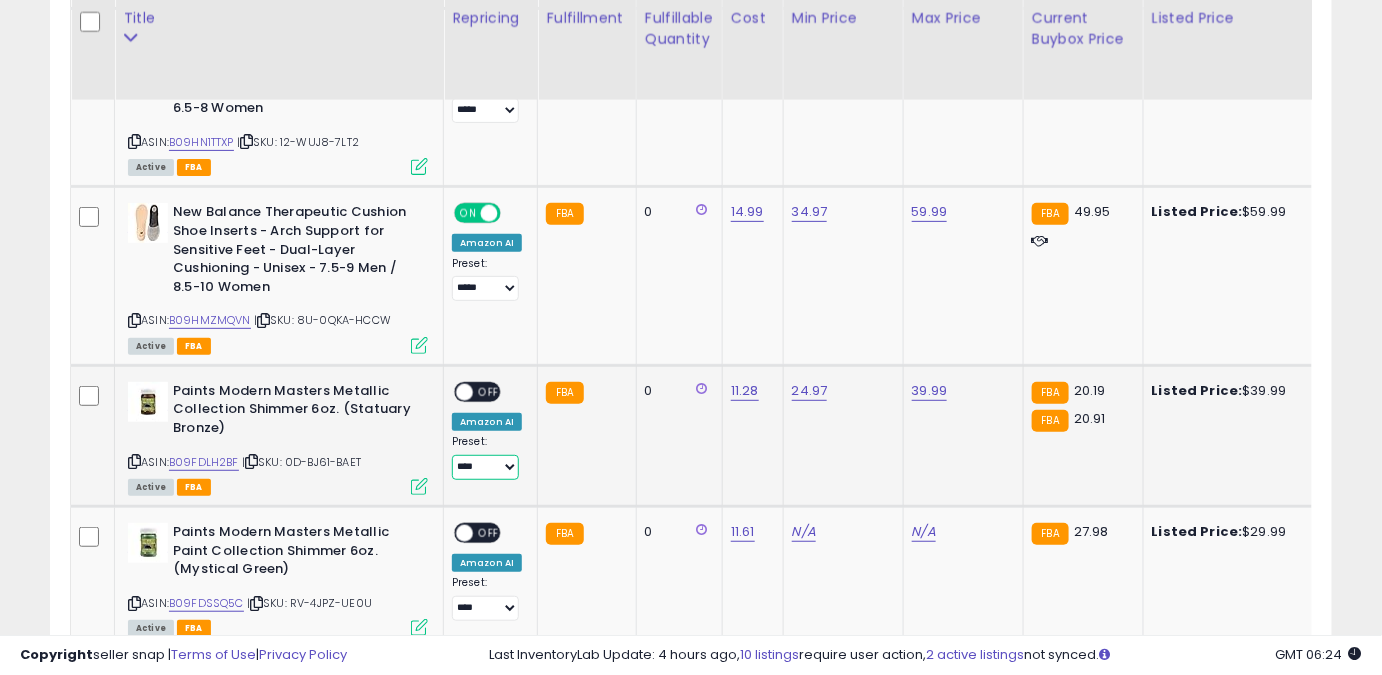 click on "**** ******** *****" at bounding box center [485, 467] 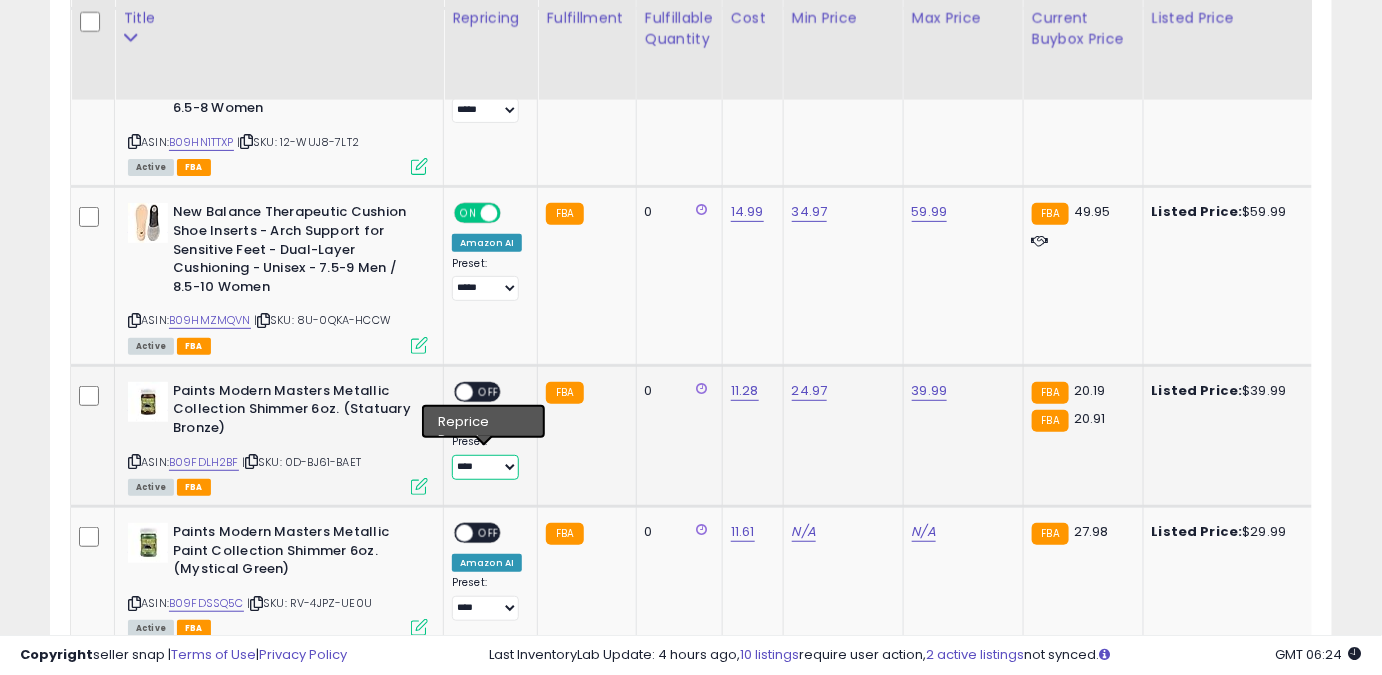 select on "*****" 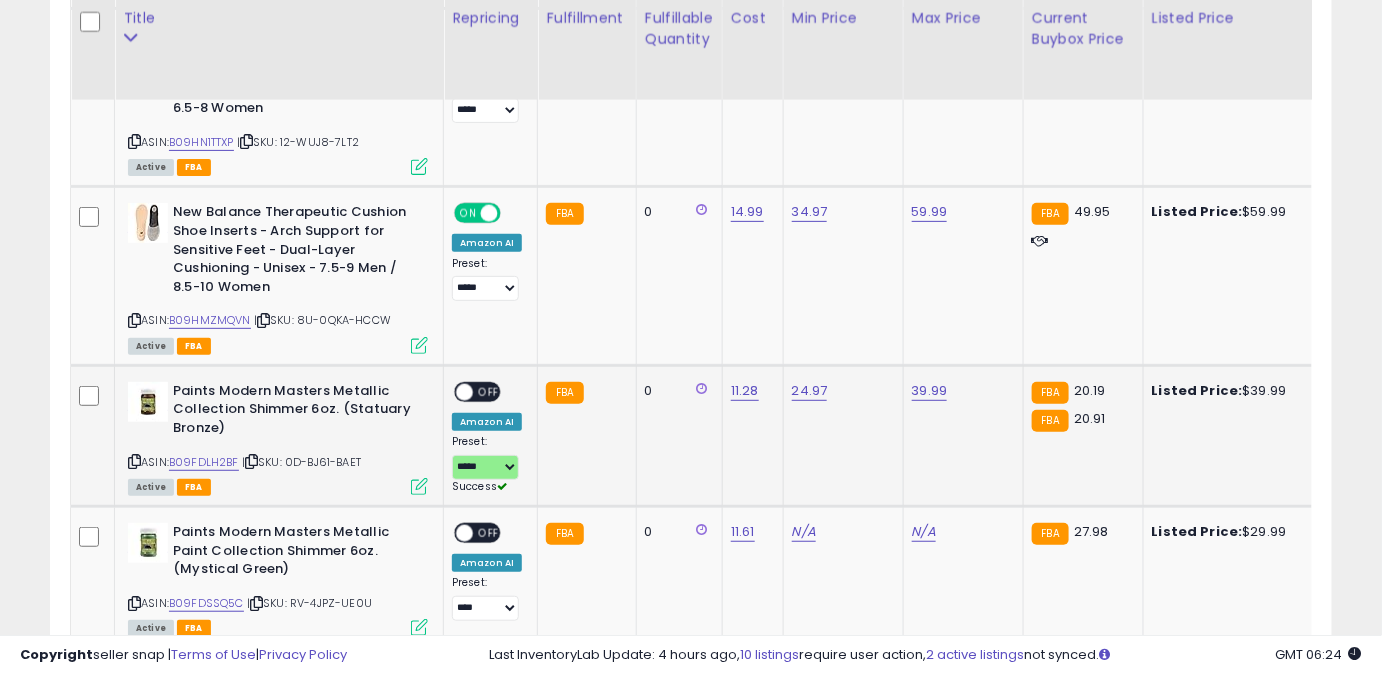 click on "ON   OFF Amazon AI Preset:
**** ******** ***** Success
Error" 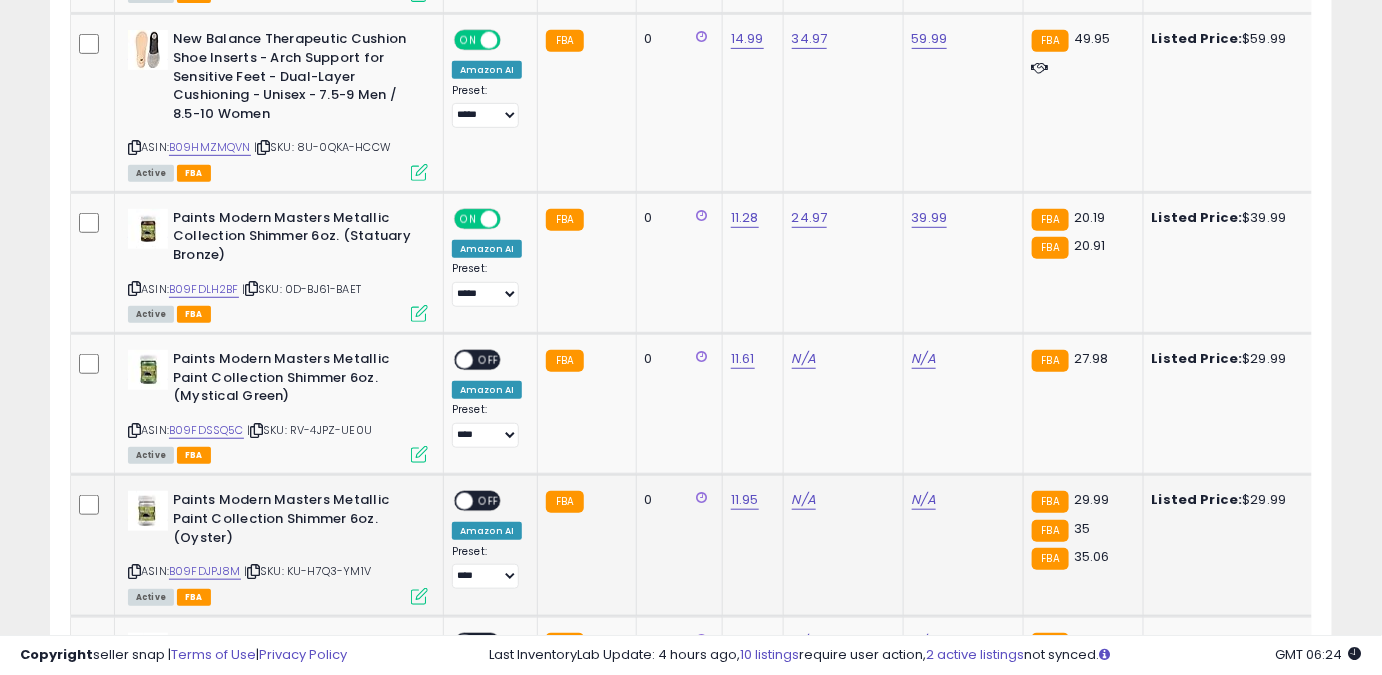 scroll, scrollTop: 2837, scrollLeft: 0, axis: vertical 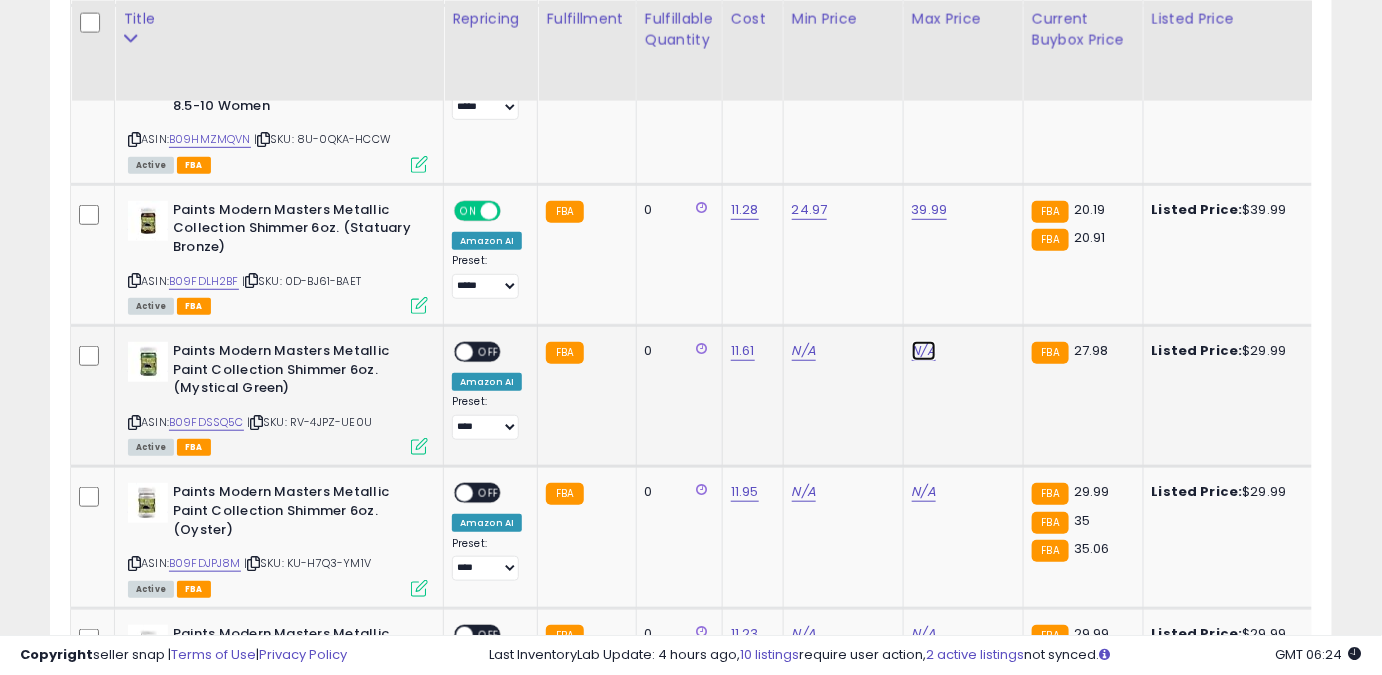 click on "N/A" at bounding box center [924, 351] 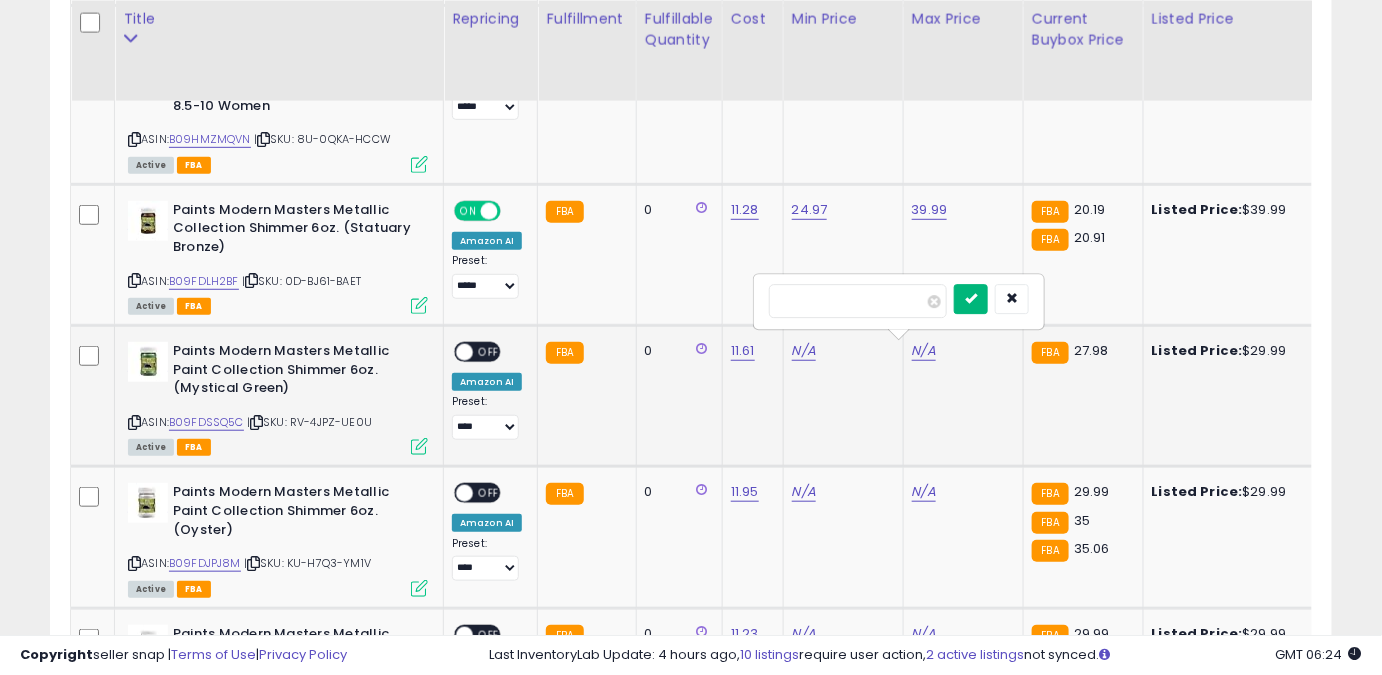 type on "*****" 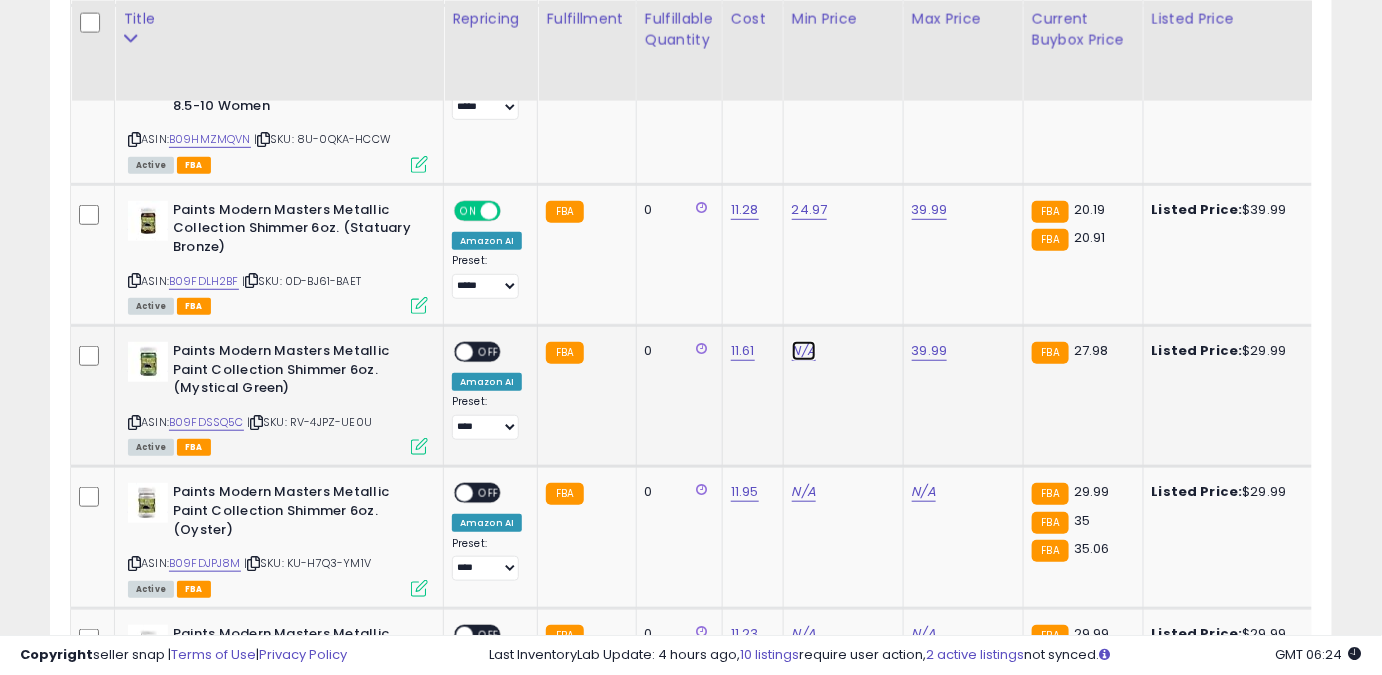 drag, startPoint x: 795, startPoint y: 353, endPoint x: 810, endPoint y: 340, distance: 19.849434 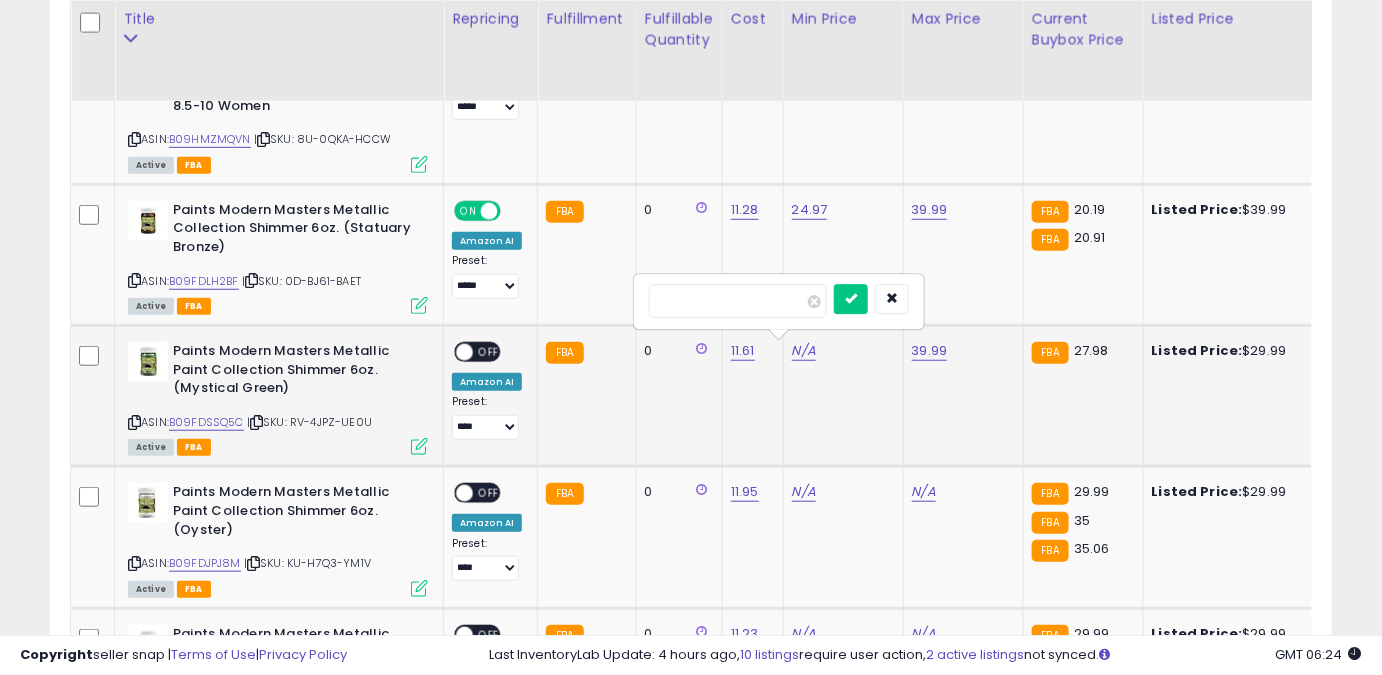click at bounding box center (738, 301) 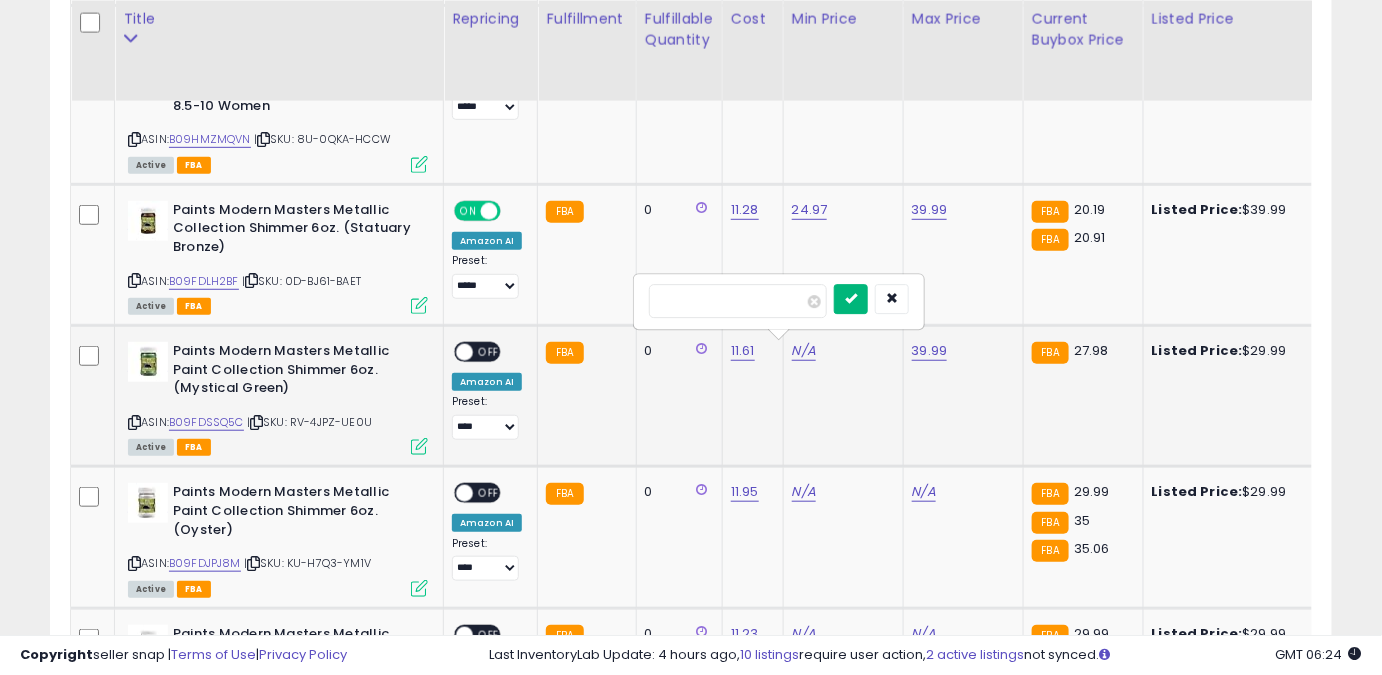 type on "*****" 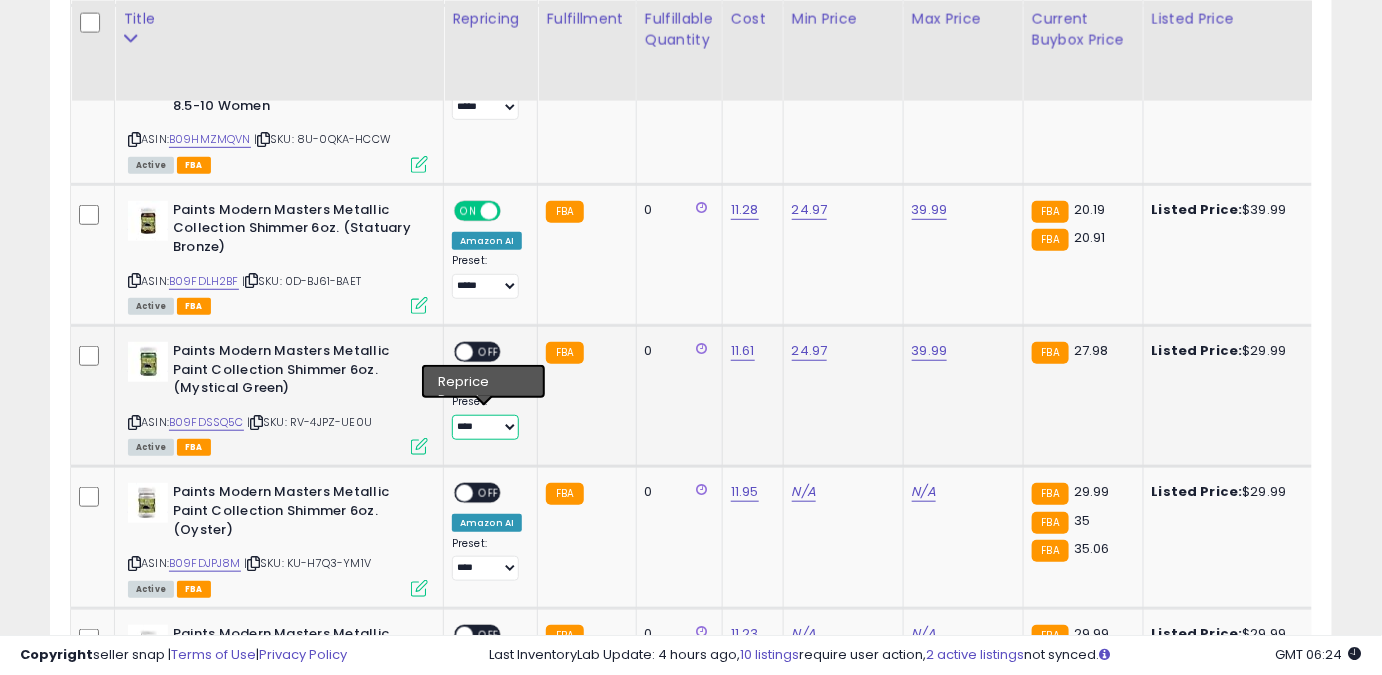 click on "**** ******** *****" at bounding box center [485, 427] 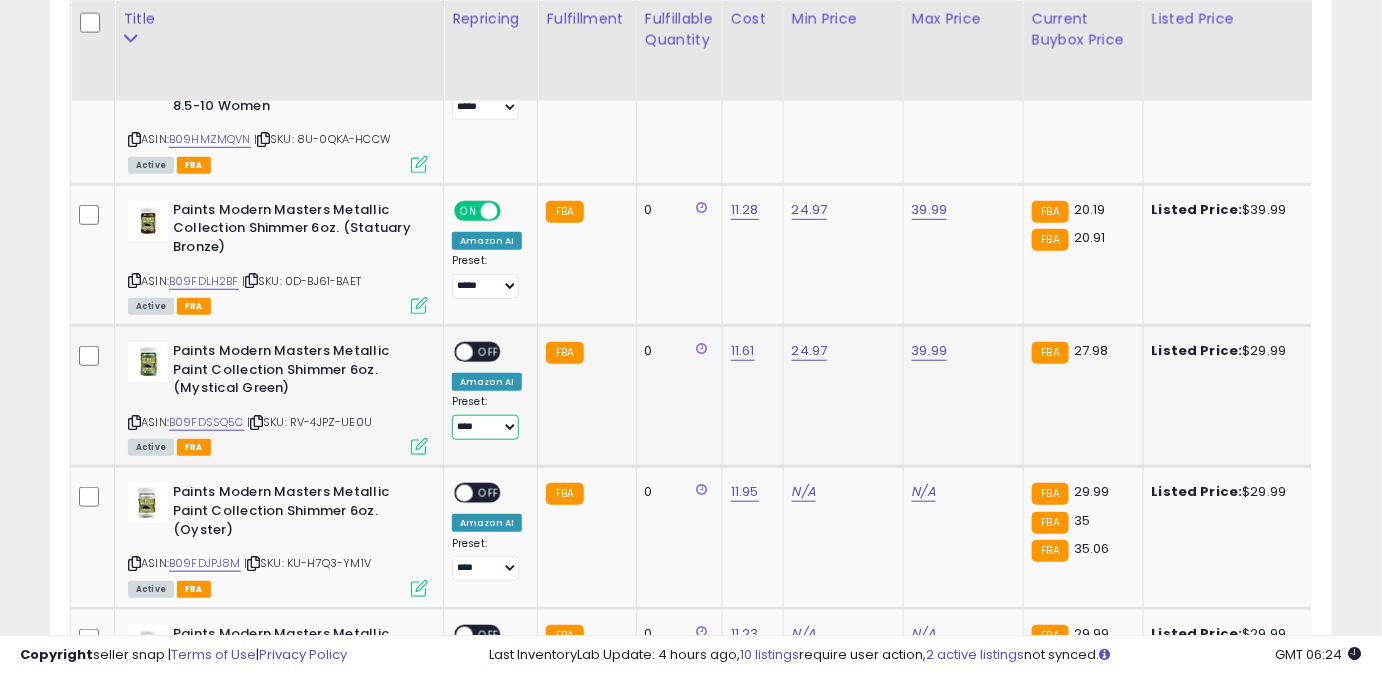 select on "*****" 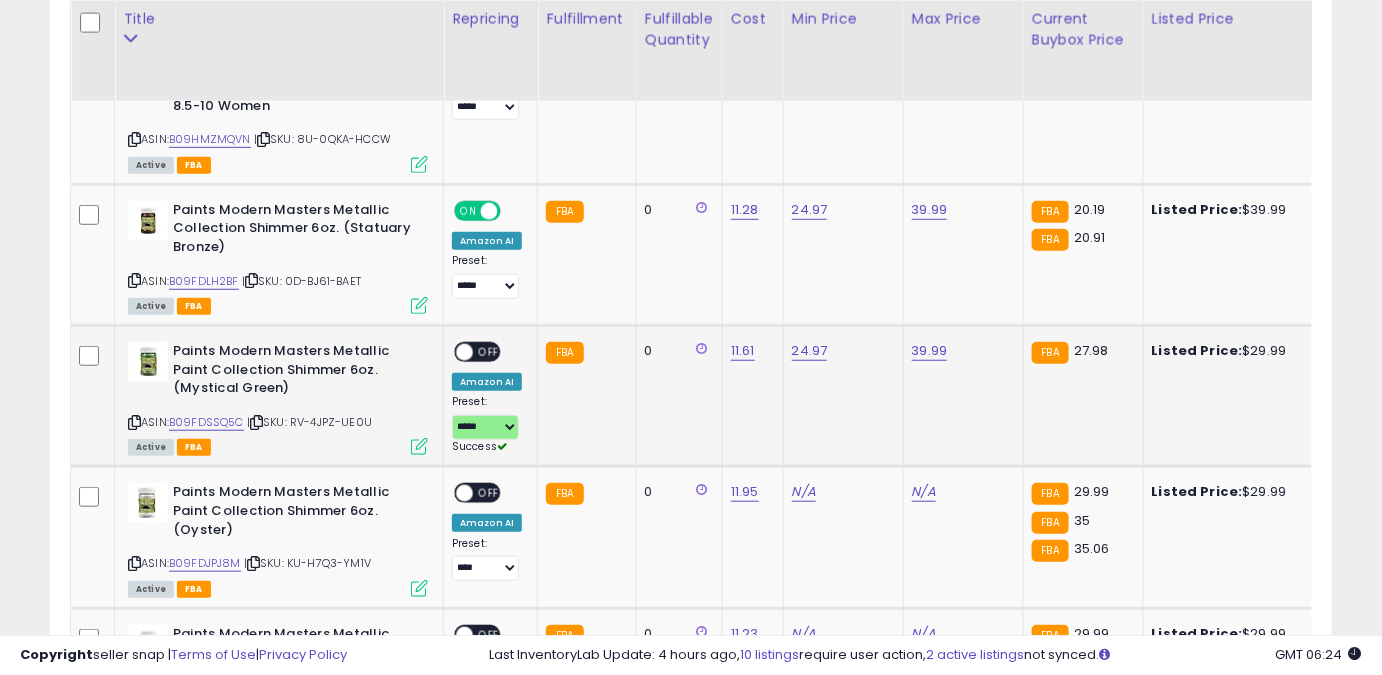 click on "OFF" at bounding box center (489, 352) 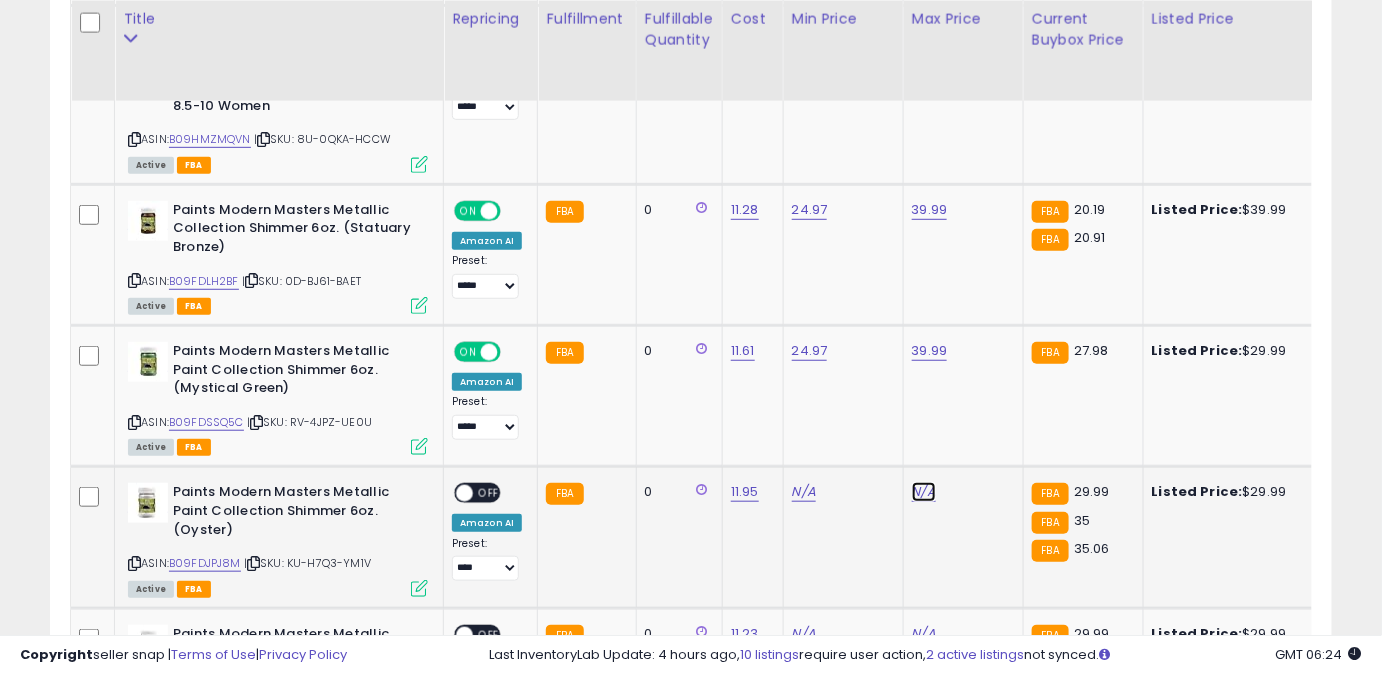 click on "N/A" at bounding box center (924, 492) 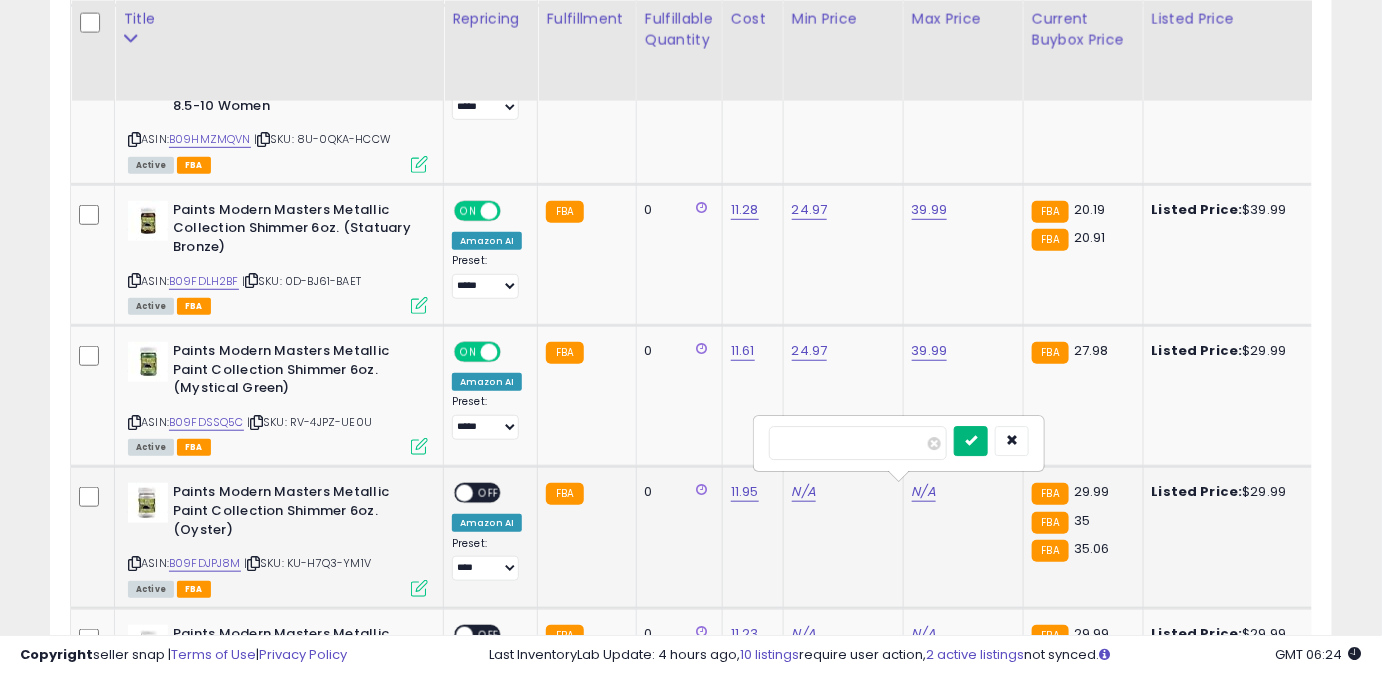 type on "*****" 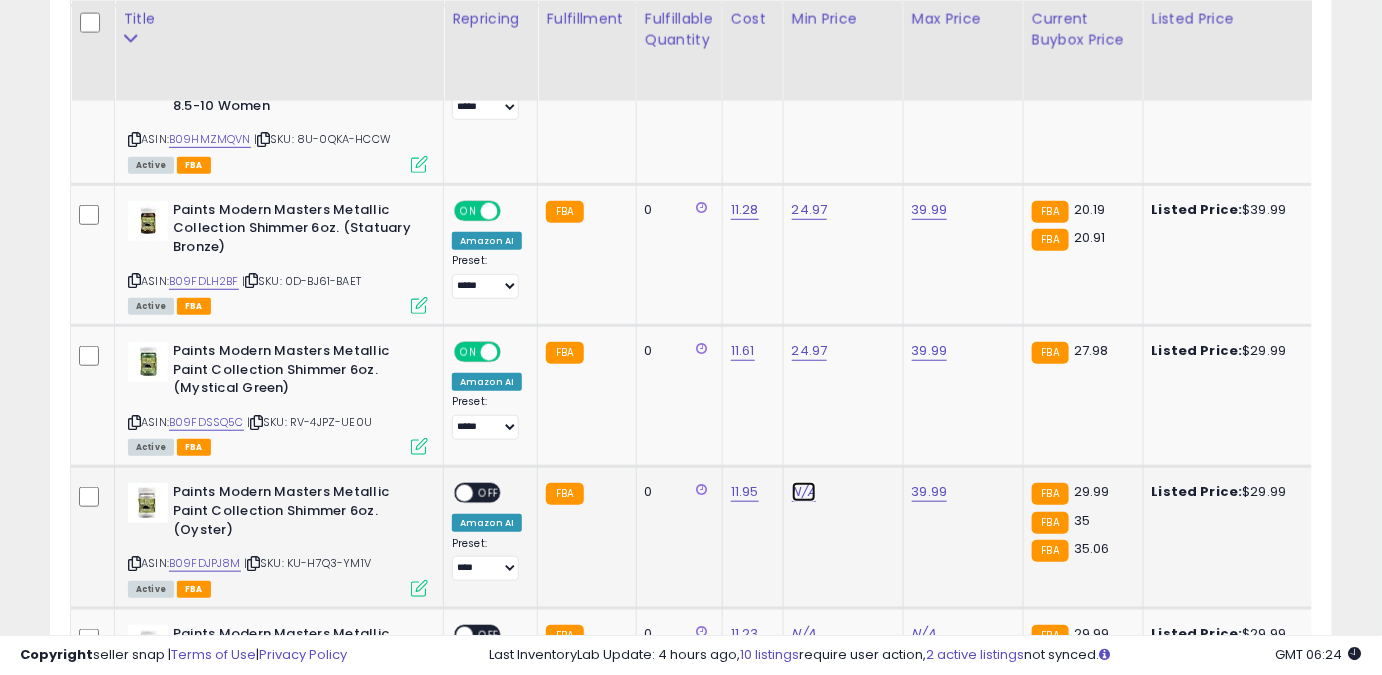 click on "N/A" at bounding box center (804, 492) 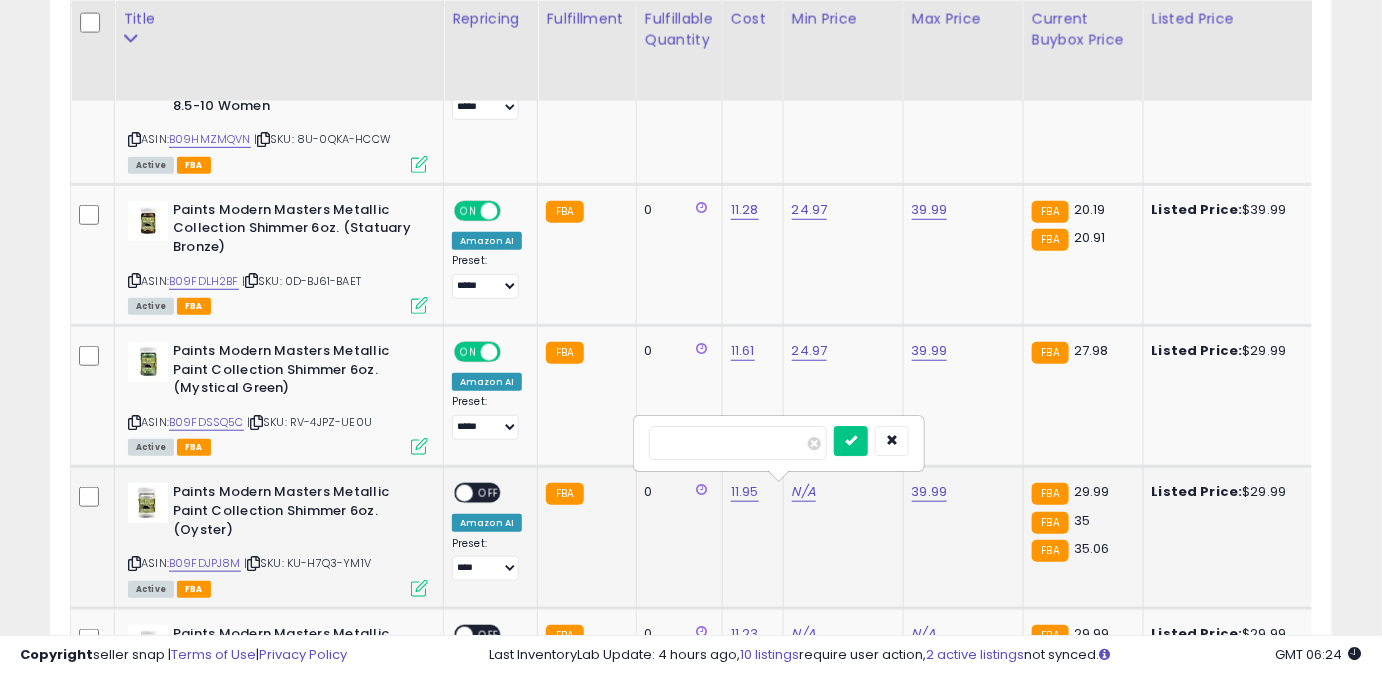 click at bounding box center (738, 443) 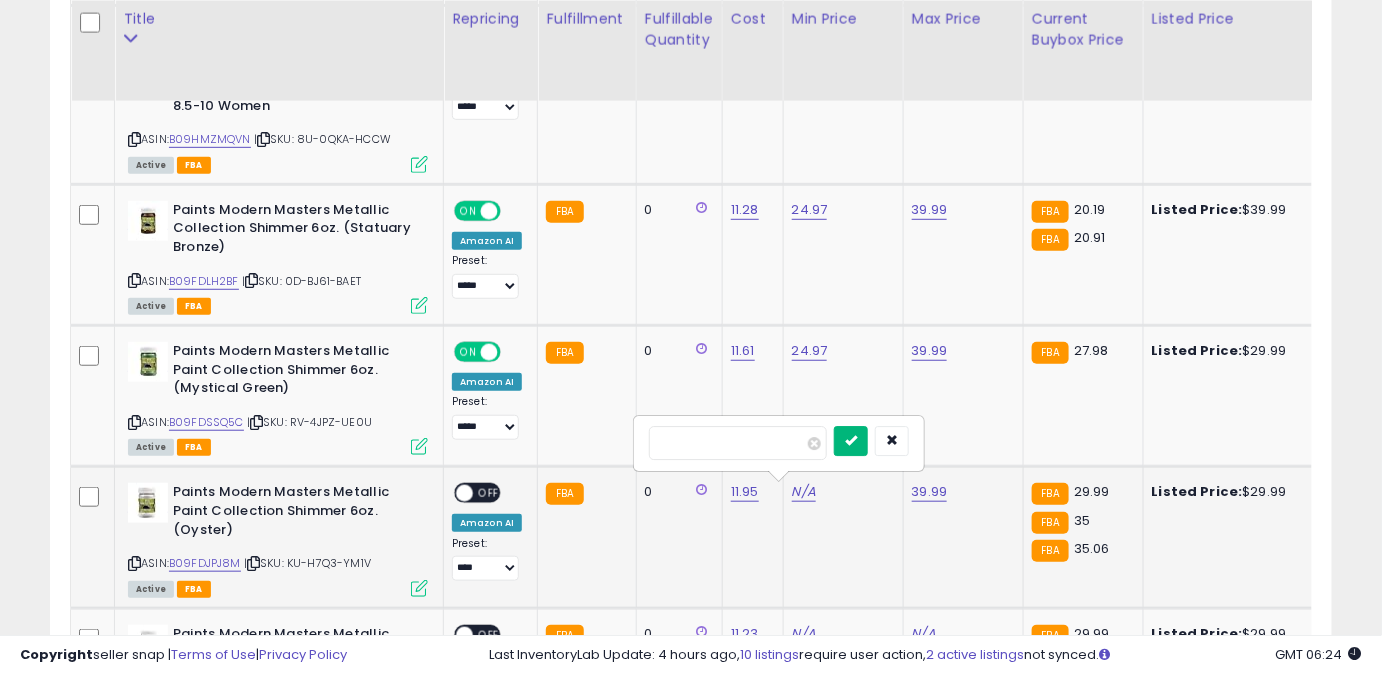 type on "*****" 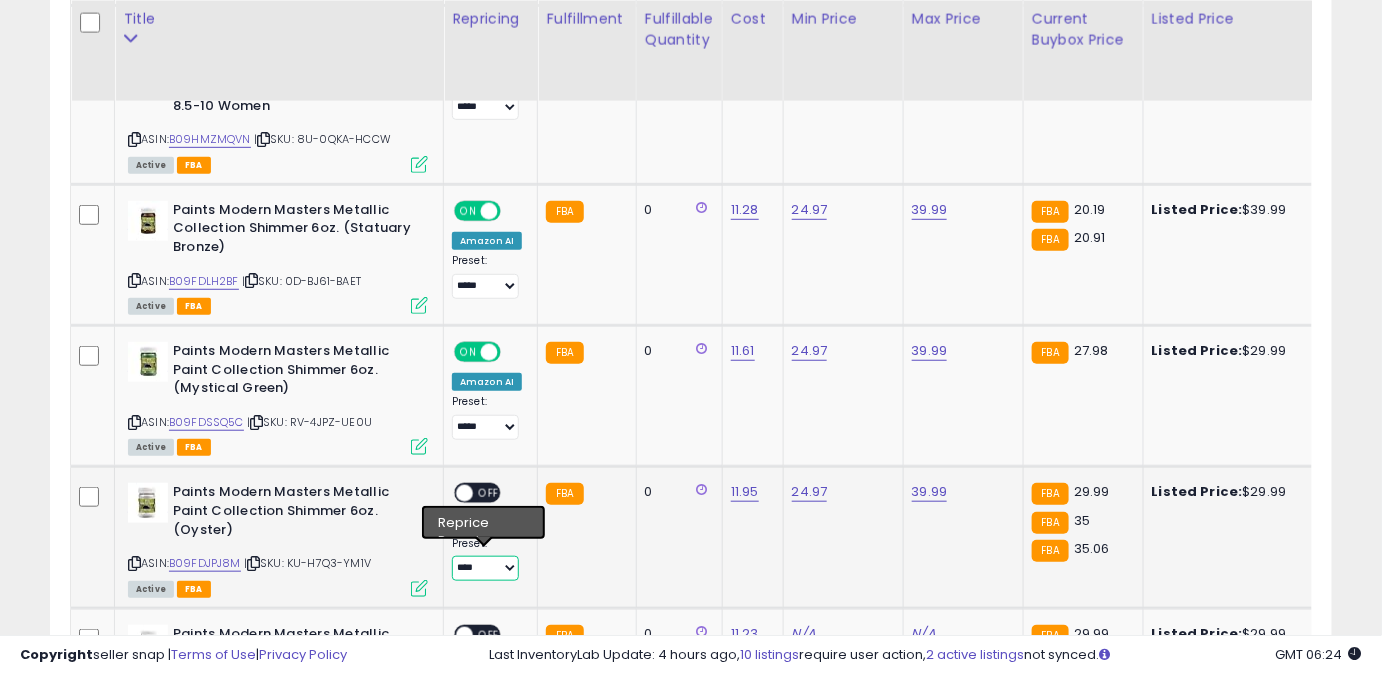 click on "**** ******** *****" at bounding box center (485, 568) 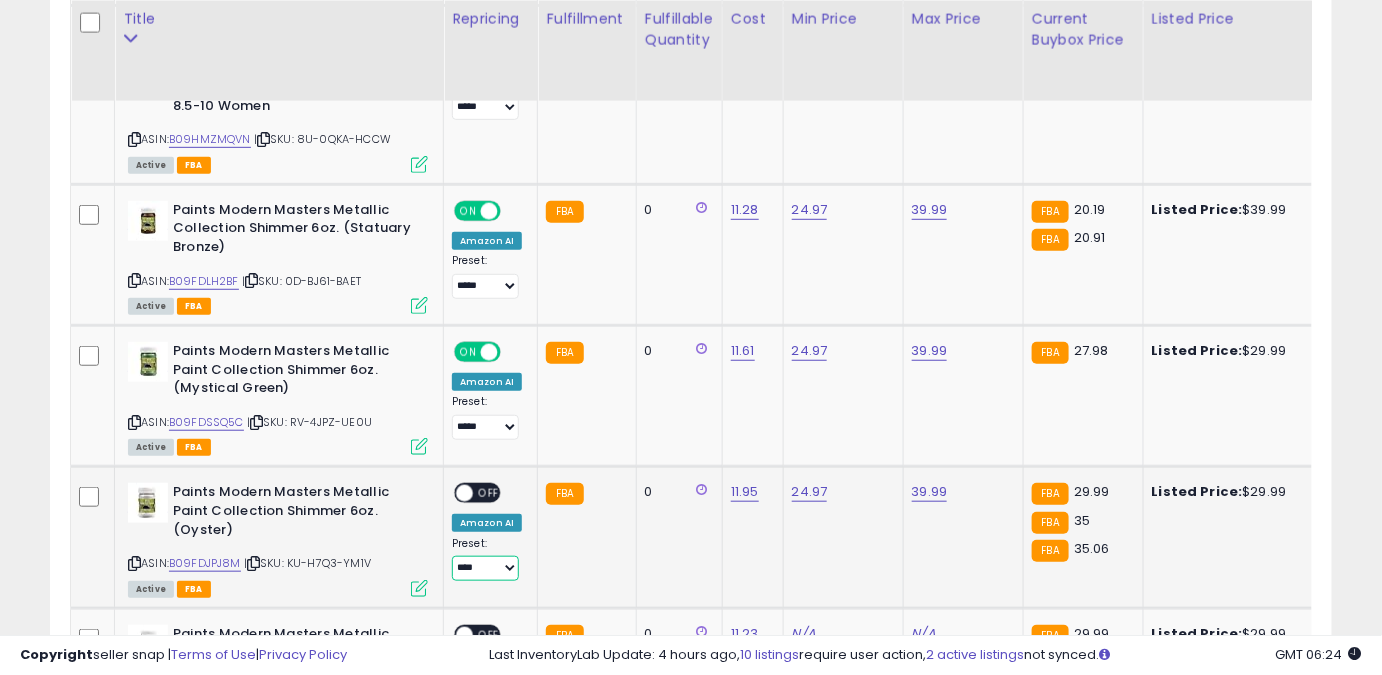 select on "*****" 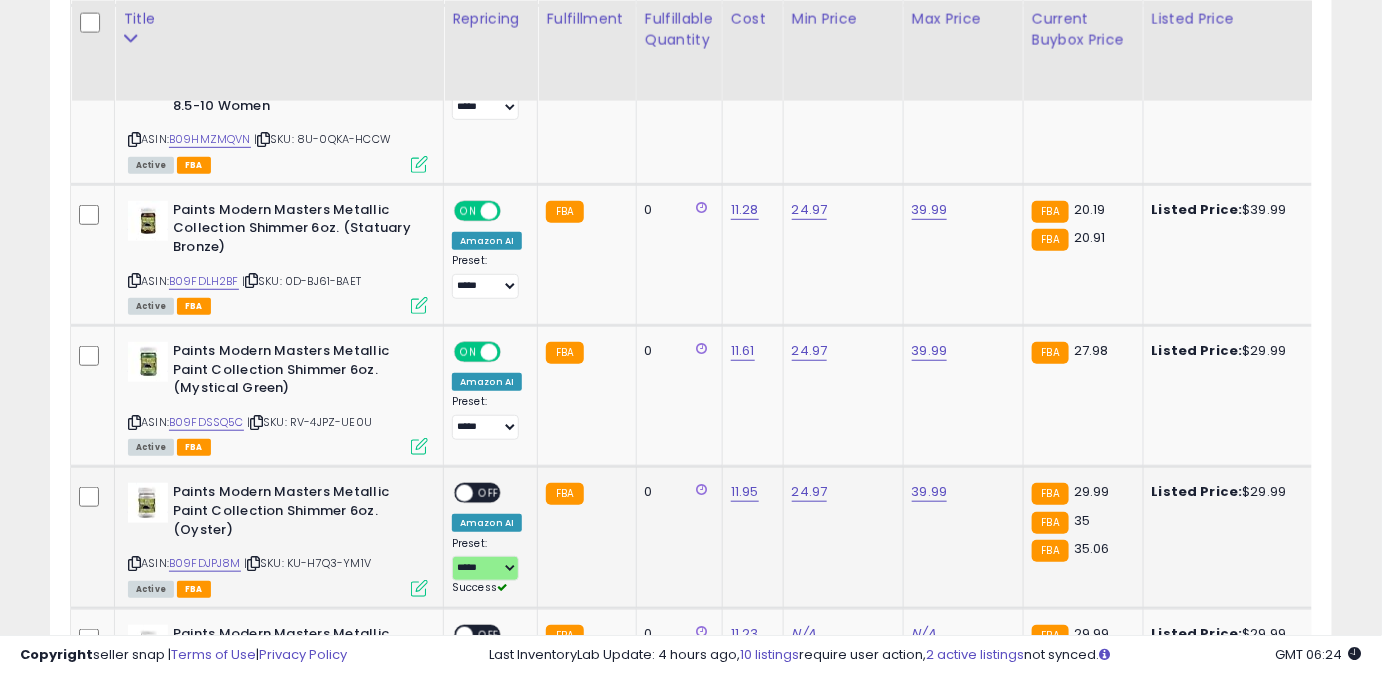 click on "OFF" at bounding box center [489, 493] 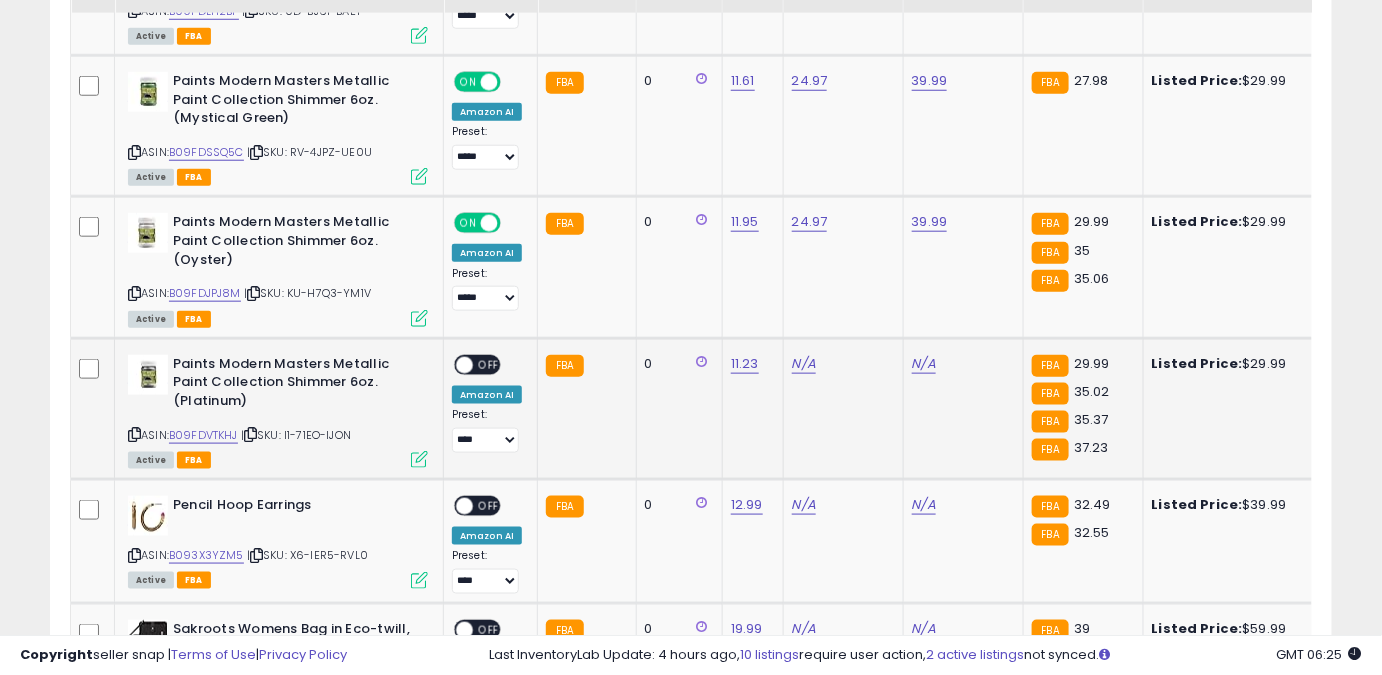 scroll, scrollTop: 3110, scrollLeft: 0, axis: vertical 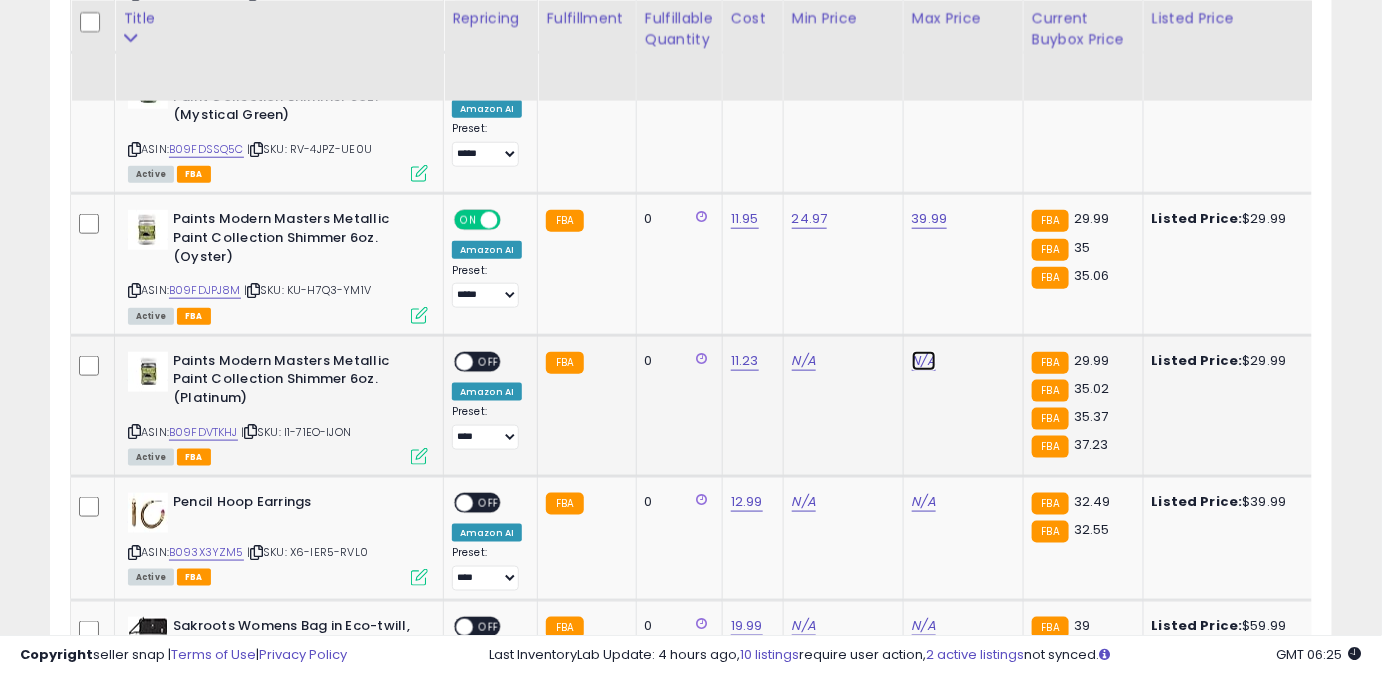 click on "N/A" at bounding box center [924, 361] 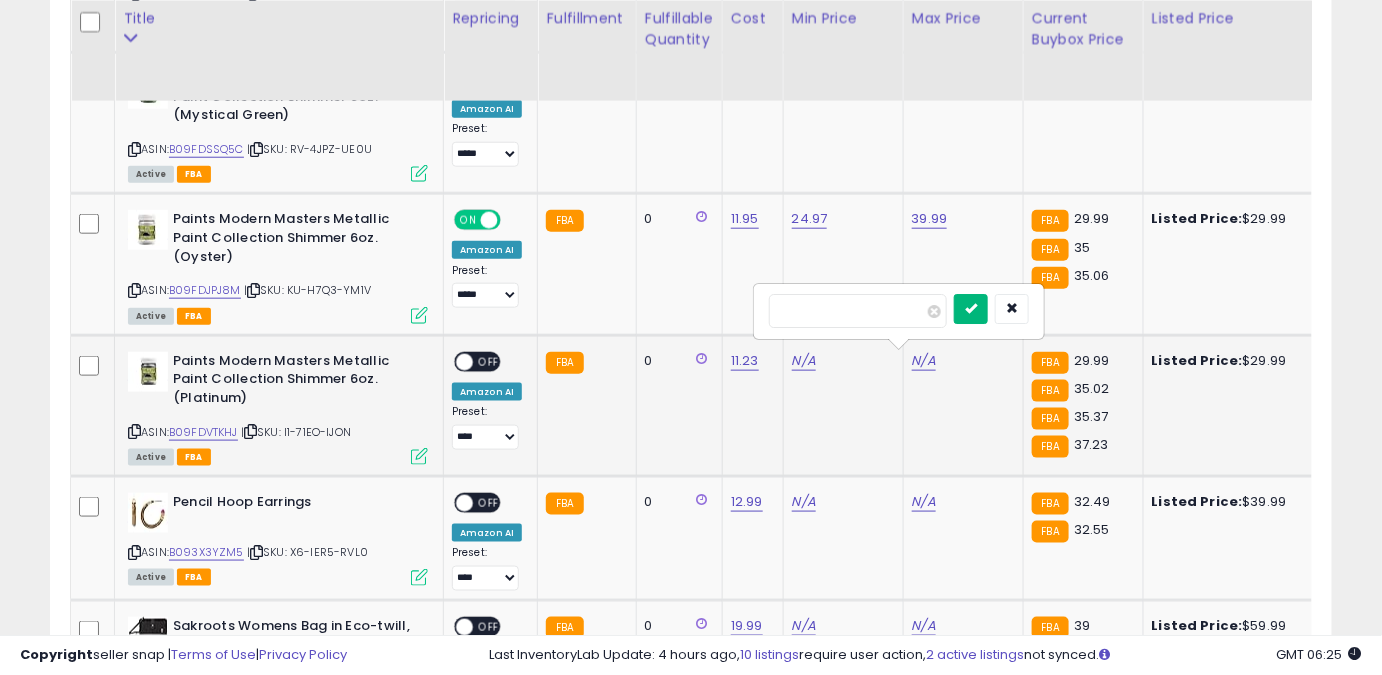 type on "*****" 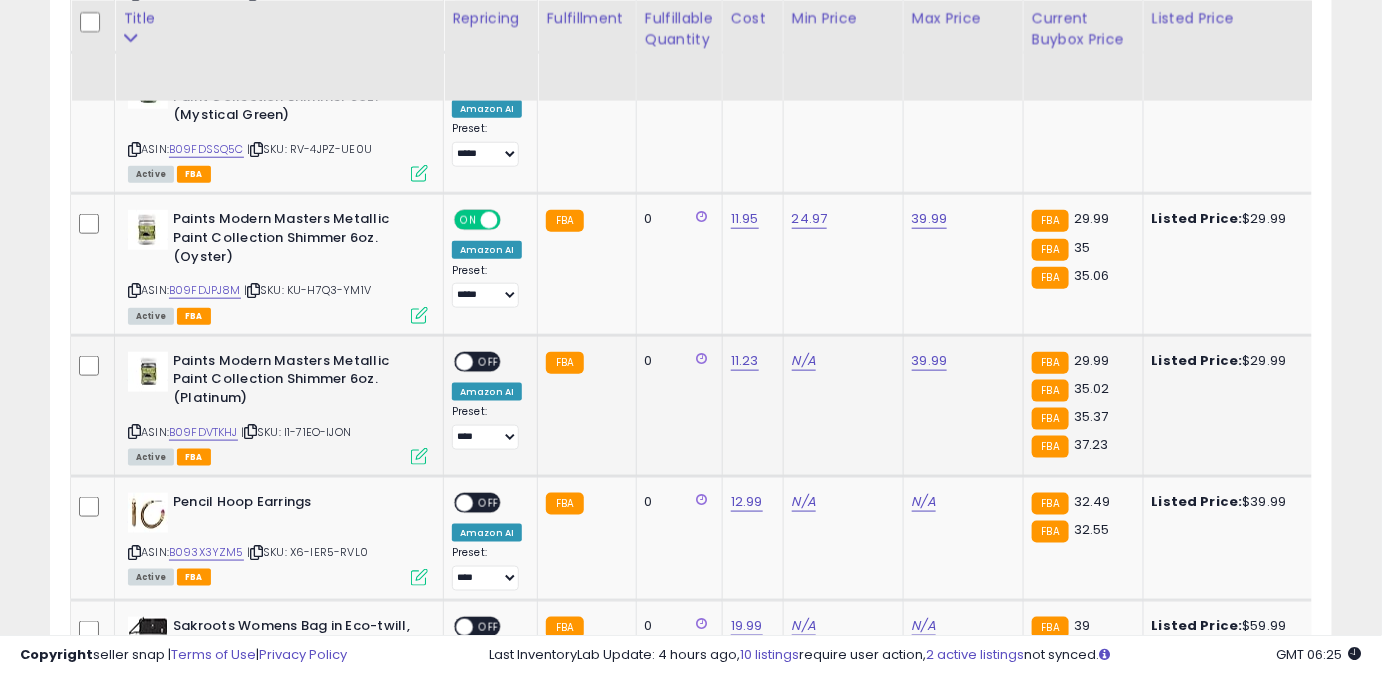 click on "N/A" 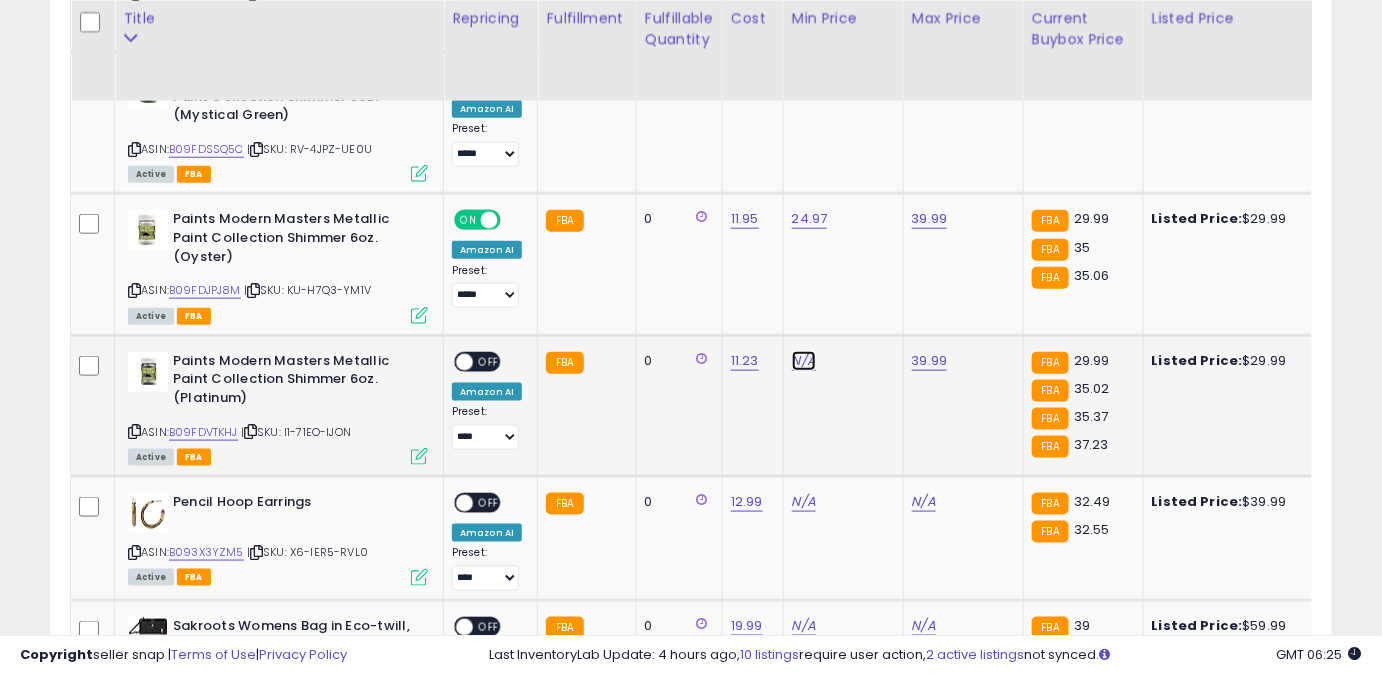 drag, startPoint x: 797, startPoint y: 350, endPoint x: 801, endPoint y: 360, distance: 10.770329 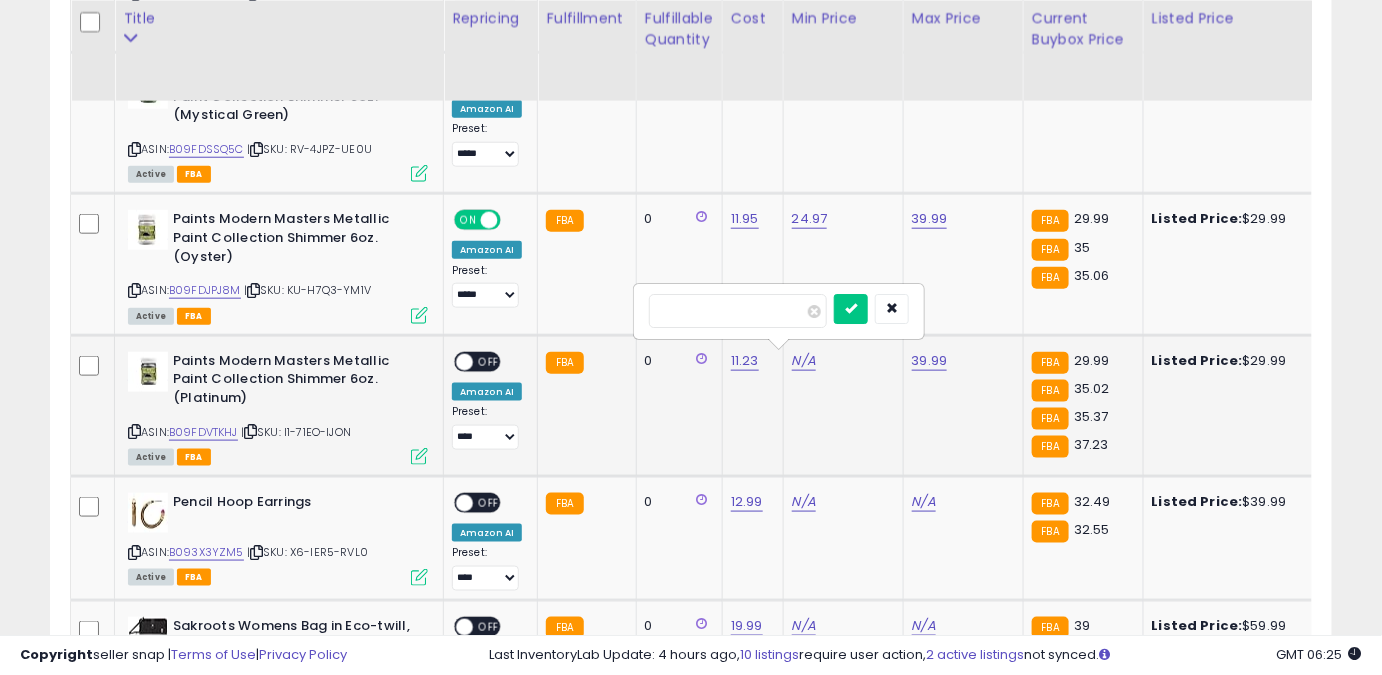 click at bounding box center [738, 311] 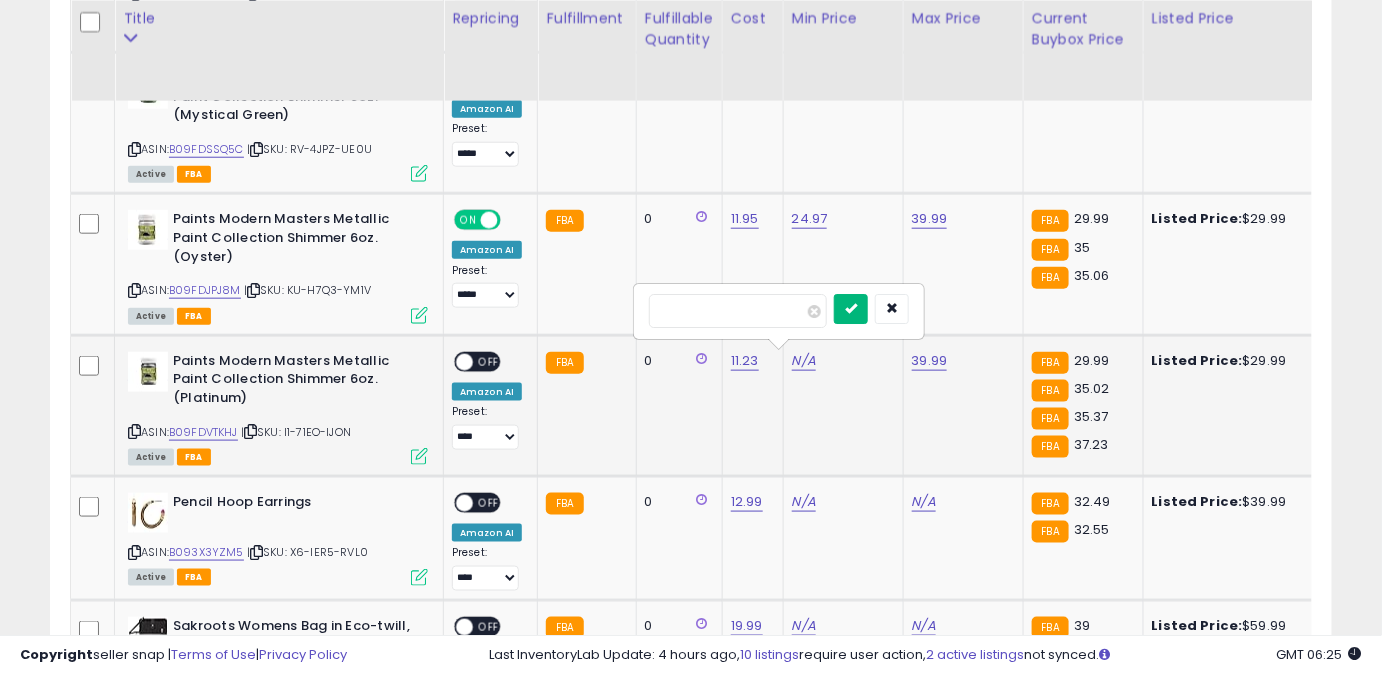 type on "*****" 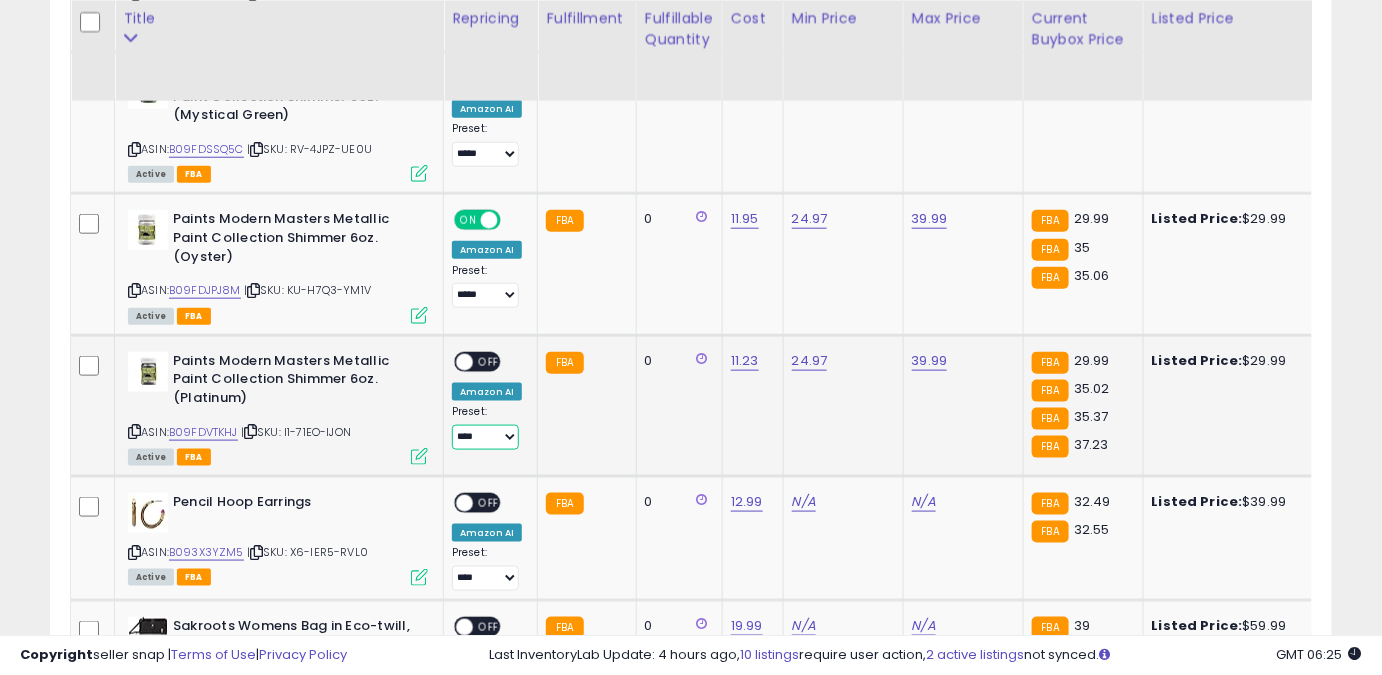 click on "**** ******** *****" at bounding box center [485, 437] 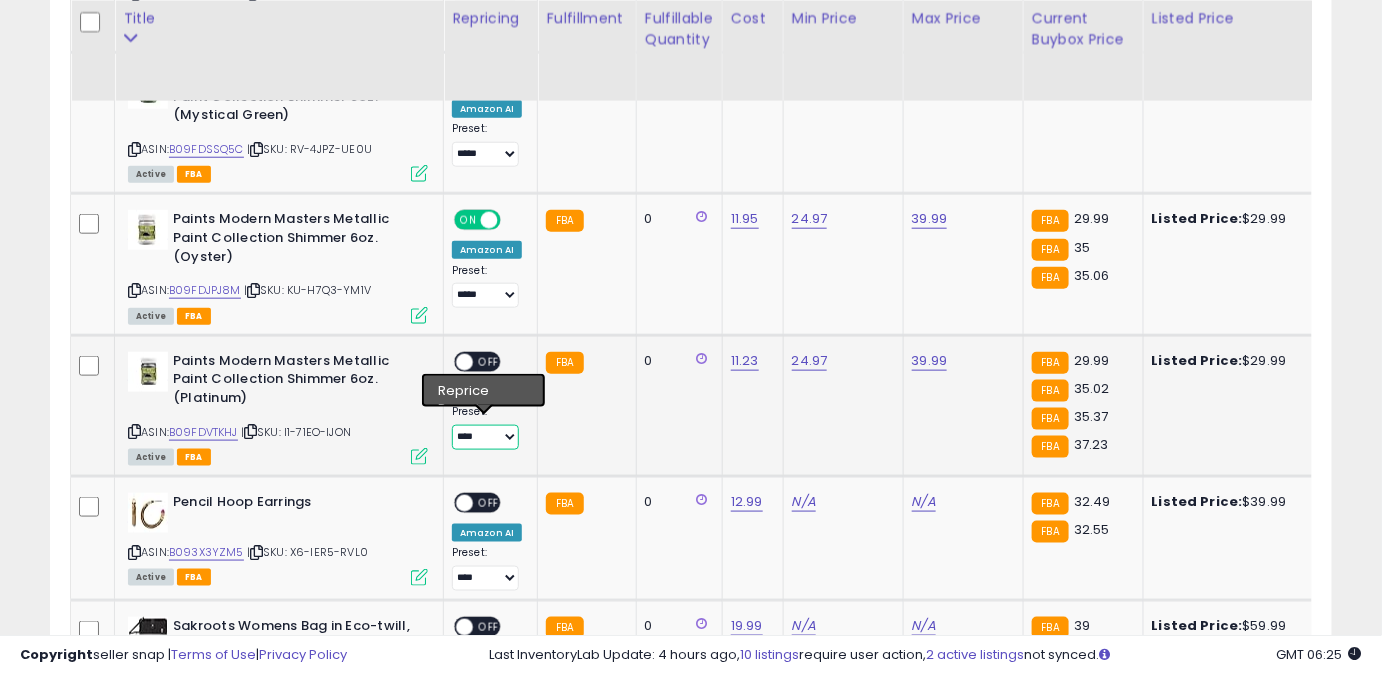 select on "*****" 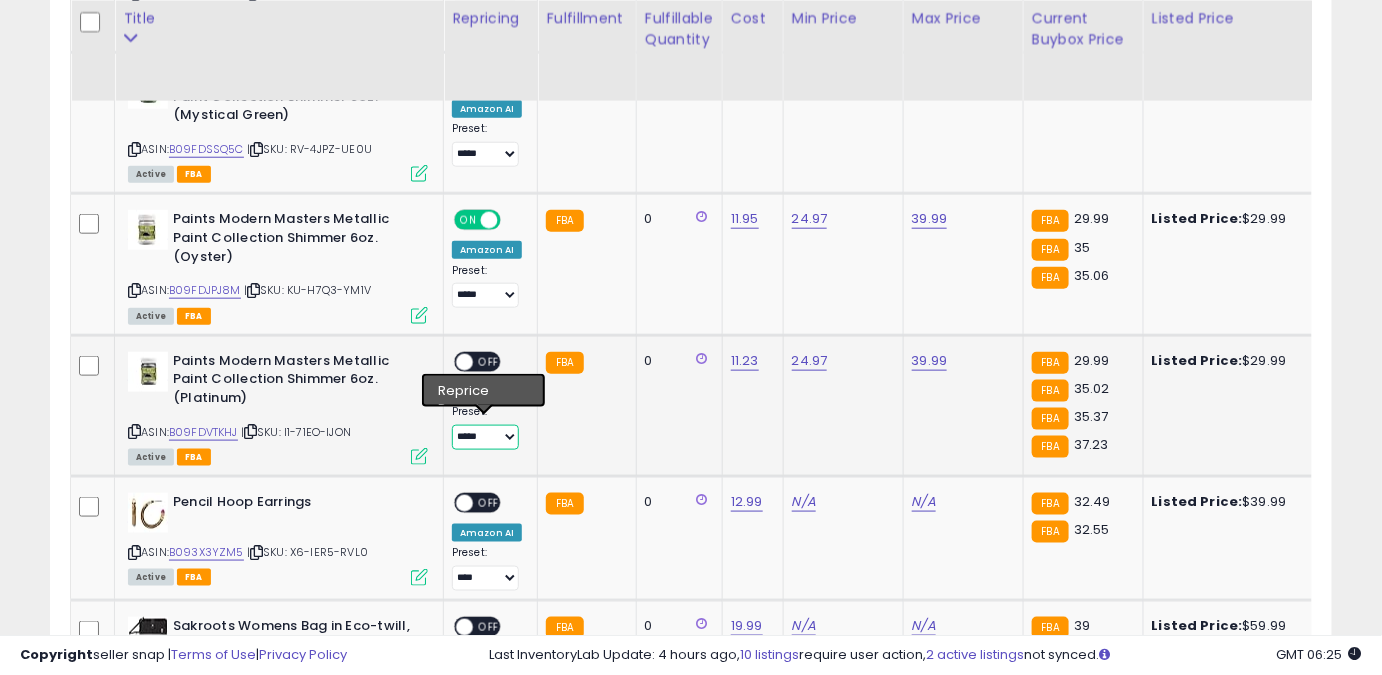 click on "**** ******** *****" at bounding box center [485, 437] 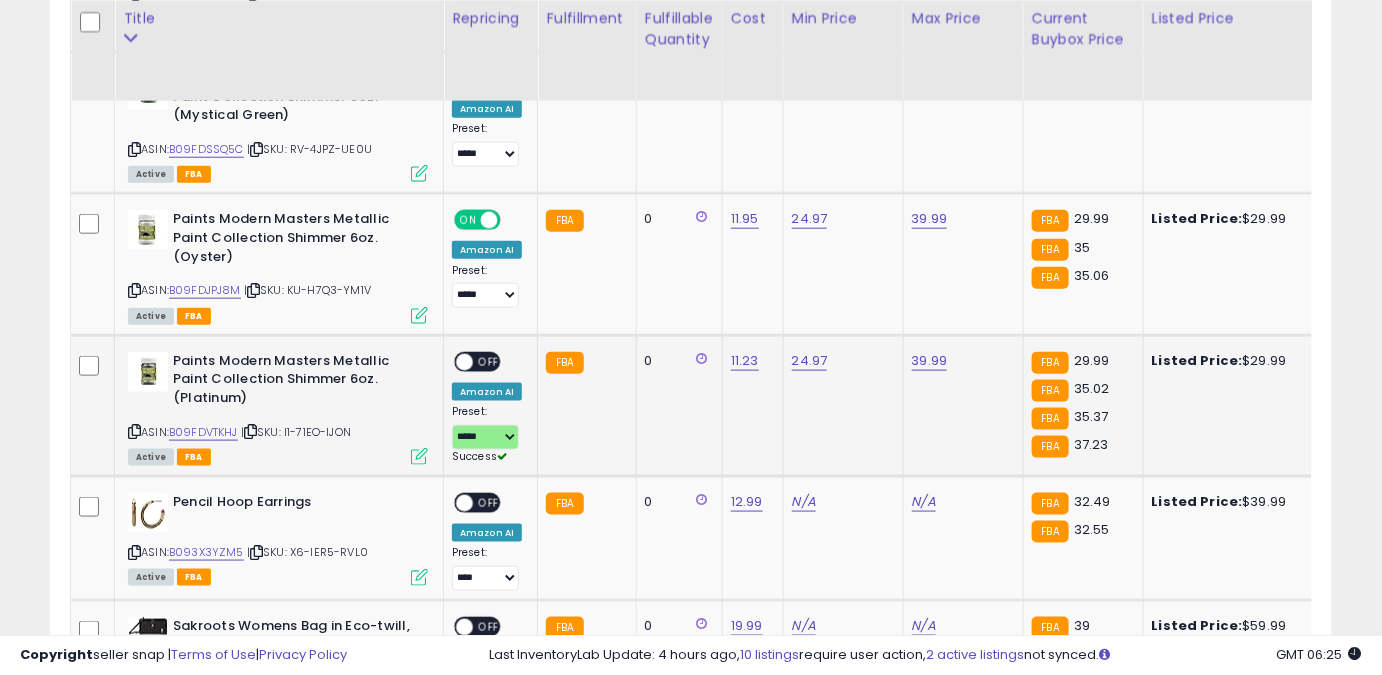 click on "OFF" at bounding box center [489, 361] 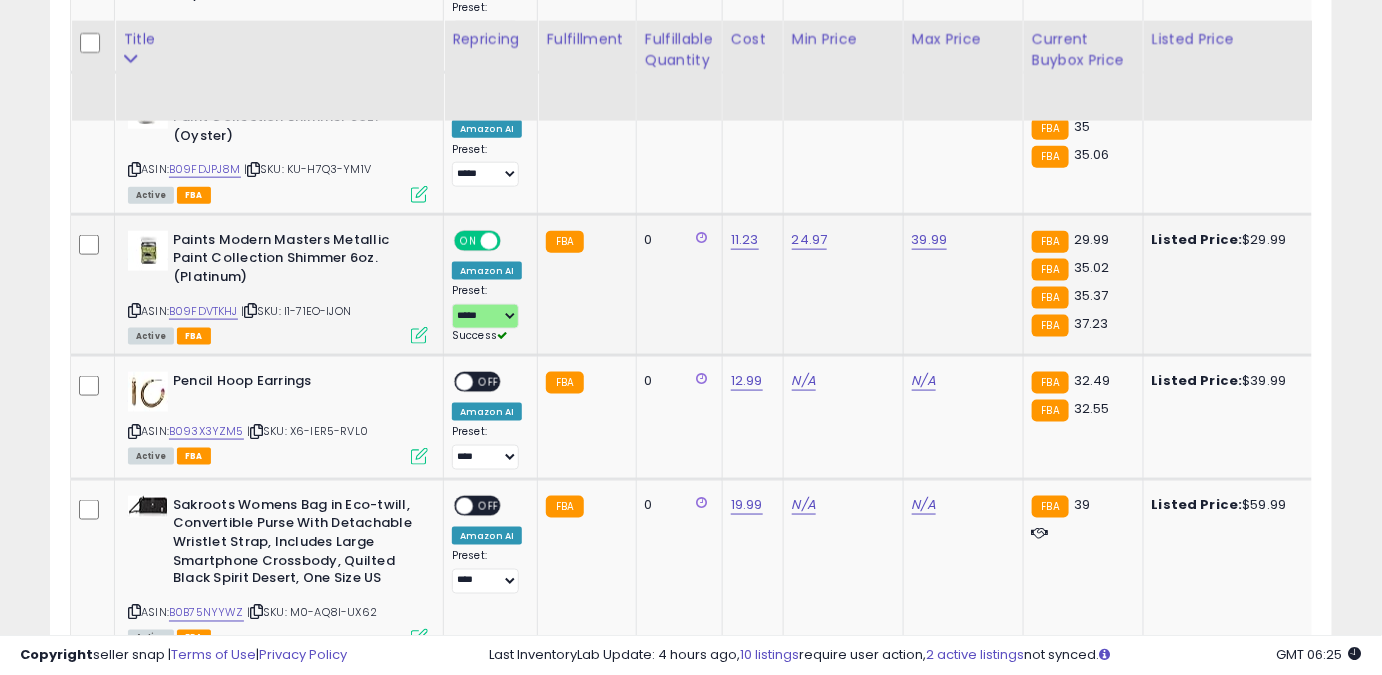 scroll, scrollTop: 3292, scrollLeft: 0, axis: vertical 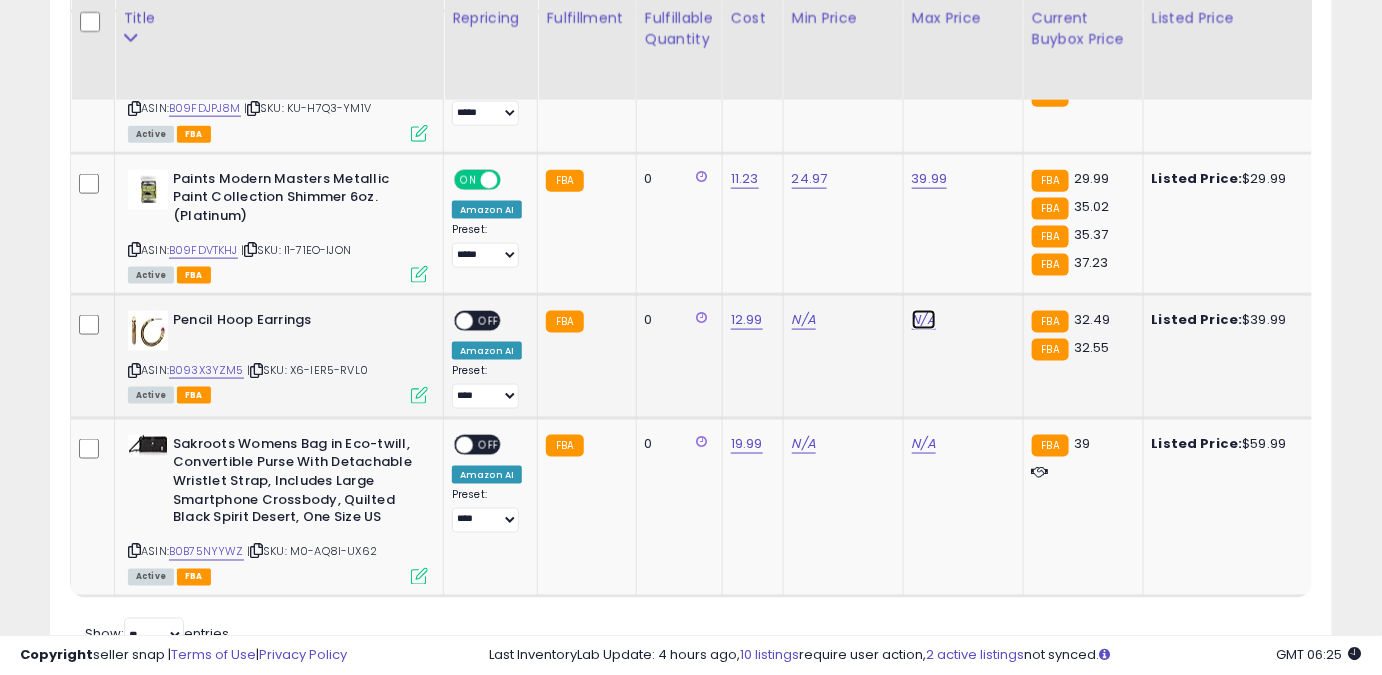 click on "N/A" at bounding box center [924, 320] 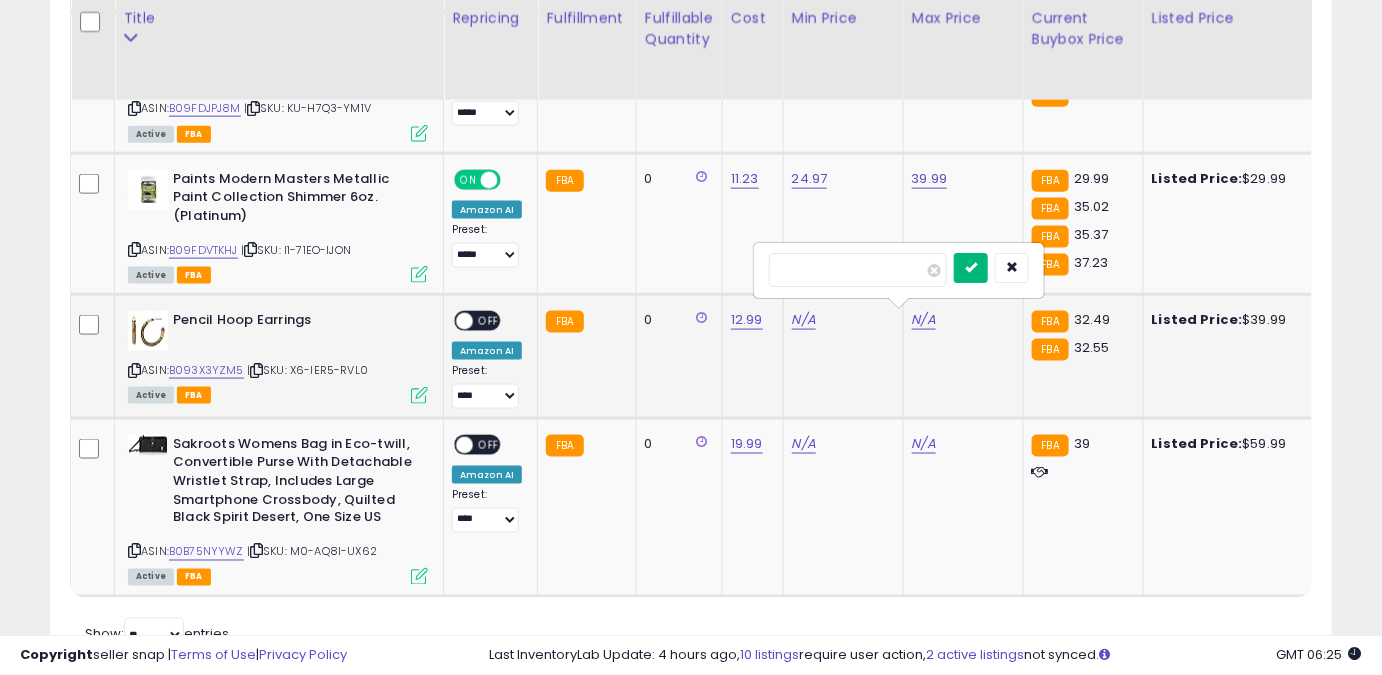 type on "*****" 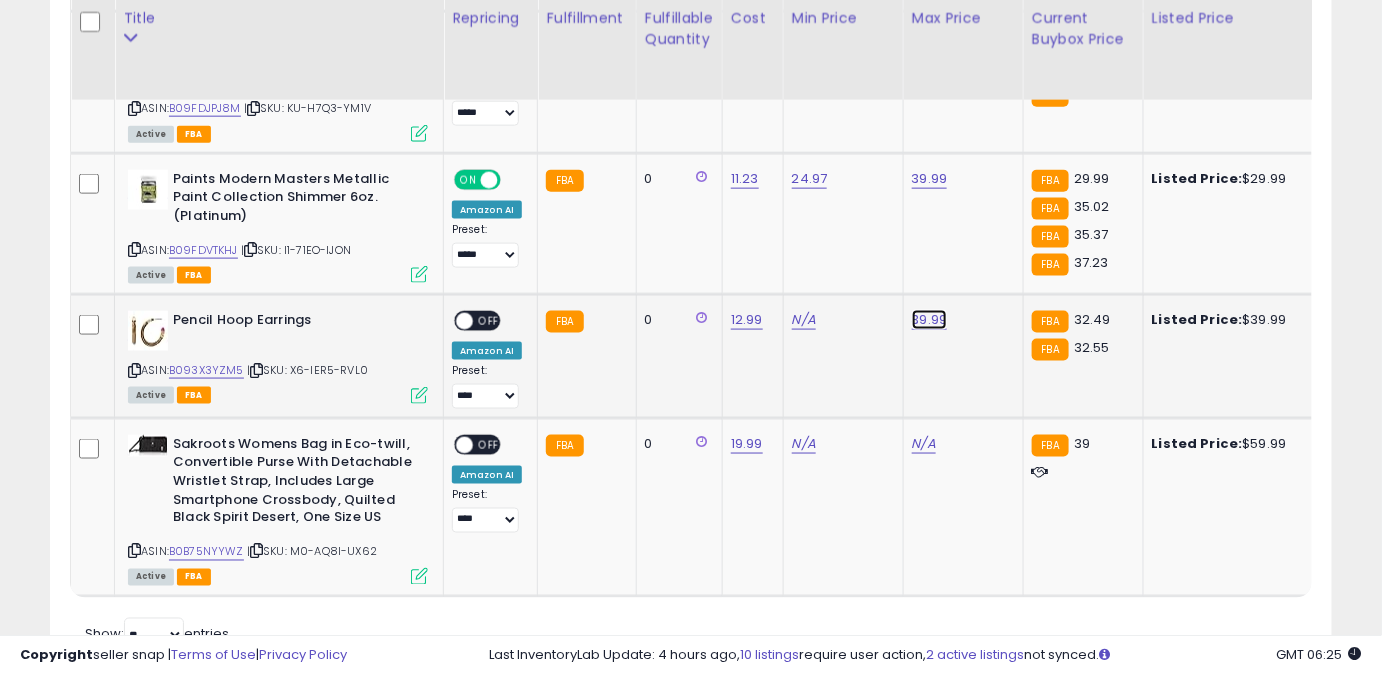 click on "39.99" at bounding box center (930, -2197) 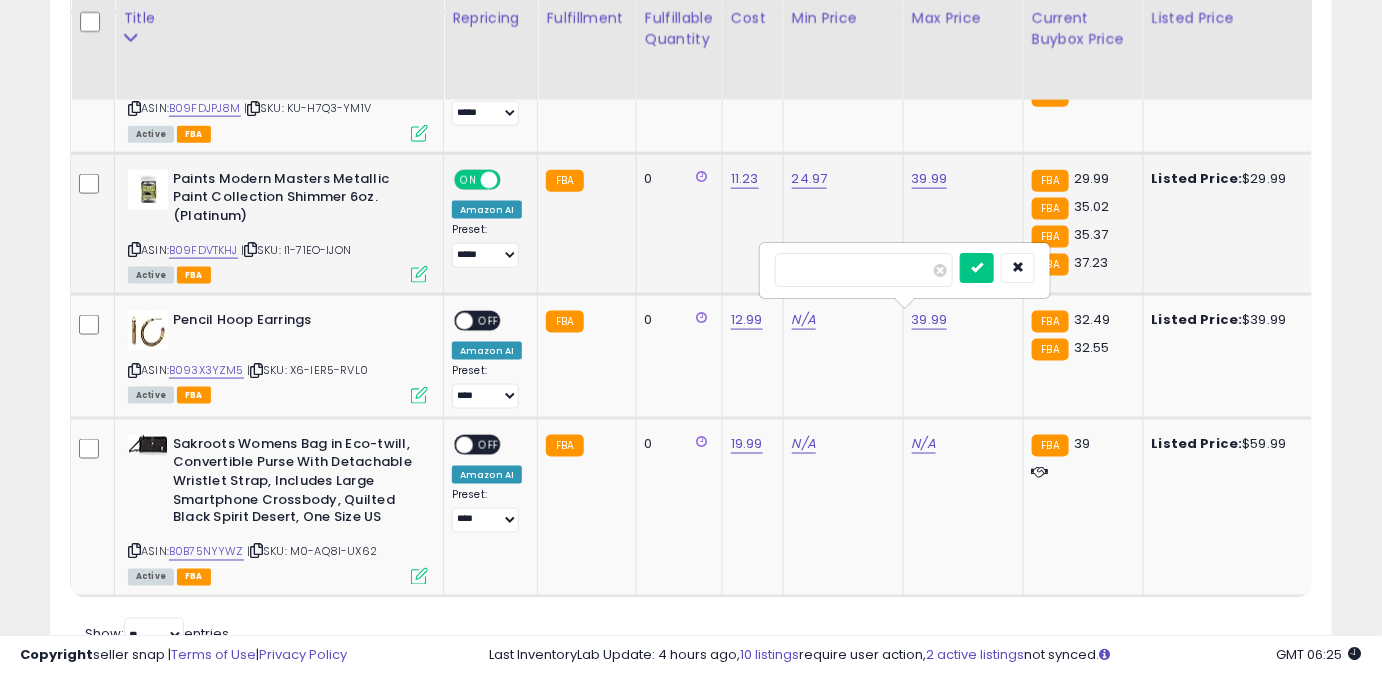 drag, startPoint x: 845, startPoint y: 260, endPoint x: 696, endPoint y: 266, distance: 149.12076 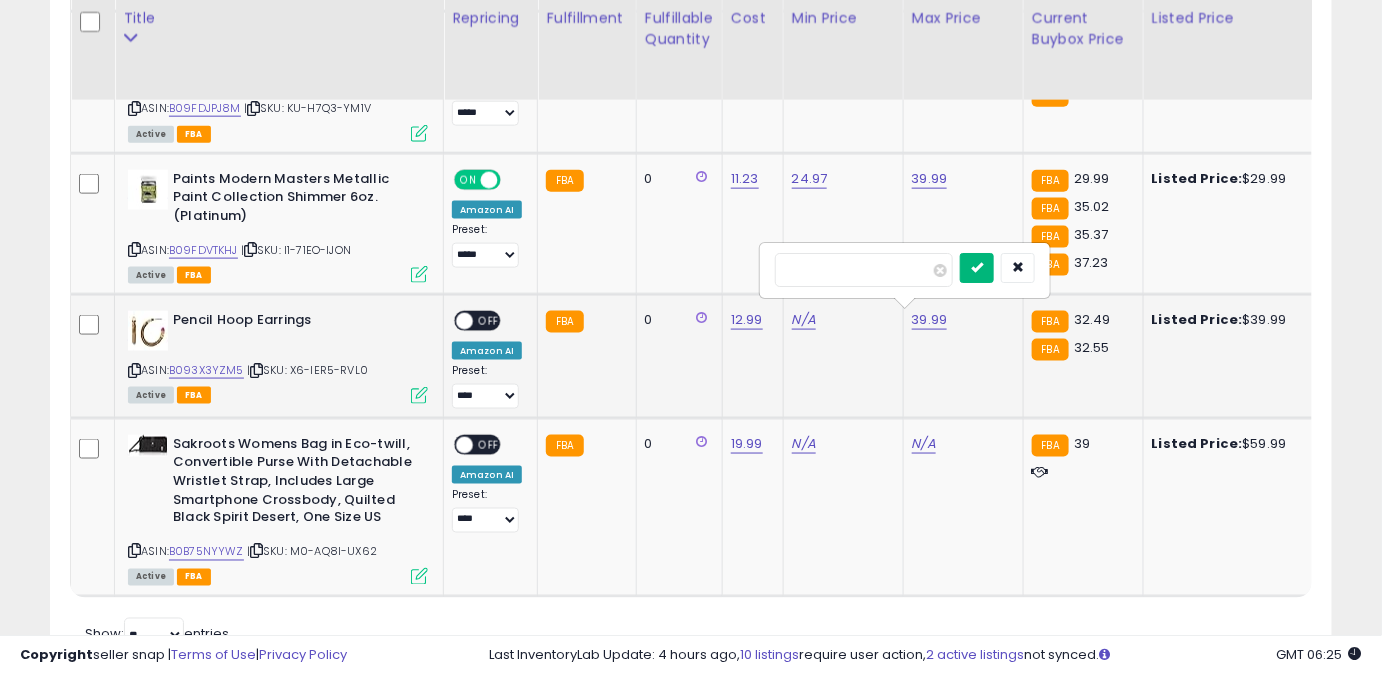 type on "*****" 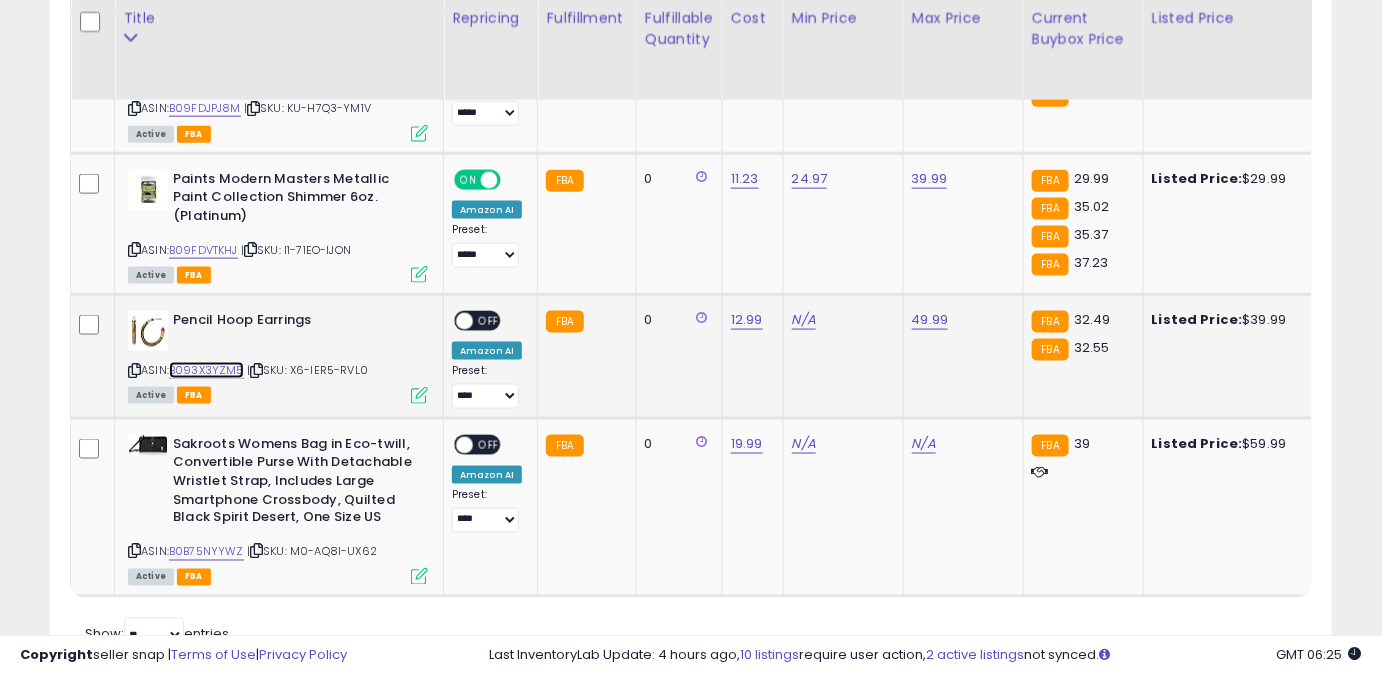click on "B093X3YZM5" at bounding box center [206, 370] 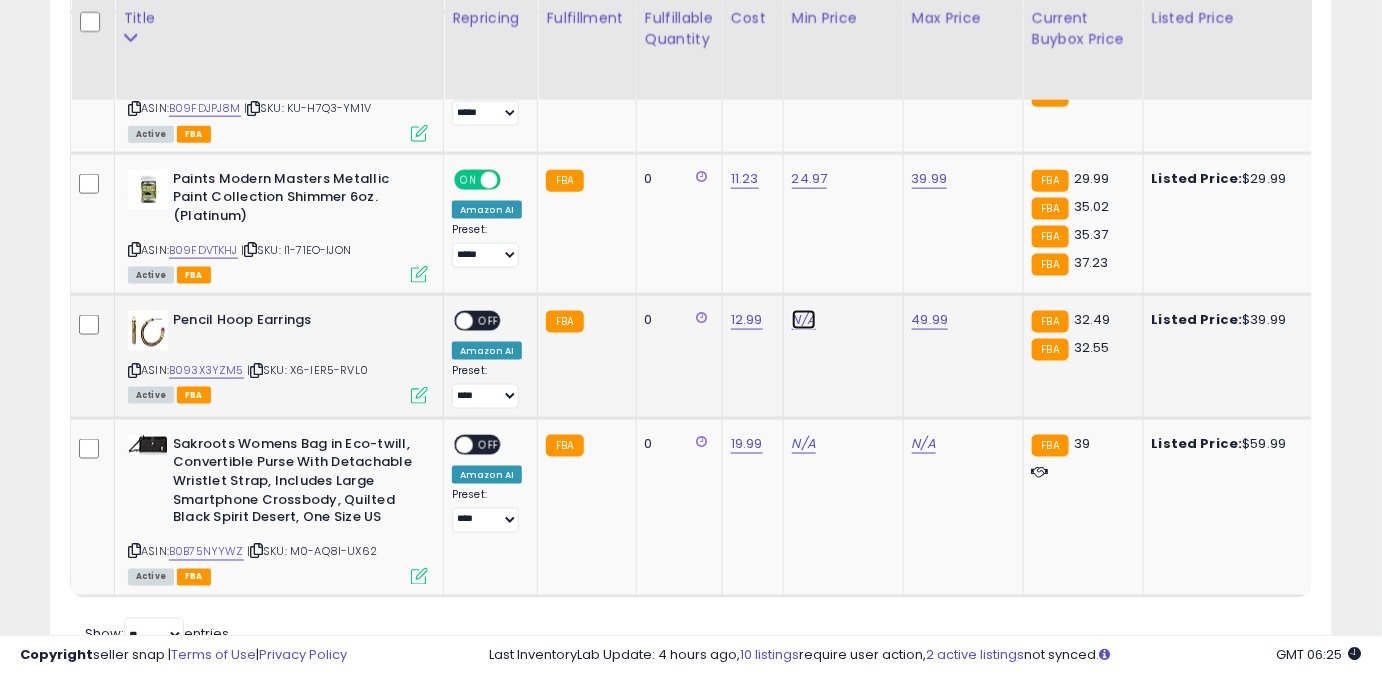 click on "N/A" at bounding box center (804, 320) 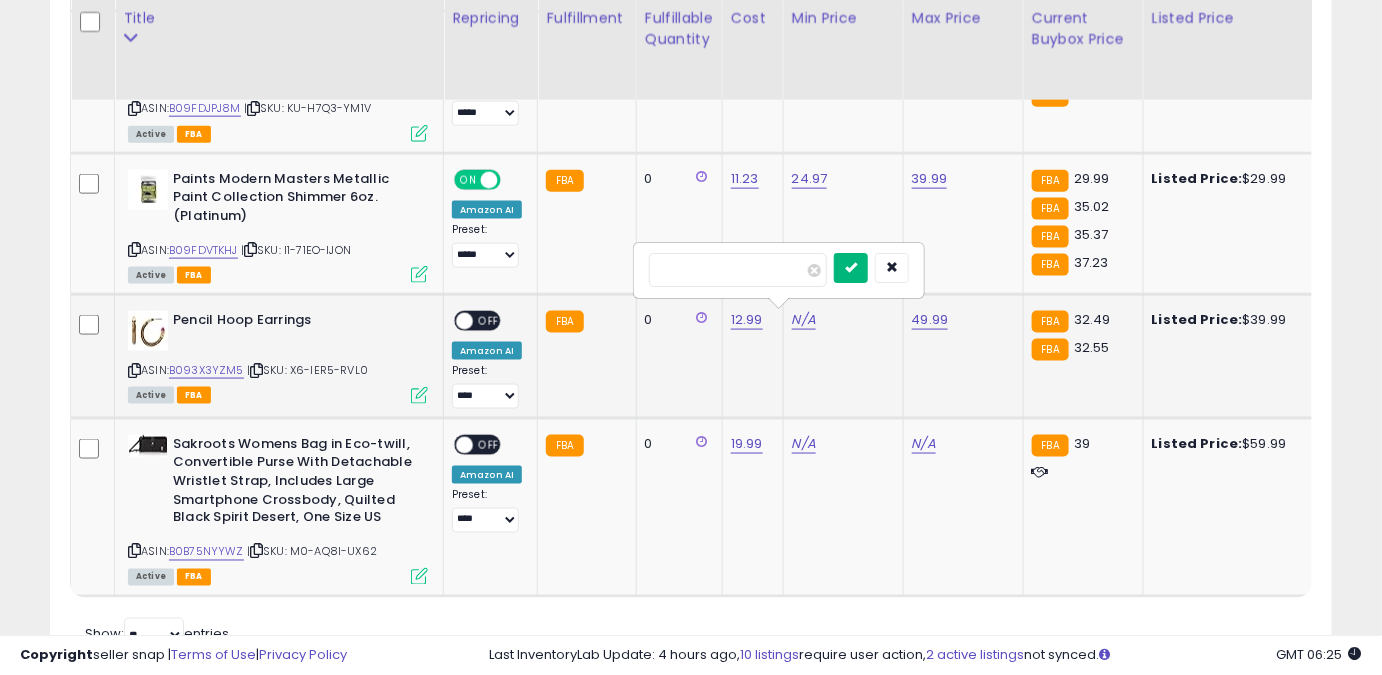 type on "*****" 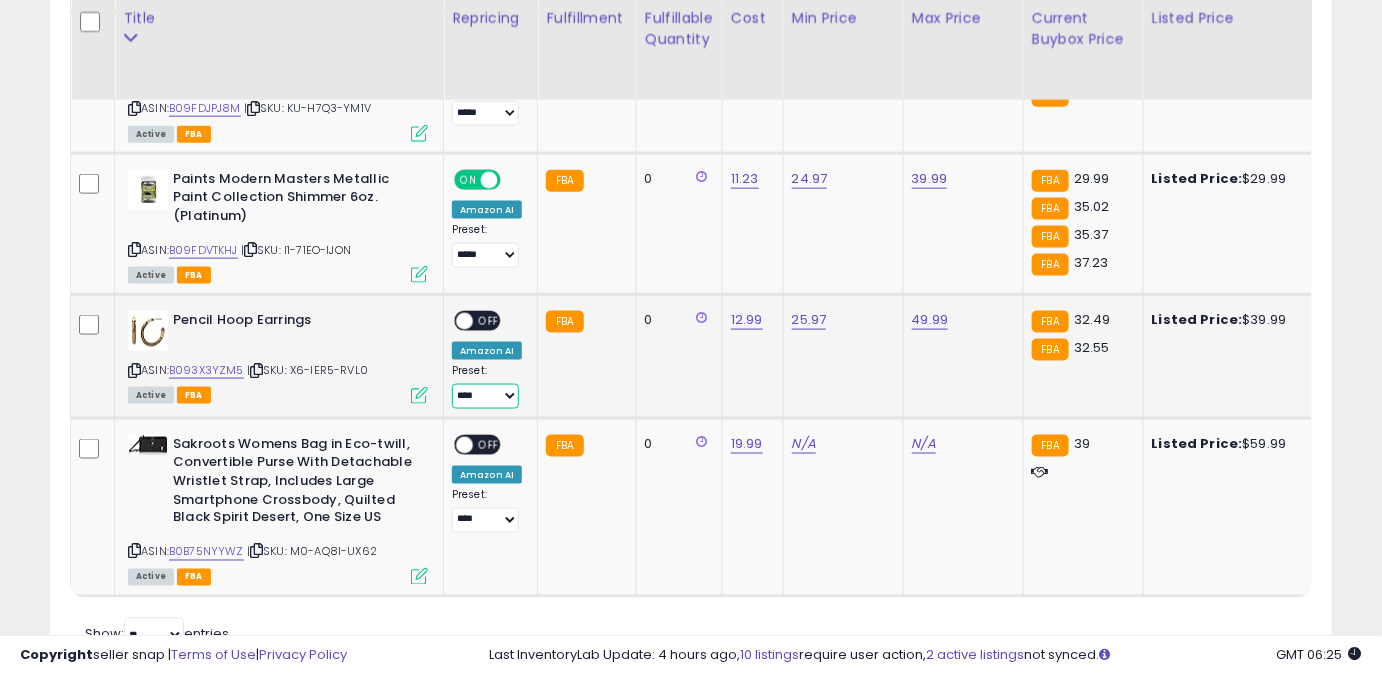 click on "**** ******** *****" at bounding box center (485, 396) 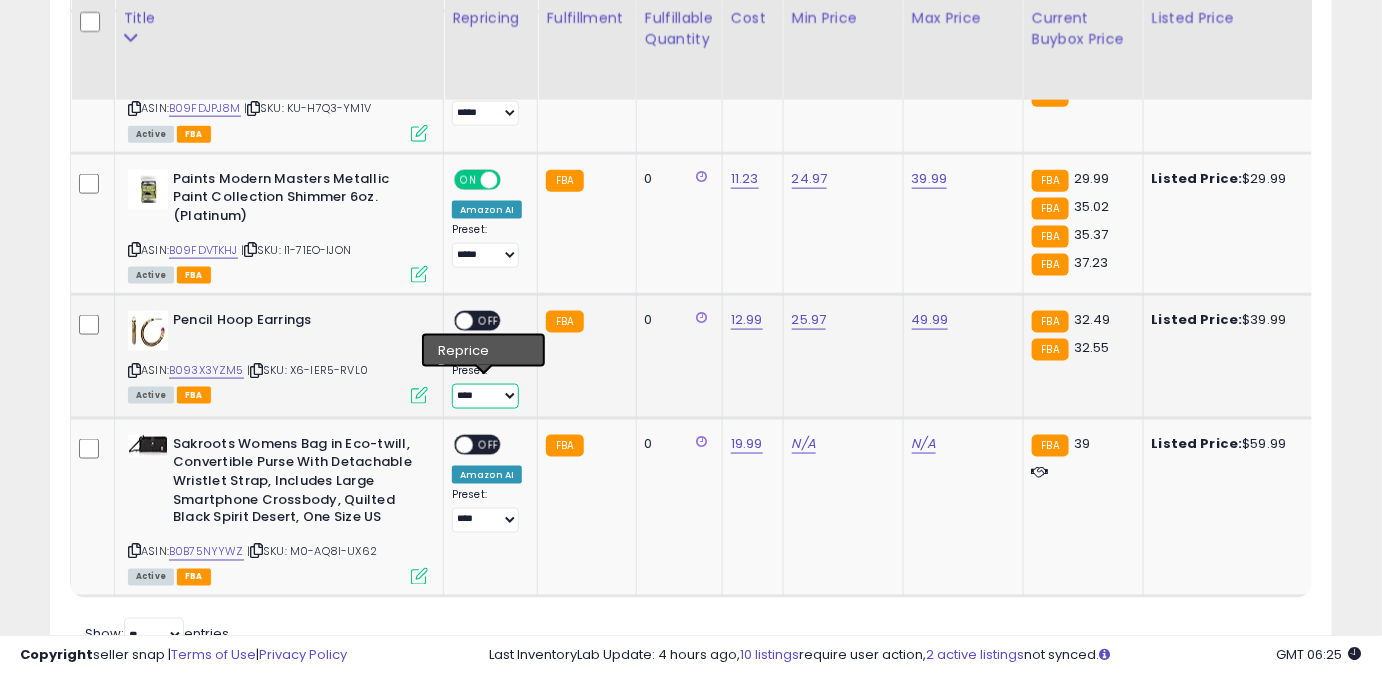 select on "*****" 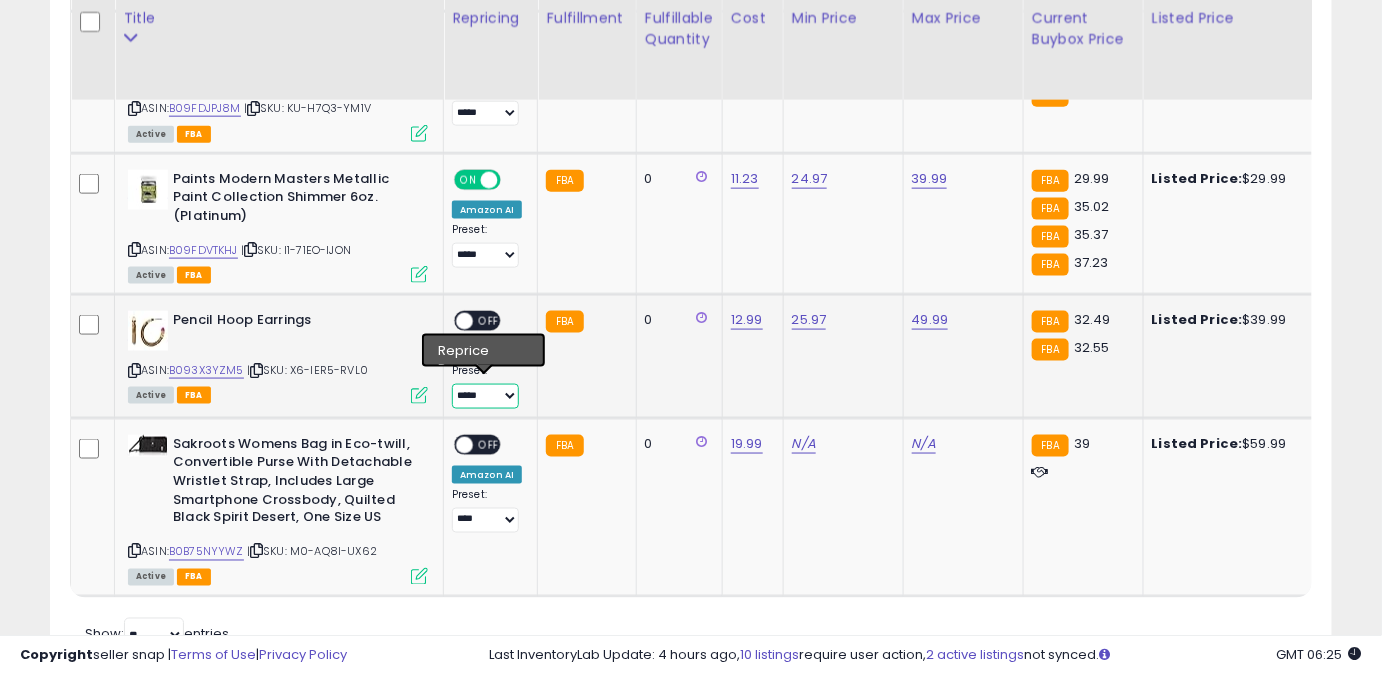 click on "**** ******** *****" at bounding box center [485, 396] 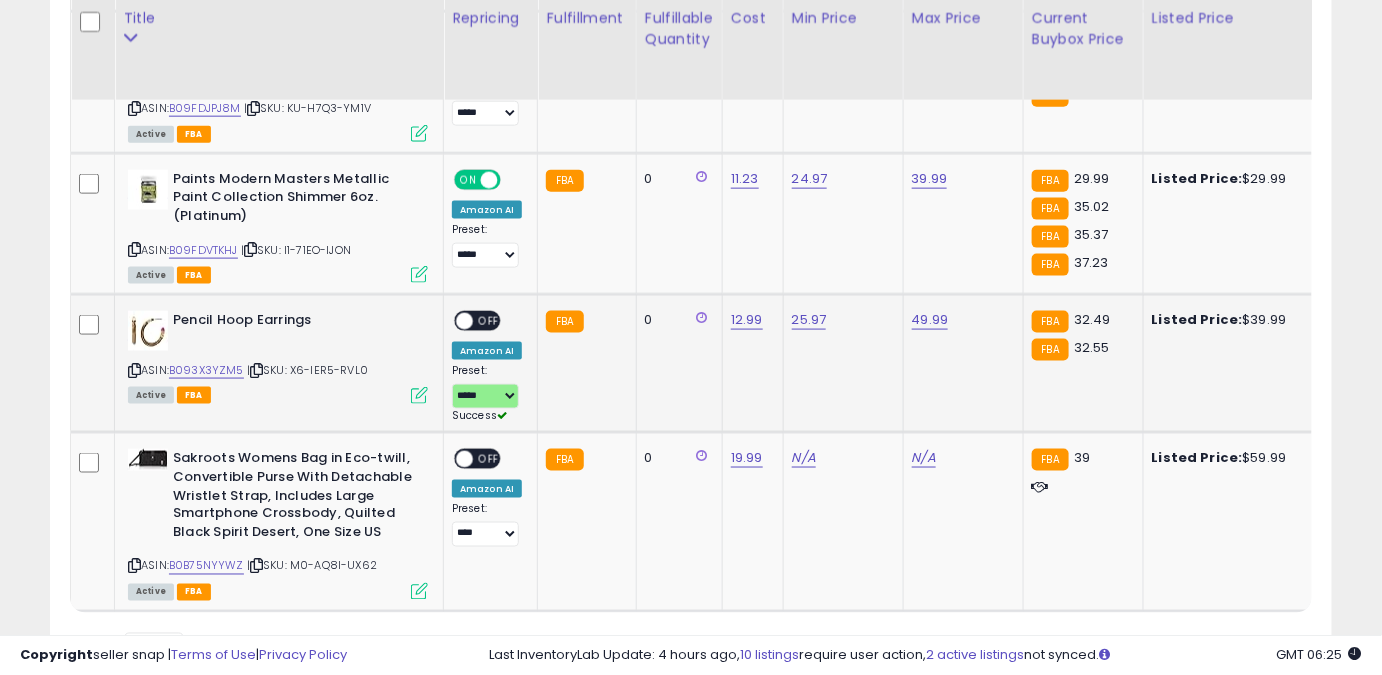 click on "OFF" at bounding box center (489, 321) 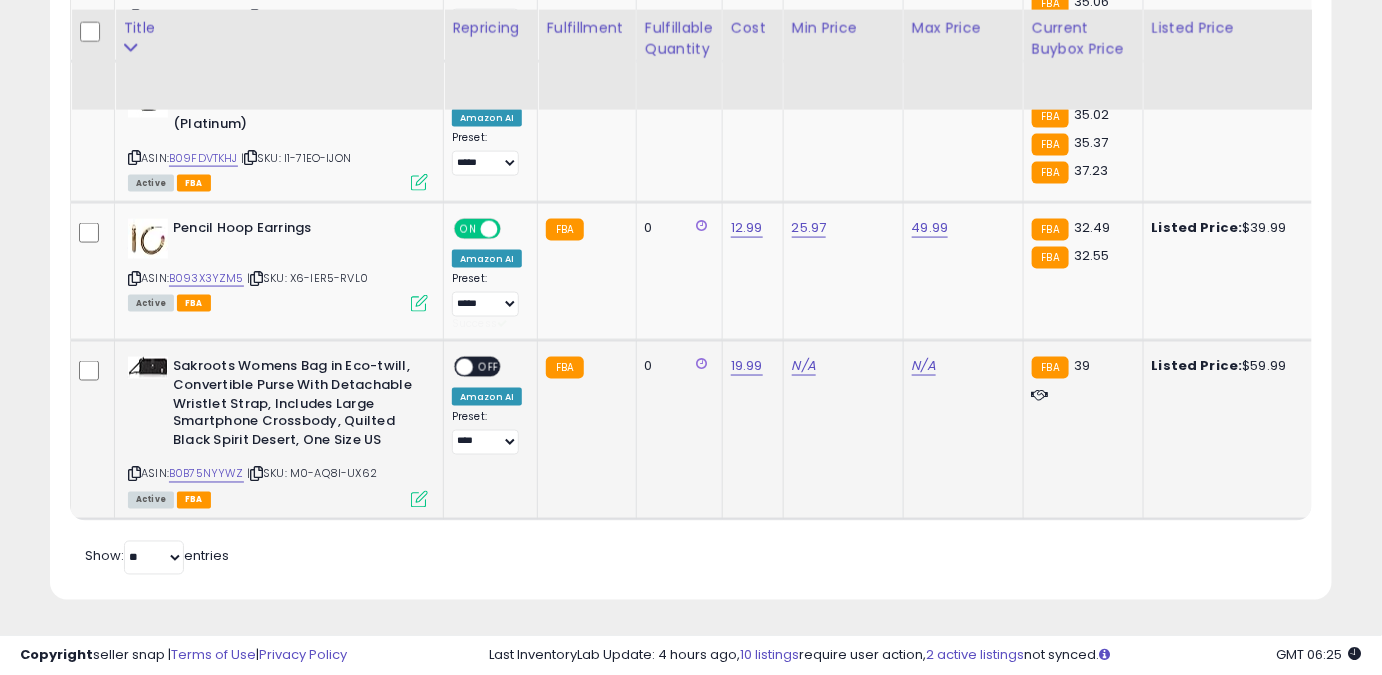 scroll, scrollTop: 3379, scrollLeft: 0, axis: vertical 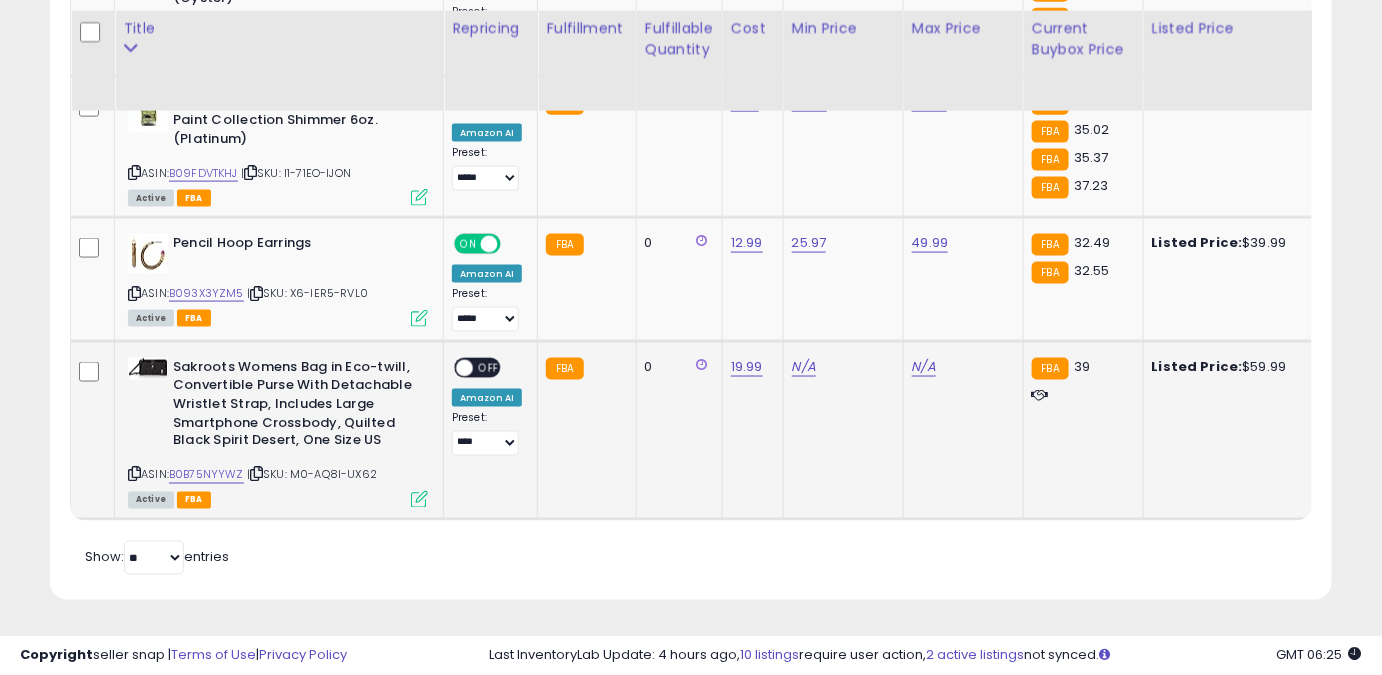 click on "N/A" at bounding box center [960, 367] 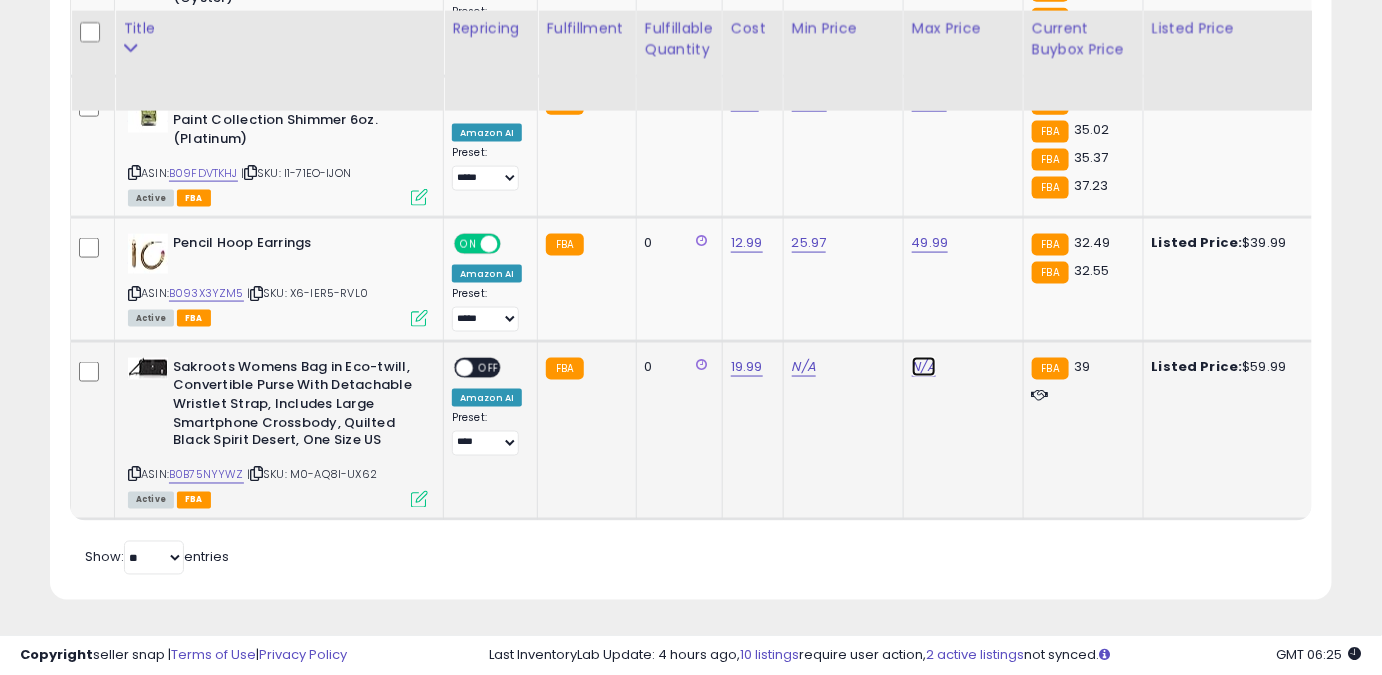 click on "N/A" at bounding box center (924, 367) 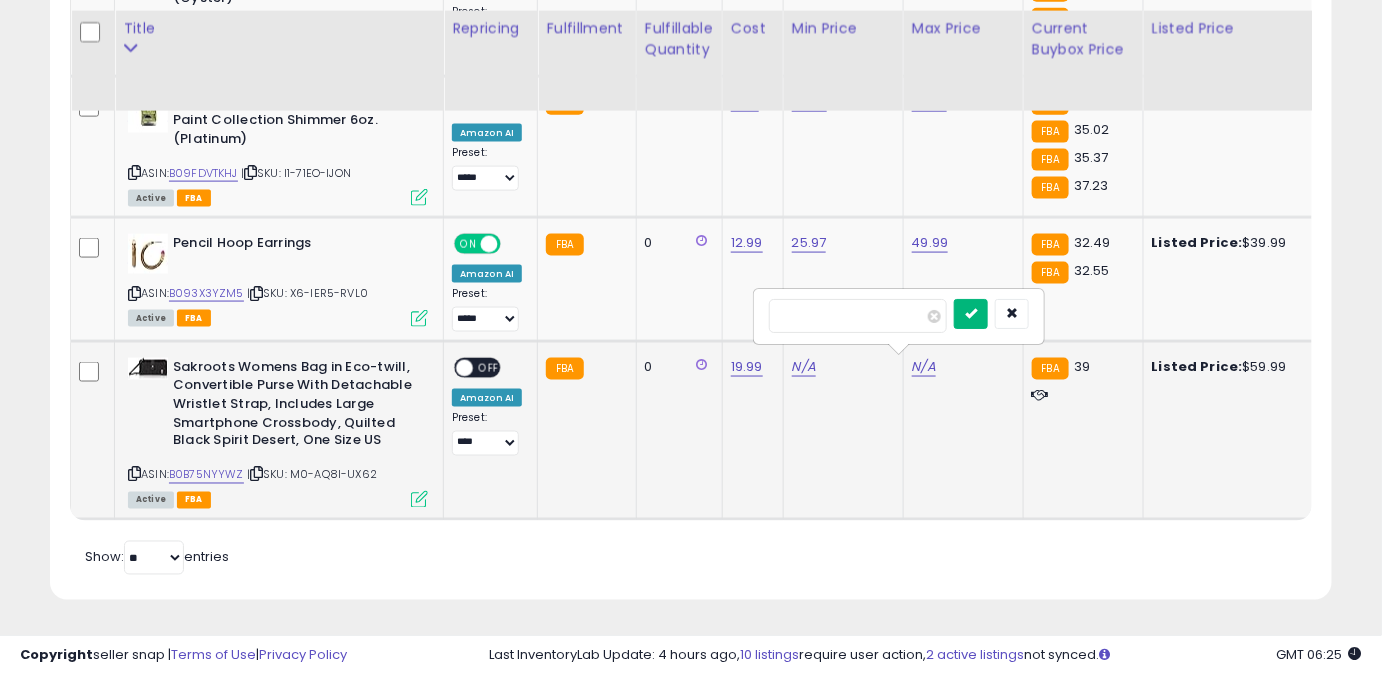 type on "*****" 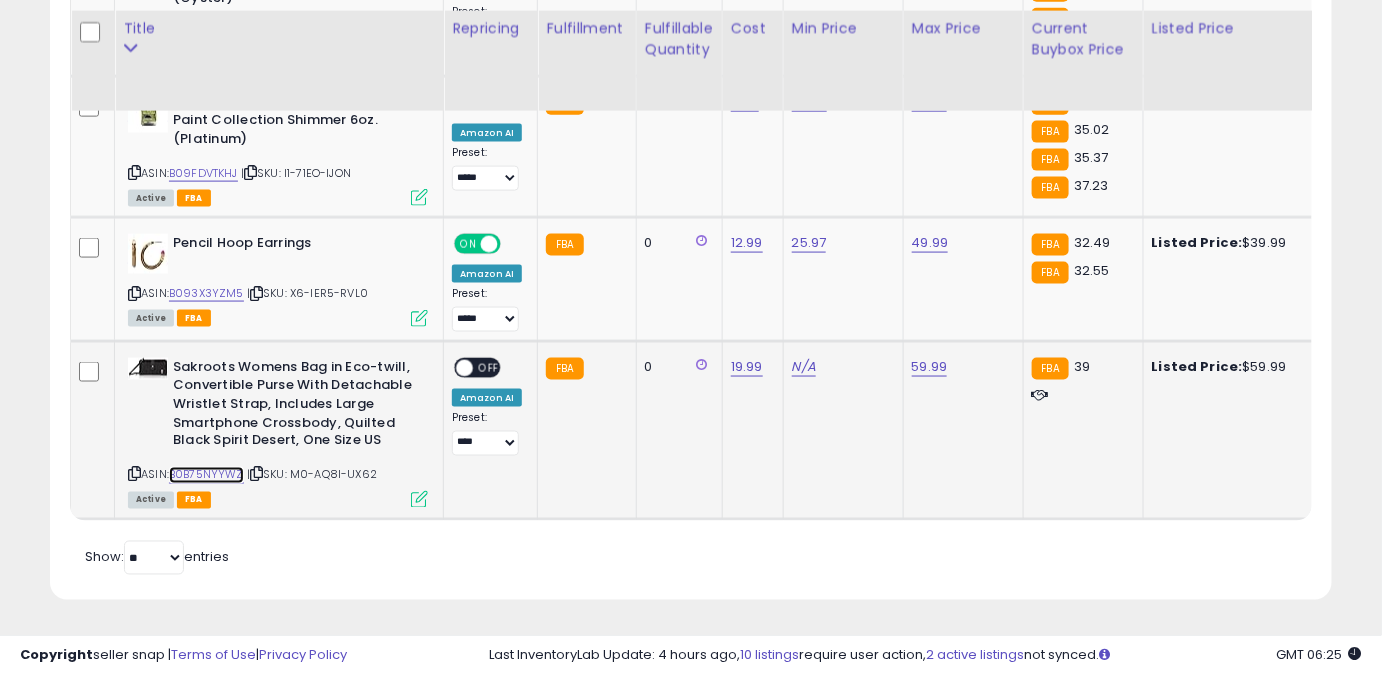 click on "B0B75NYYWZ" at bounding box center [206, 475] 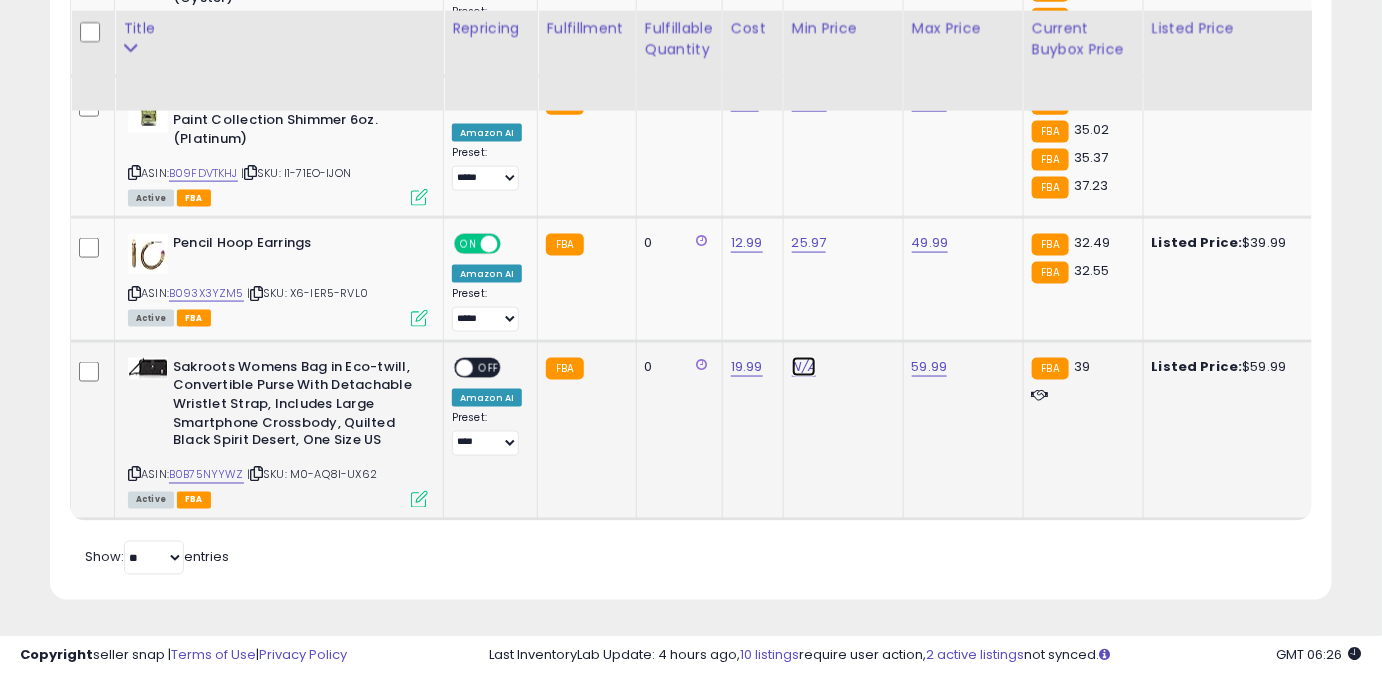 click on "N/A" at bounding box center (804, 367) 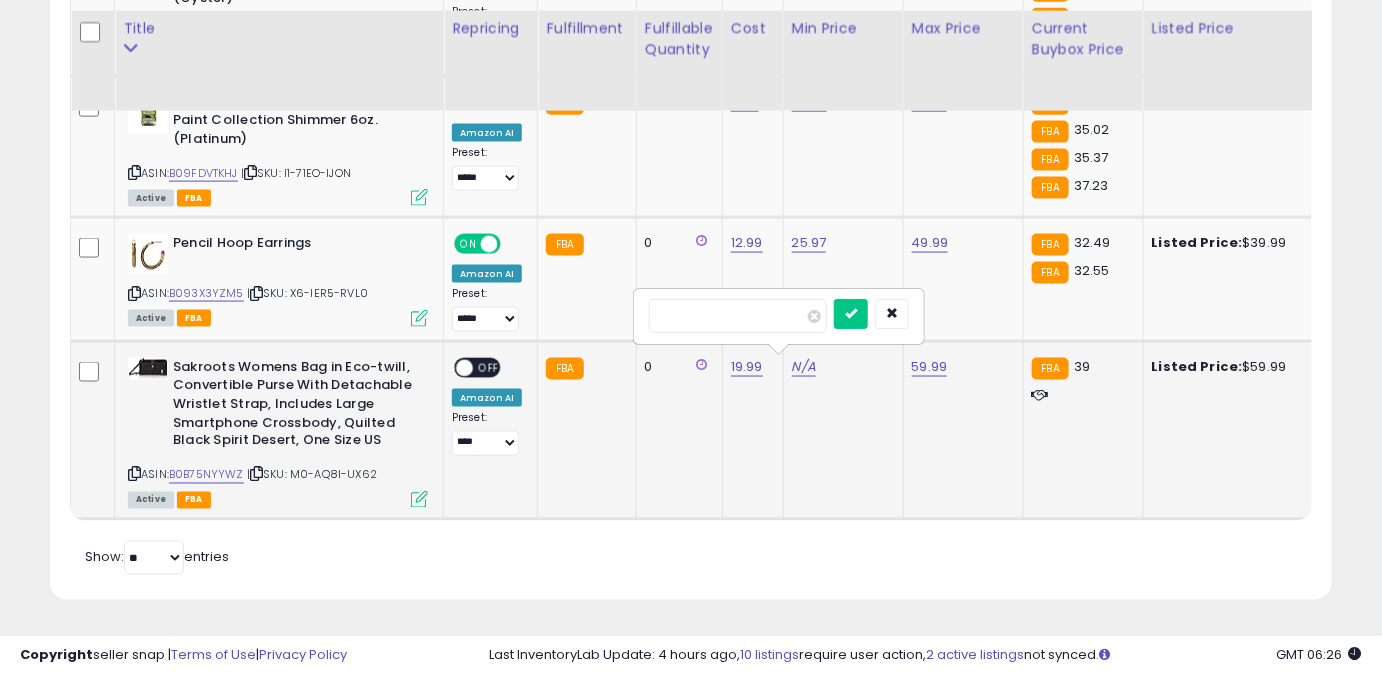 click at bounding box center (738, 316) 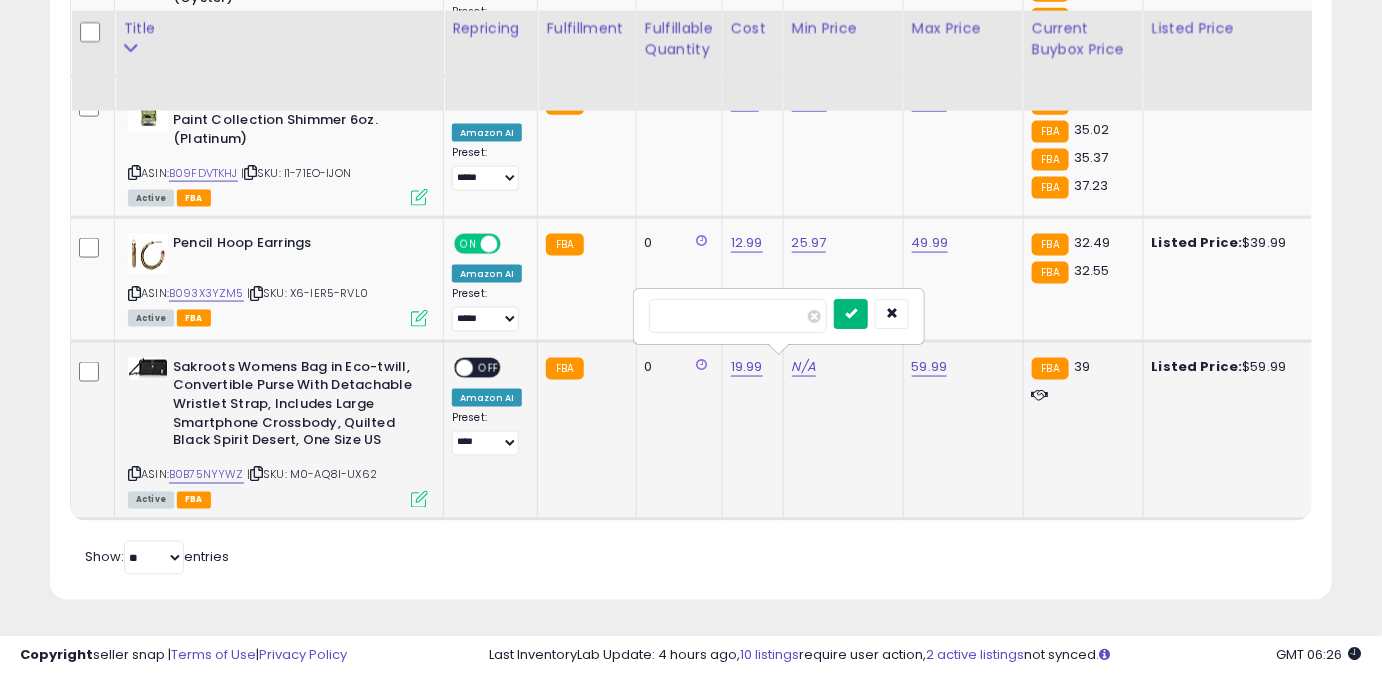 type on "*****" 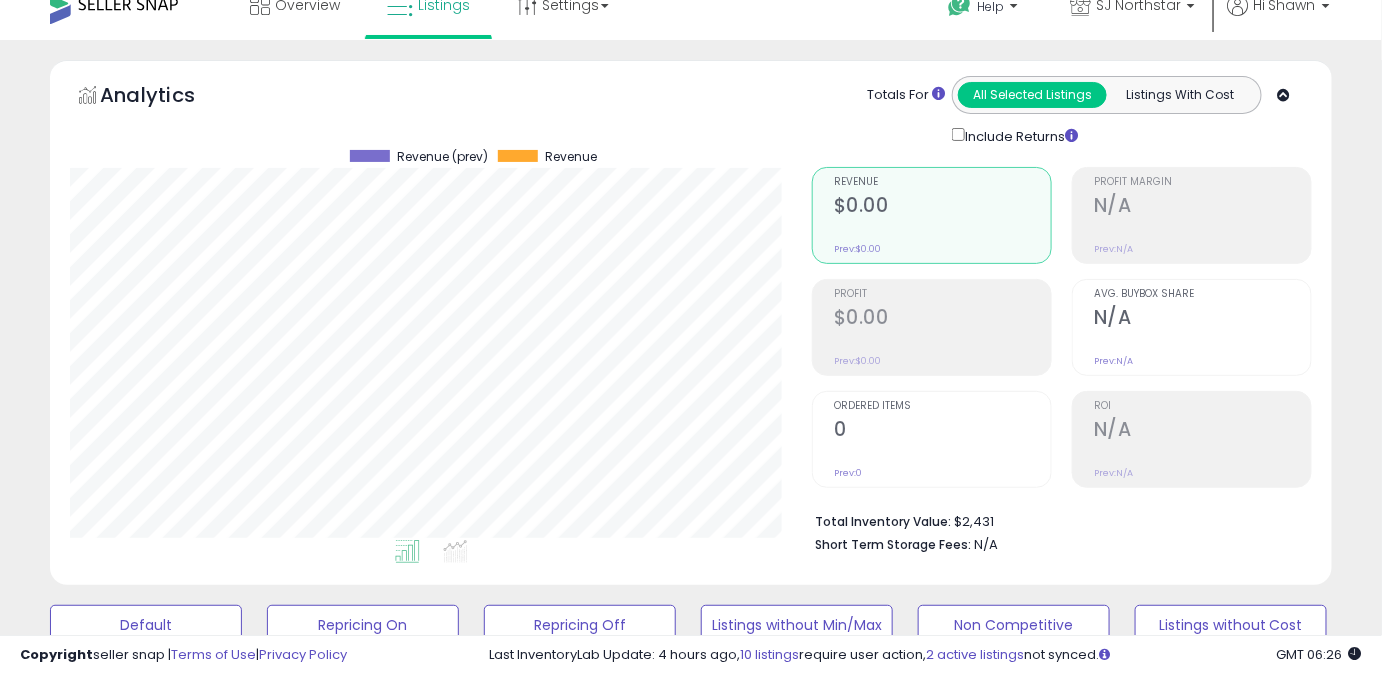 scroll, scrollTop: 16, scrollLeft: 0, axis: vertical 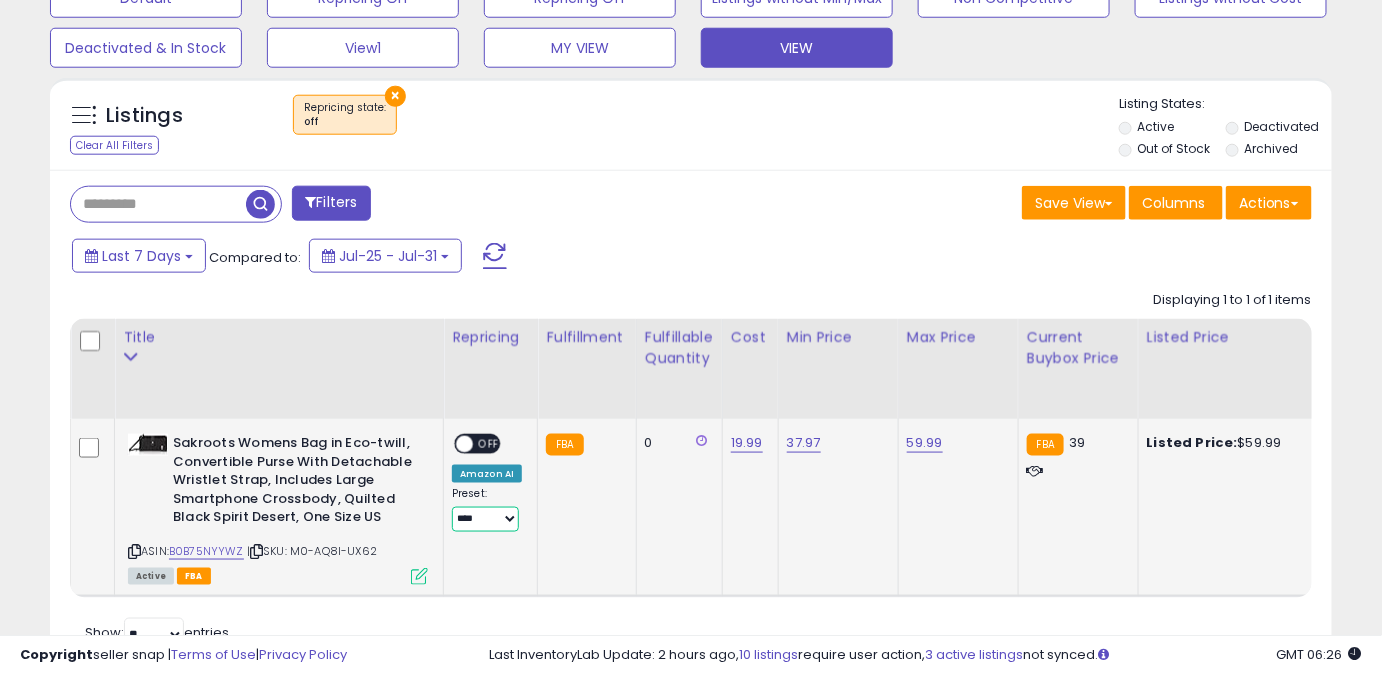 click on "**** ******** *****" at bounding box center [485, 519] 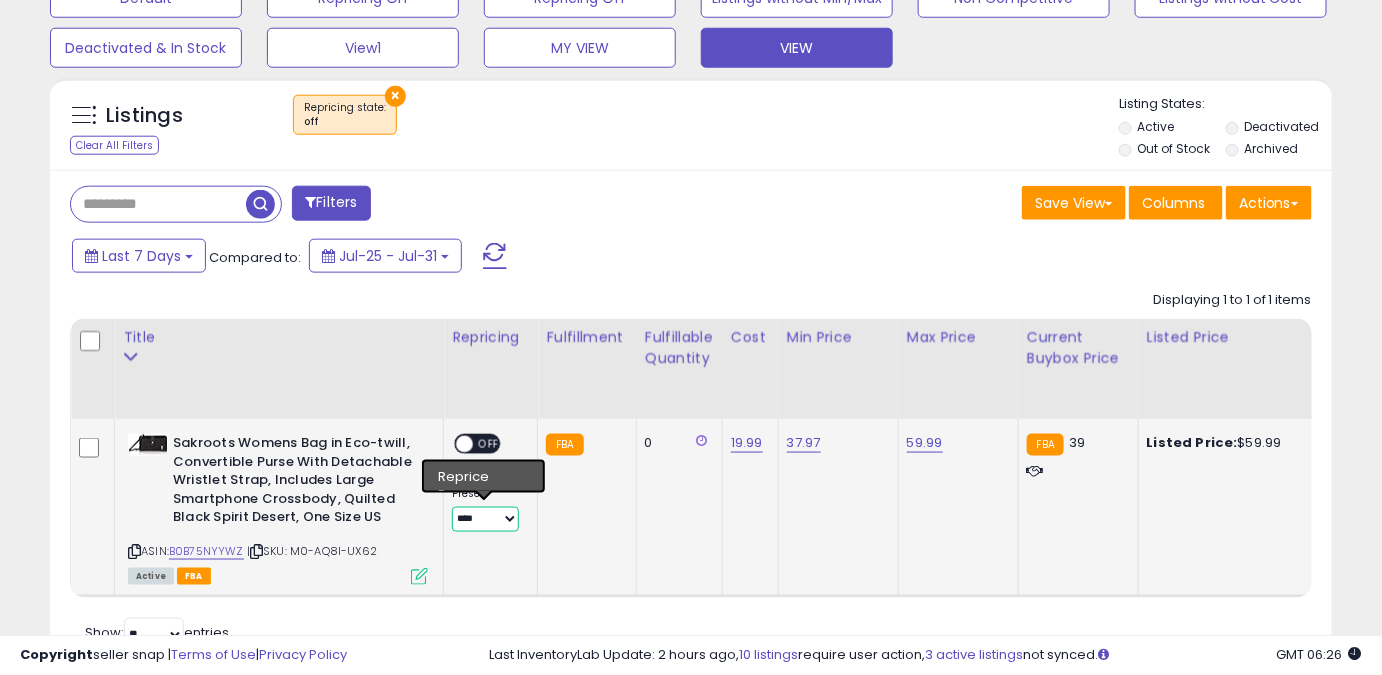 select on "*****" 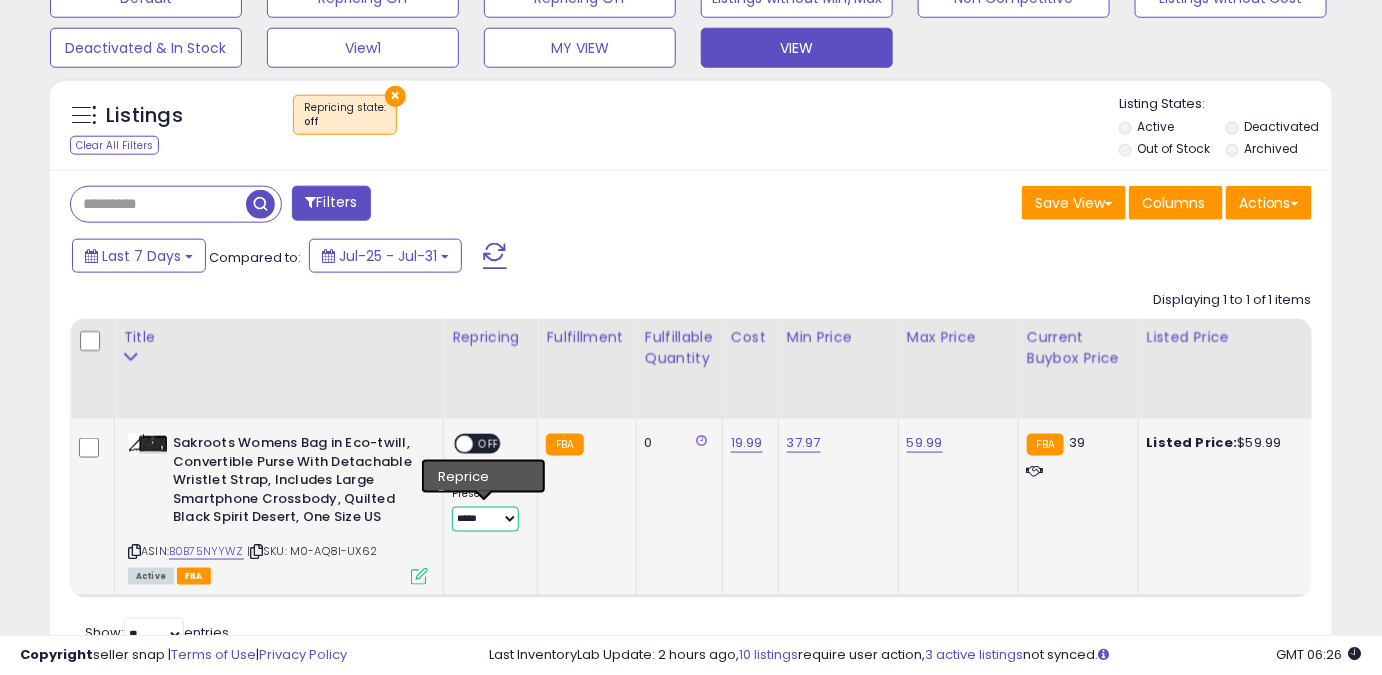 click on "**** ******** *****" at bounding box center [485, 519] 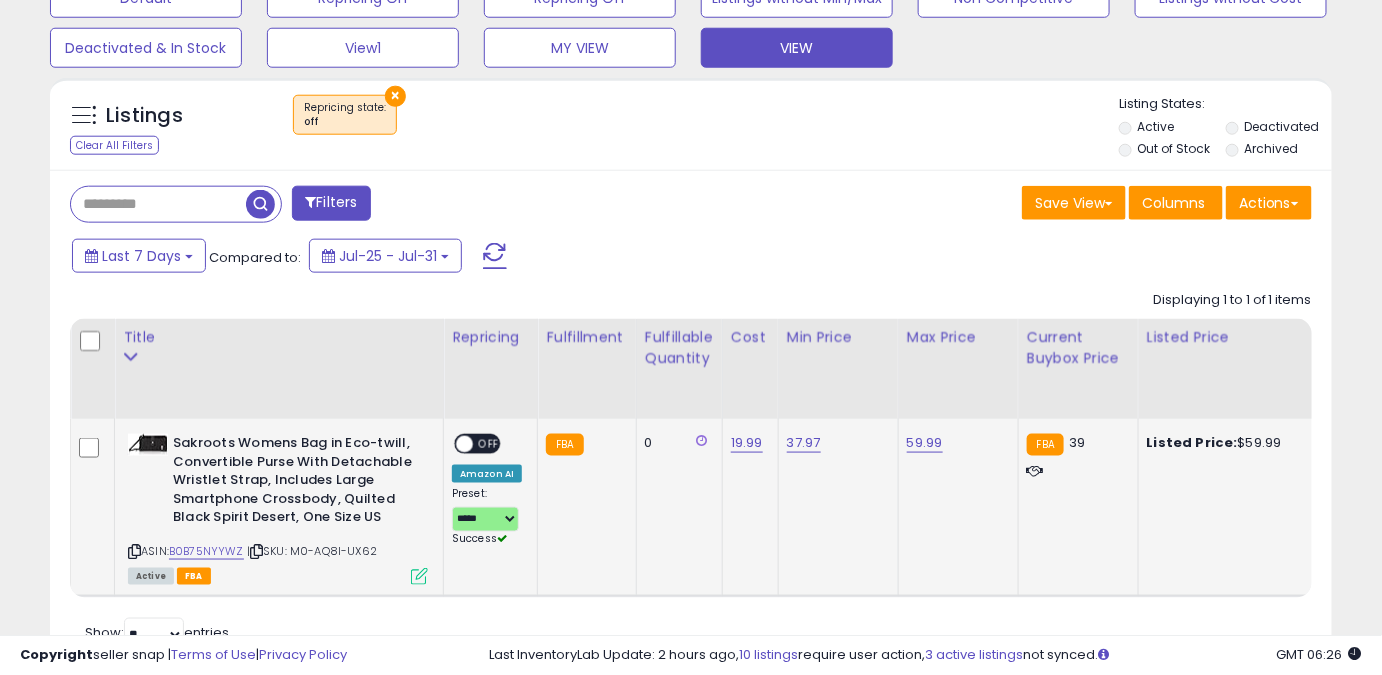 click on "OFF" at bounding box center (489, 444) 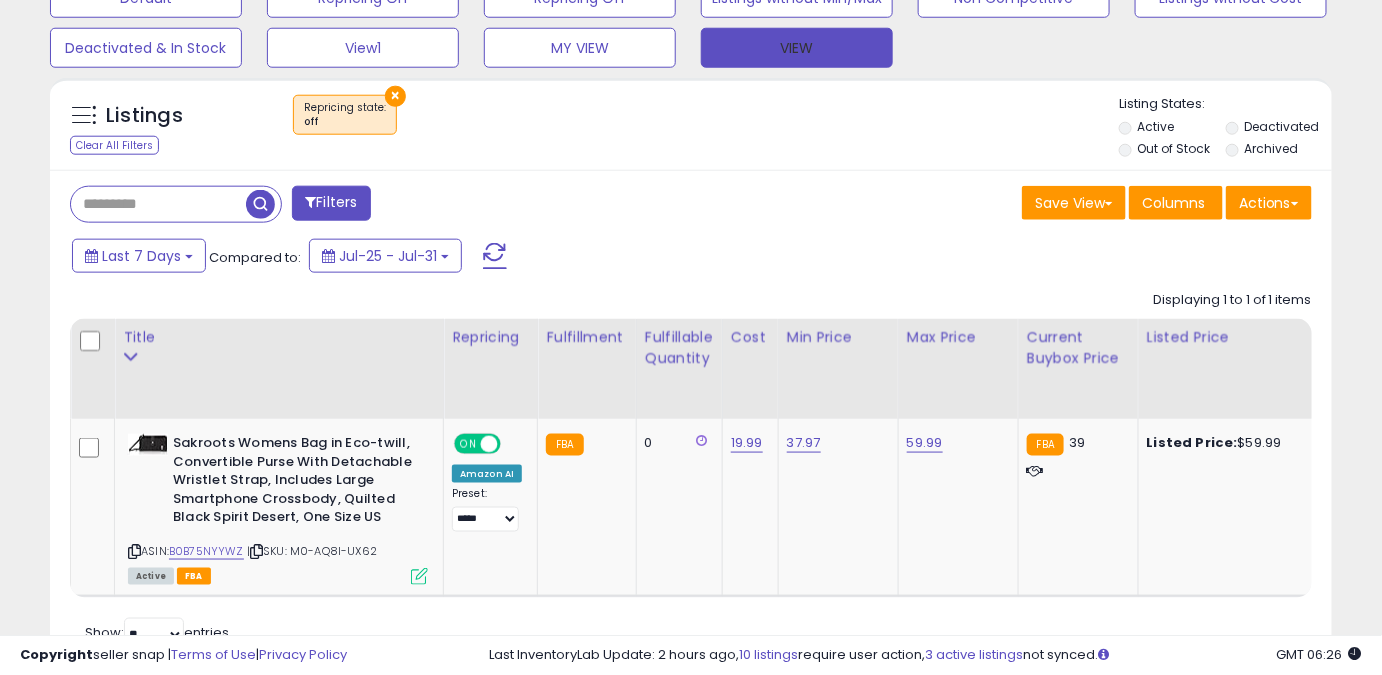click on "VIEW" at bounding box center (797, 48) 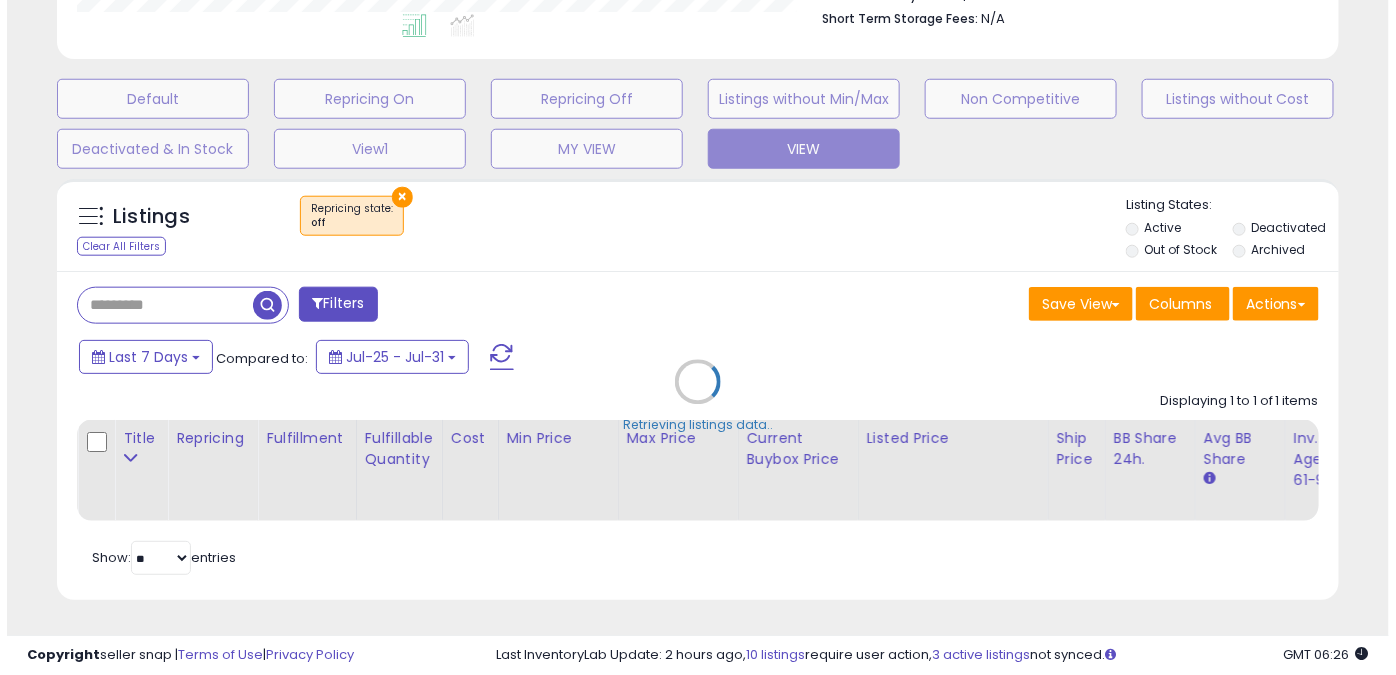 scroll, scrollTop: 565, scrollLeft: 0, axis: vertical 